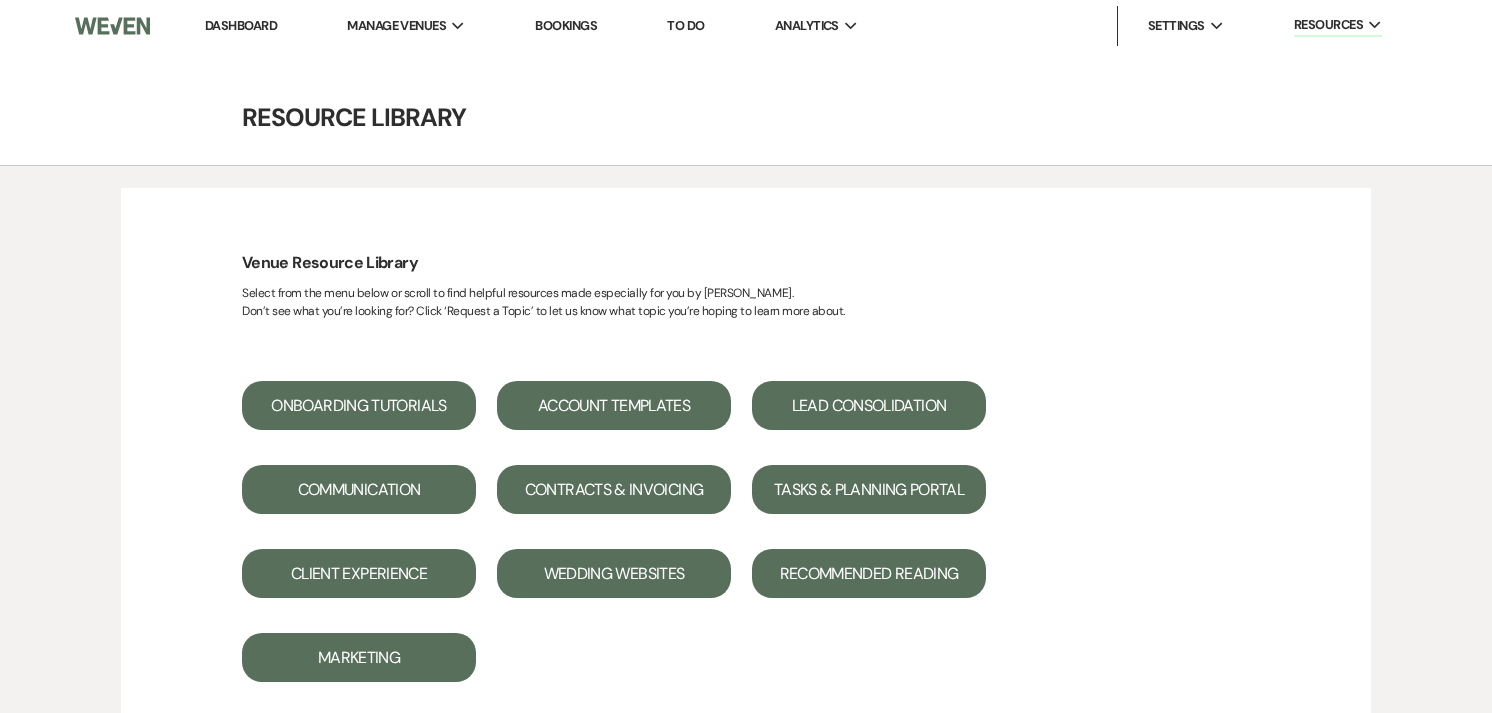 scroll, scrollTop: 3333, scrollLeft: 0, axis: vertical 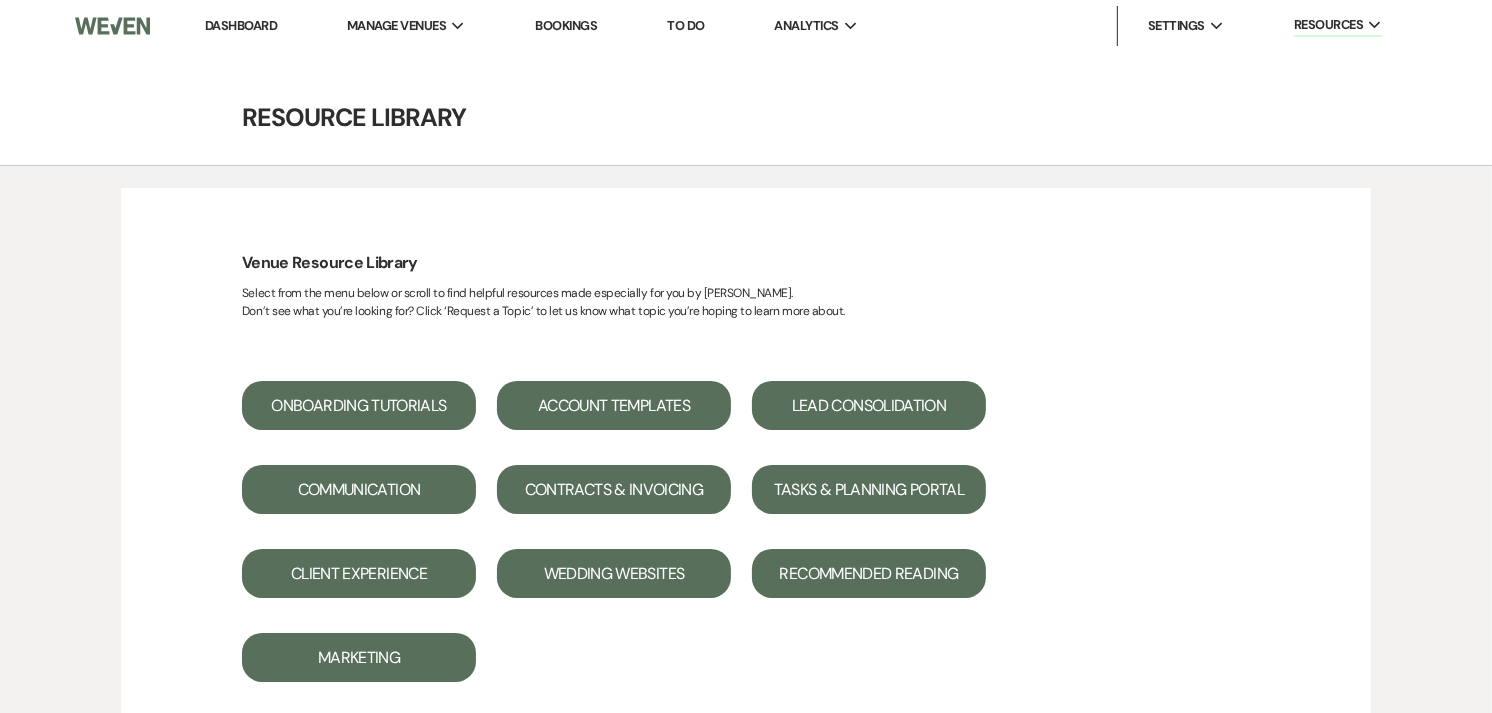 click on "Dashboard" at bounding box center [241, 25] 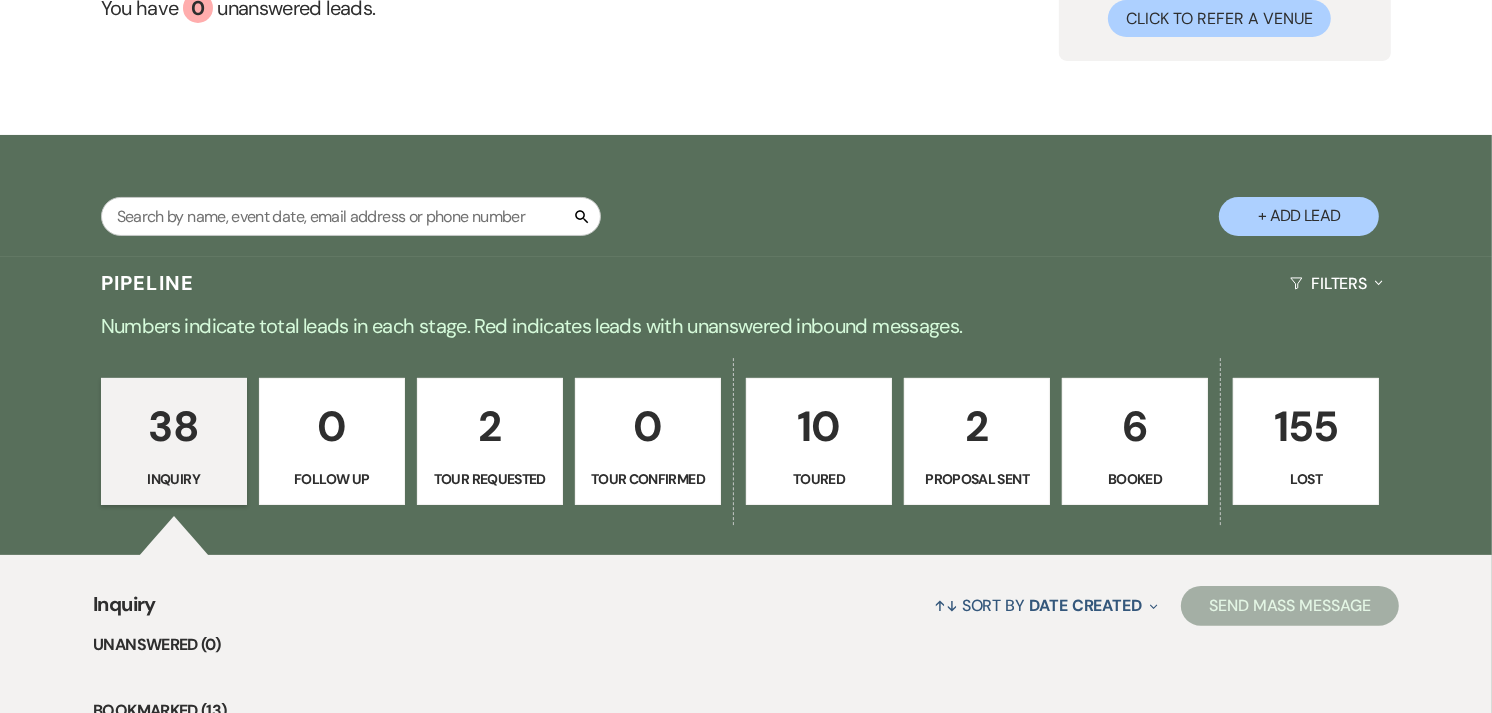scroll, scrollTop: 222, scrollLeft: 0, axis: vertical 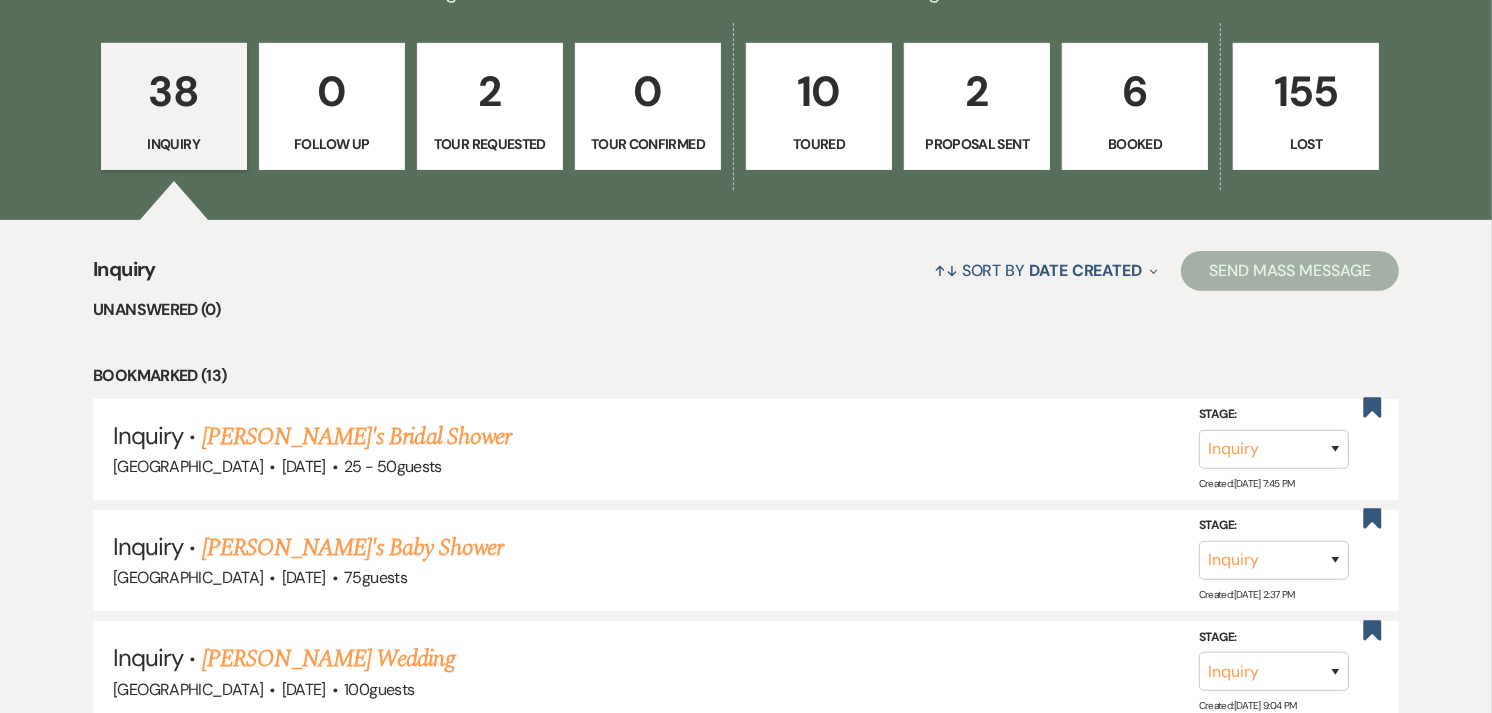 click on "2 Proposal Sent" at bounding box center [977, 107] 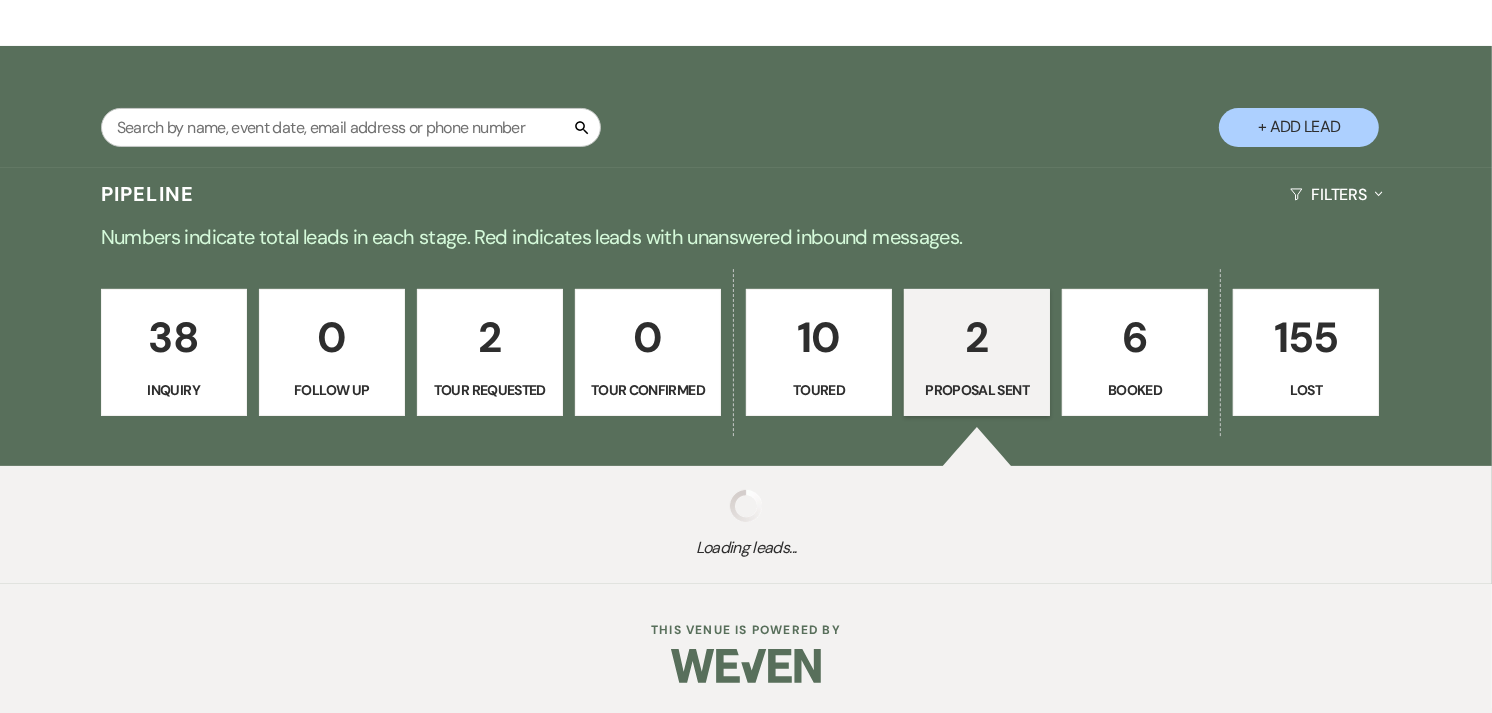 scroll, scrollTop: 555, scrollLeft: 0, axis: vertical 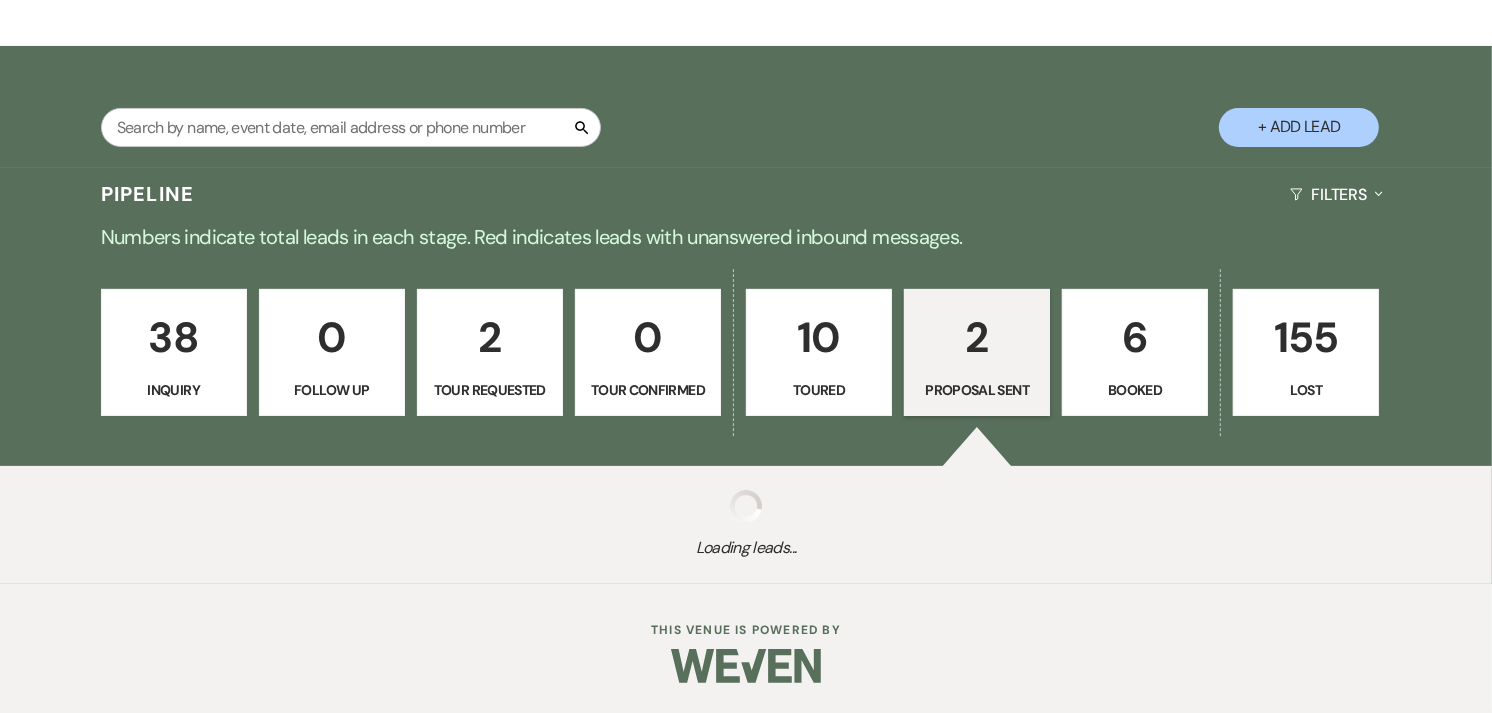 select on "6" 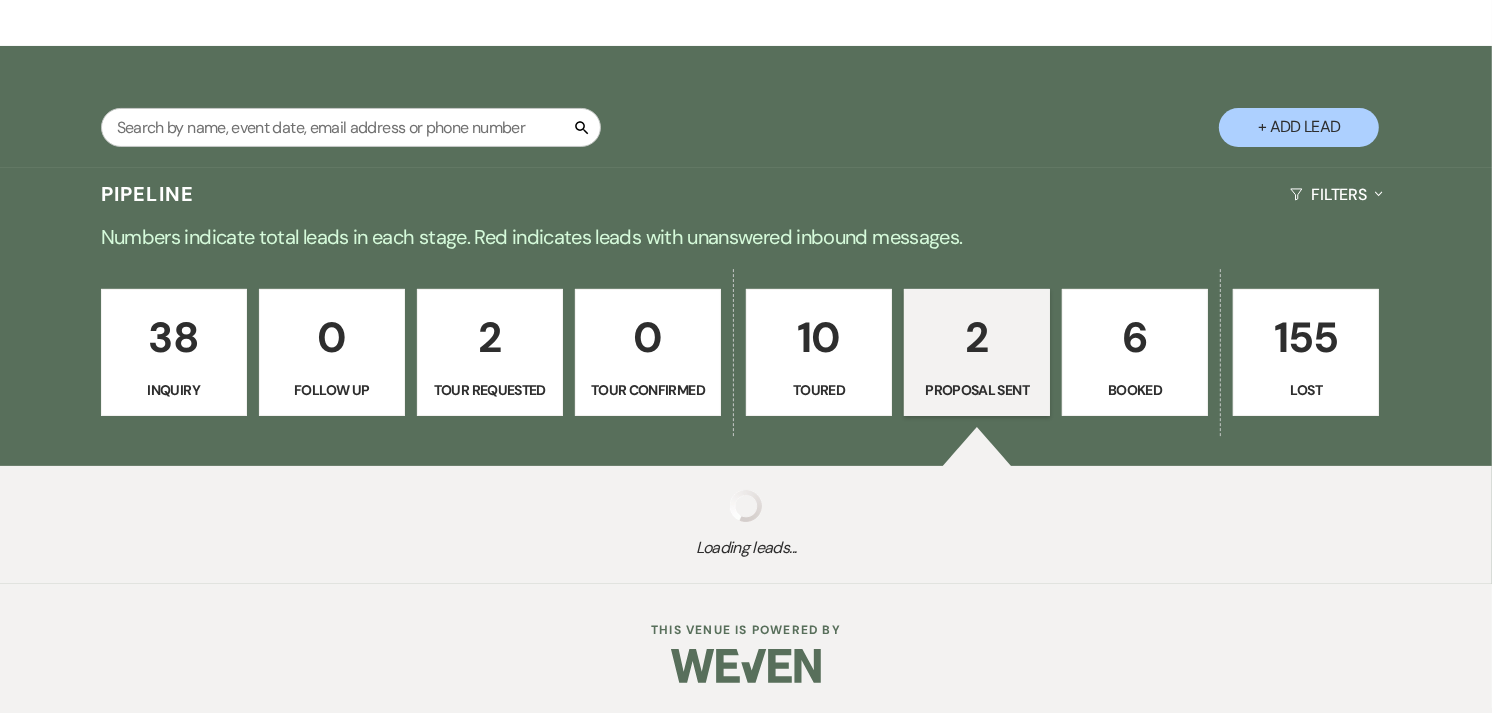 select on "6" 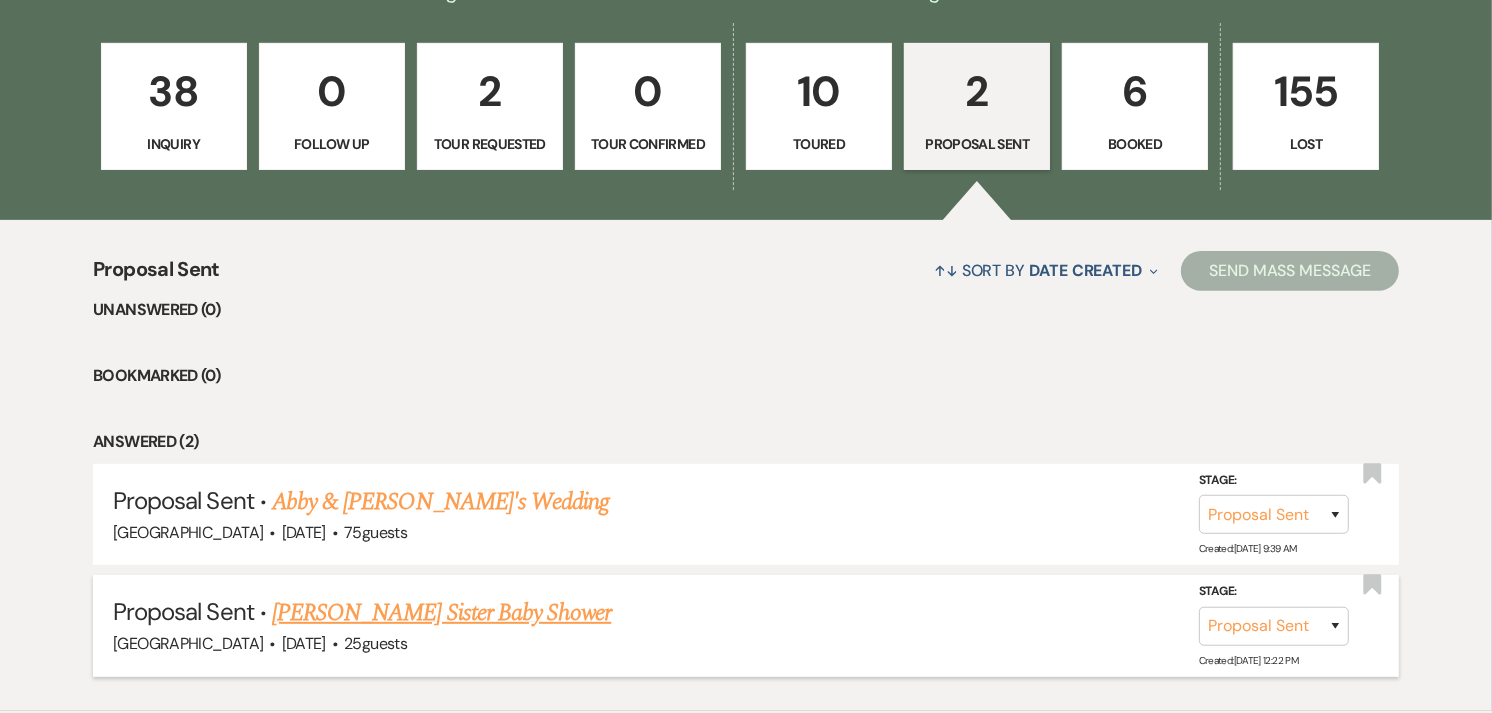 click on "Lori Moorehead's Sister Baby Shower" at bounding box center (441, 613) 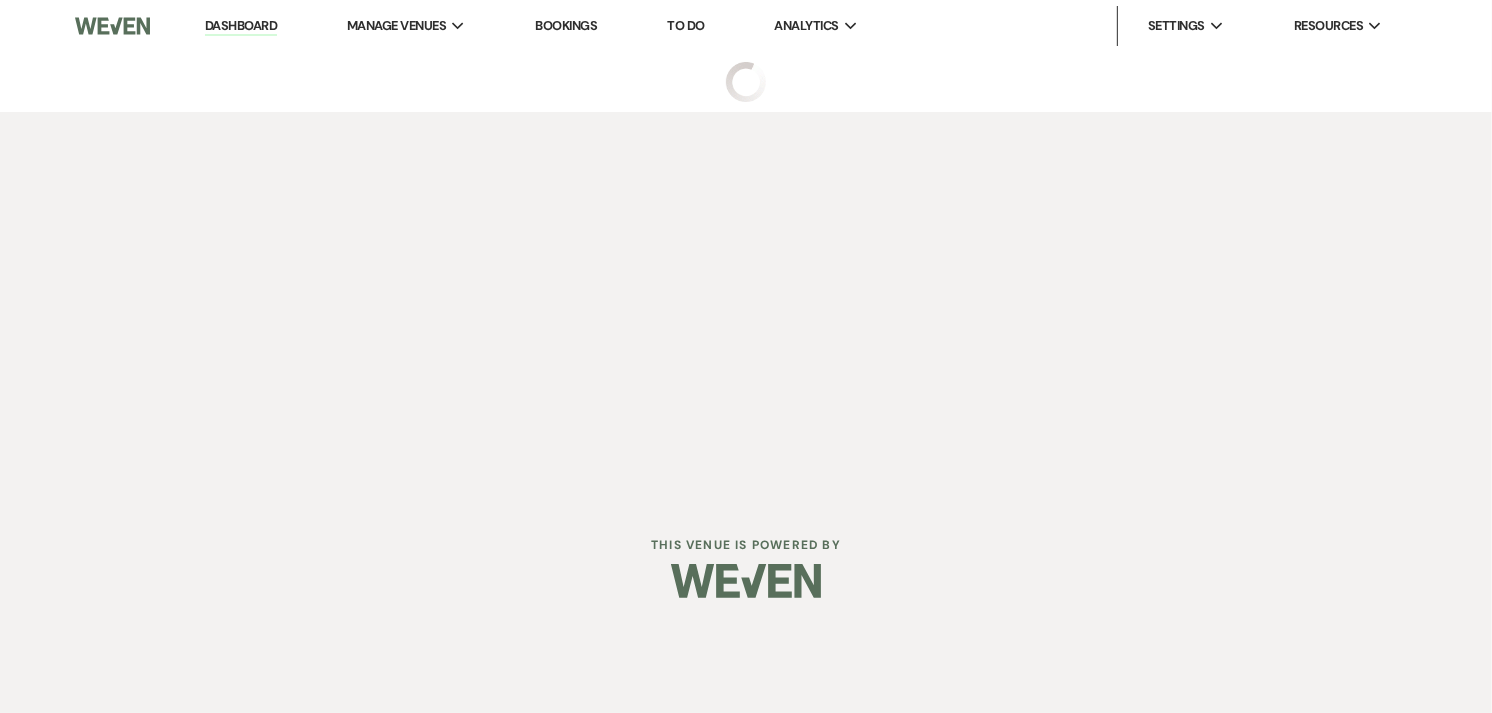 scroll, scrollTop: 0, scrollLeft: 0, axis: both 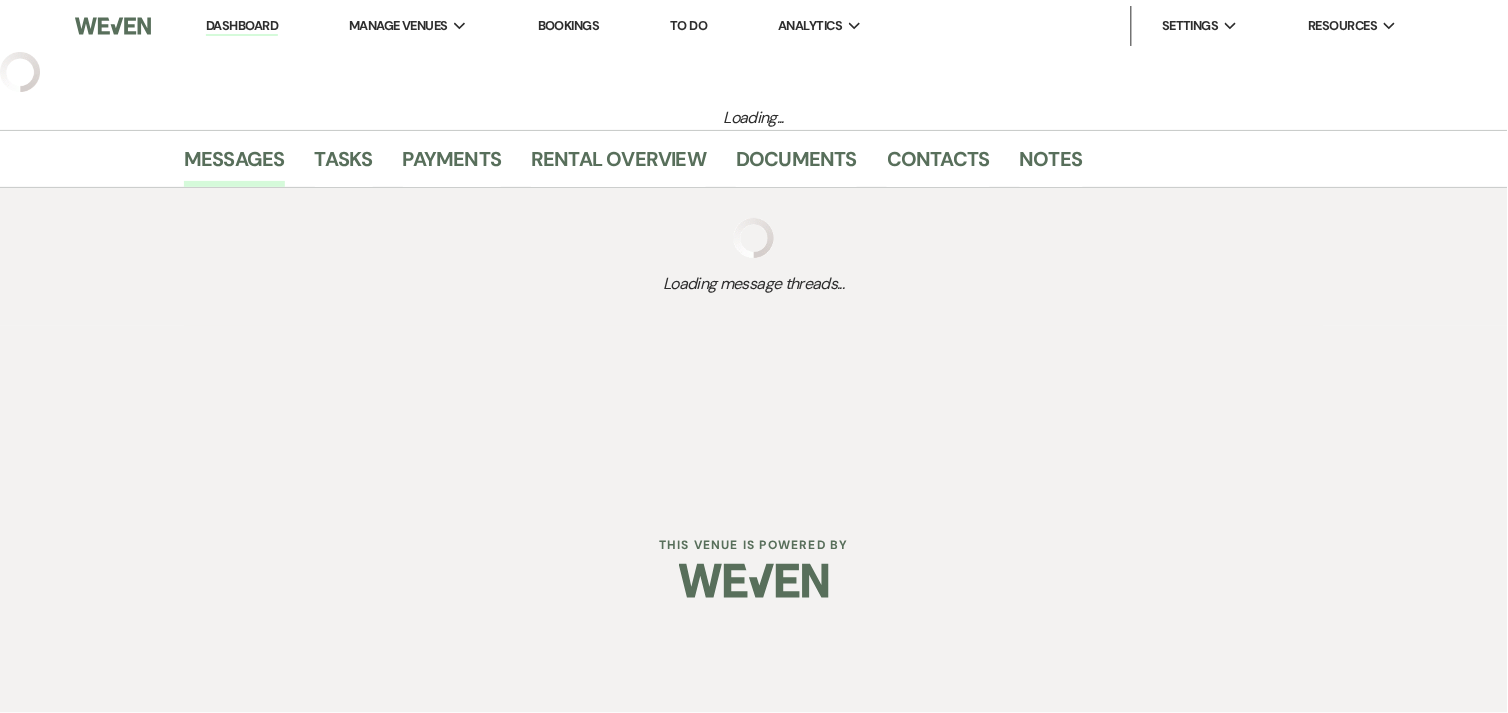 select on "6" 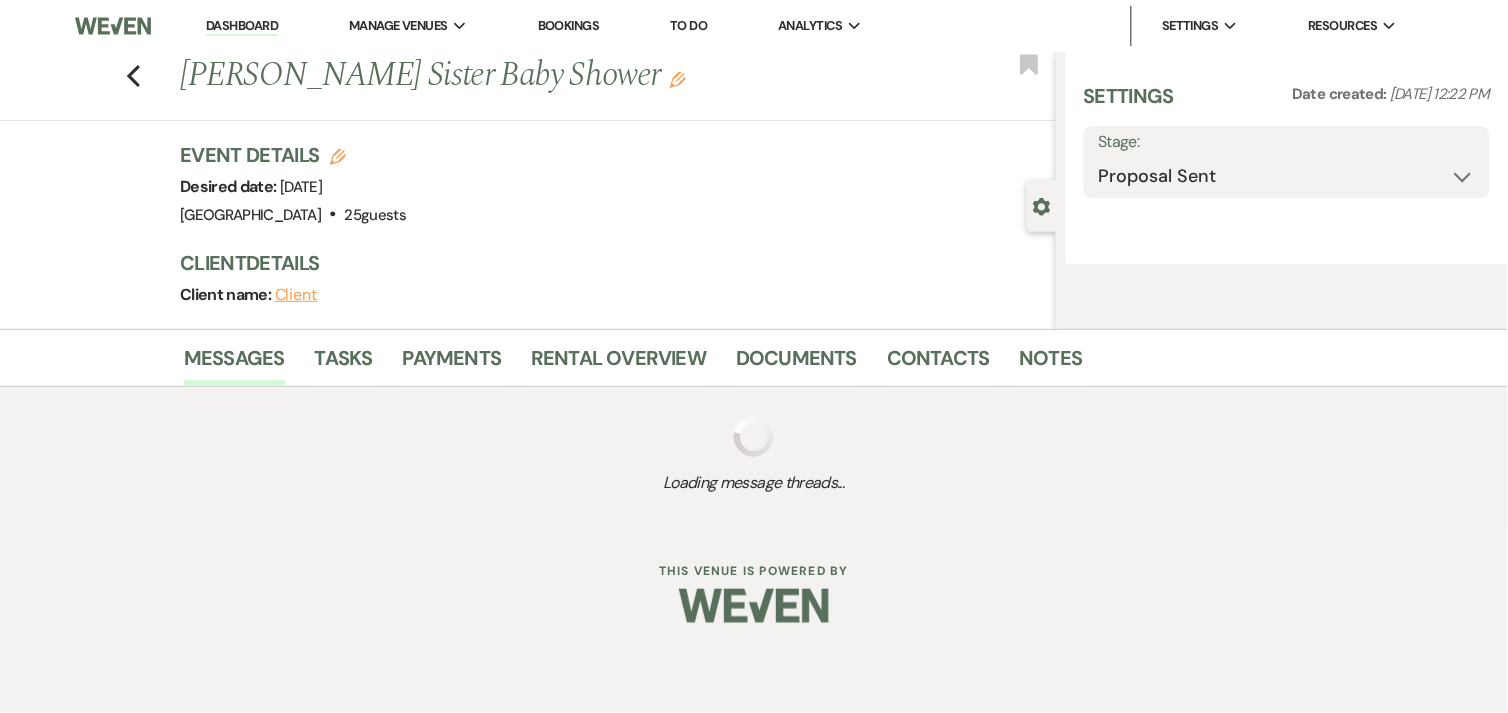 select on "15" 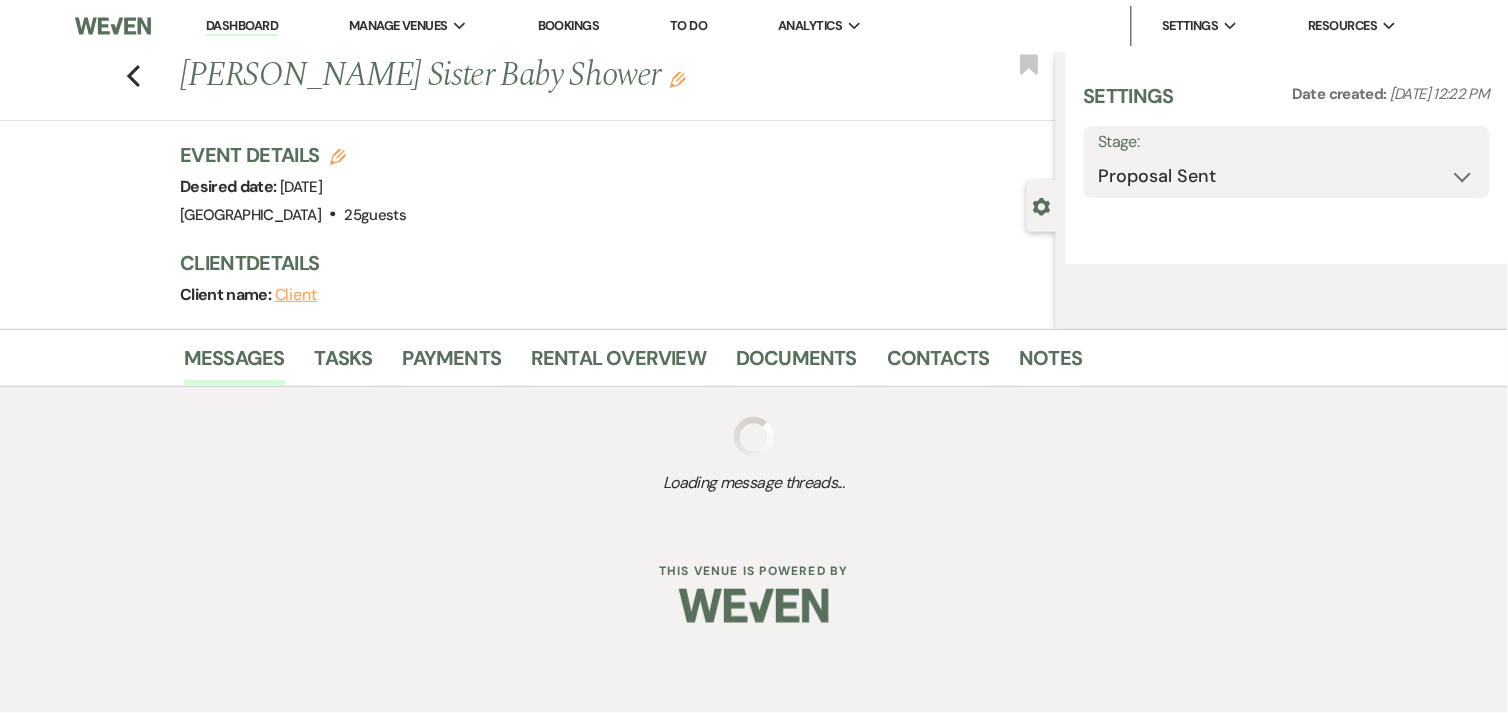 select on "3" 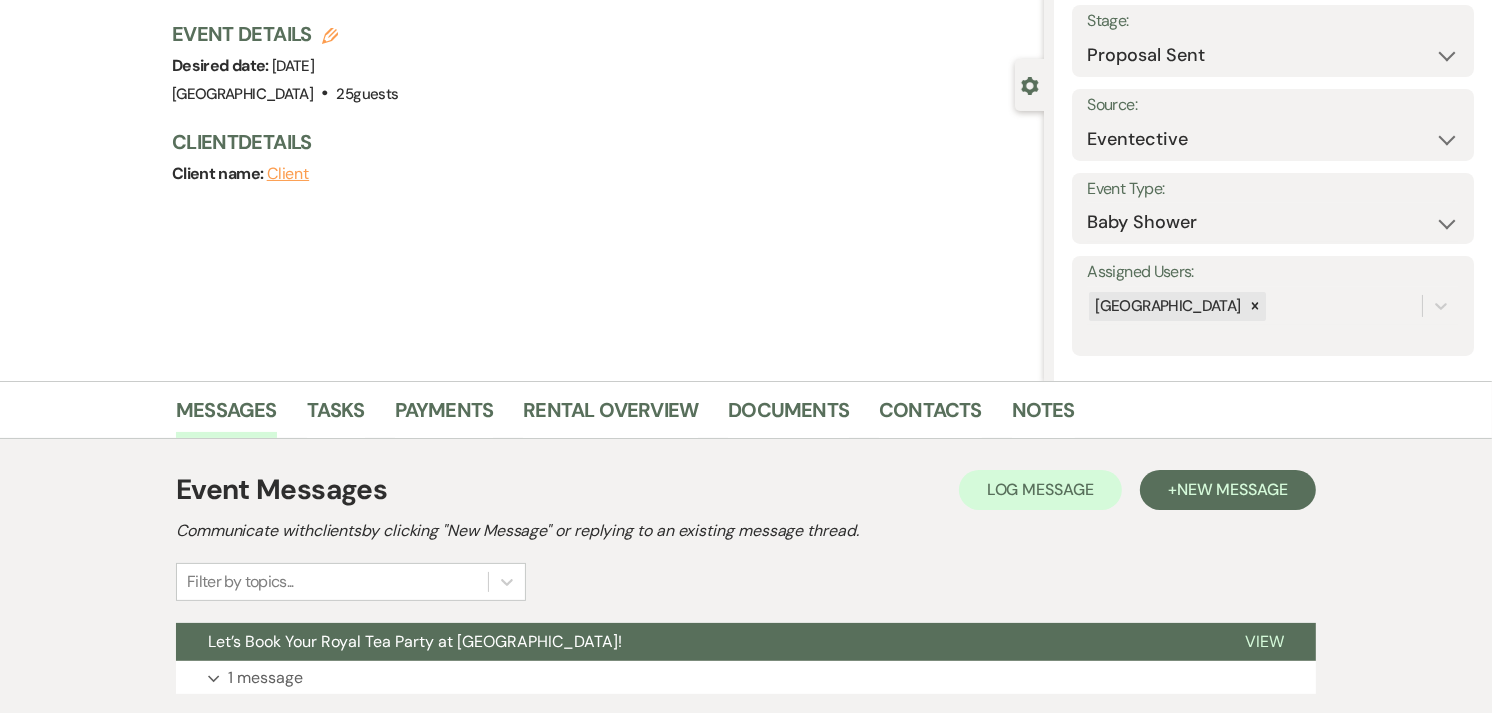 scroll, scrollTop: 261, scrollLeft: 0, axis: vertical 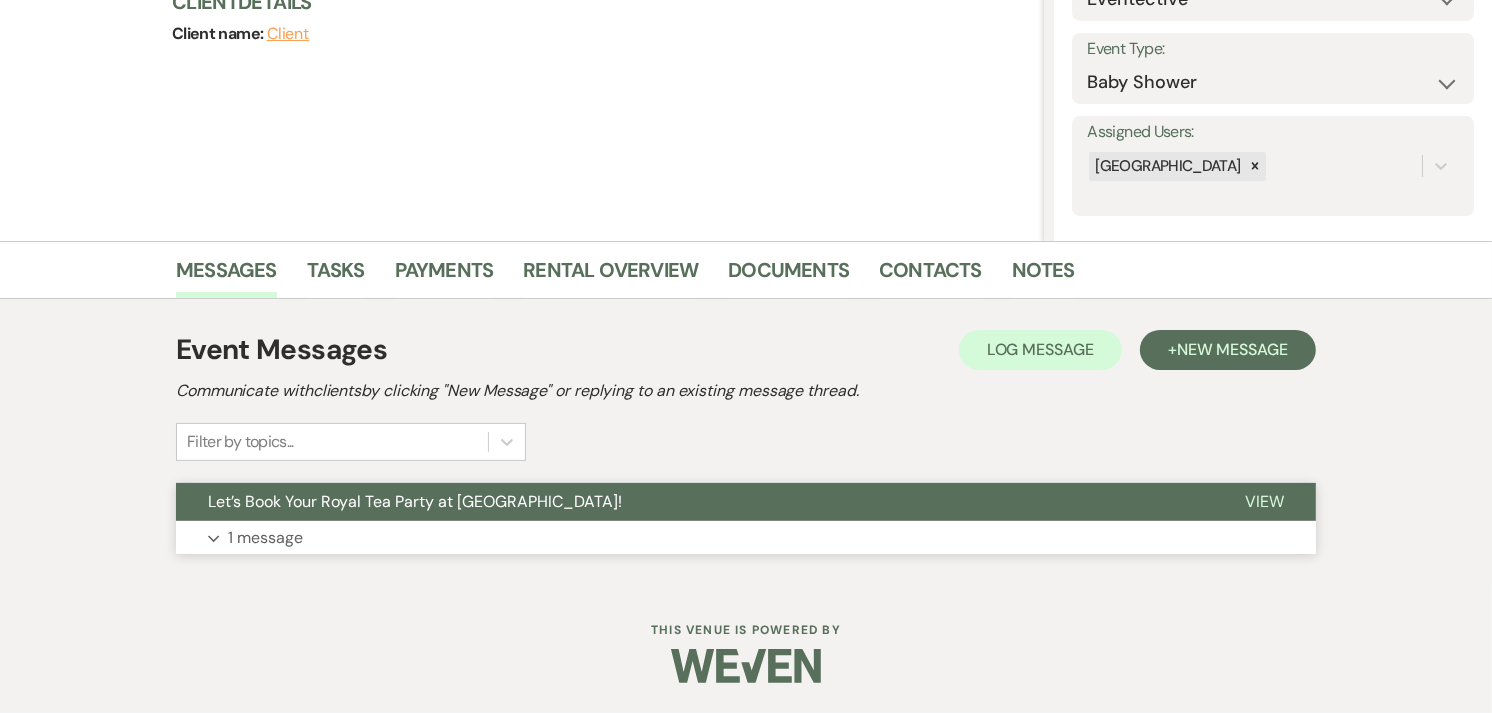 click on "Expand 1 message" at bounding box center [746, 538] 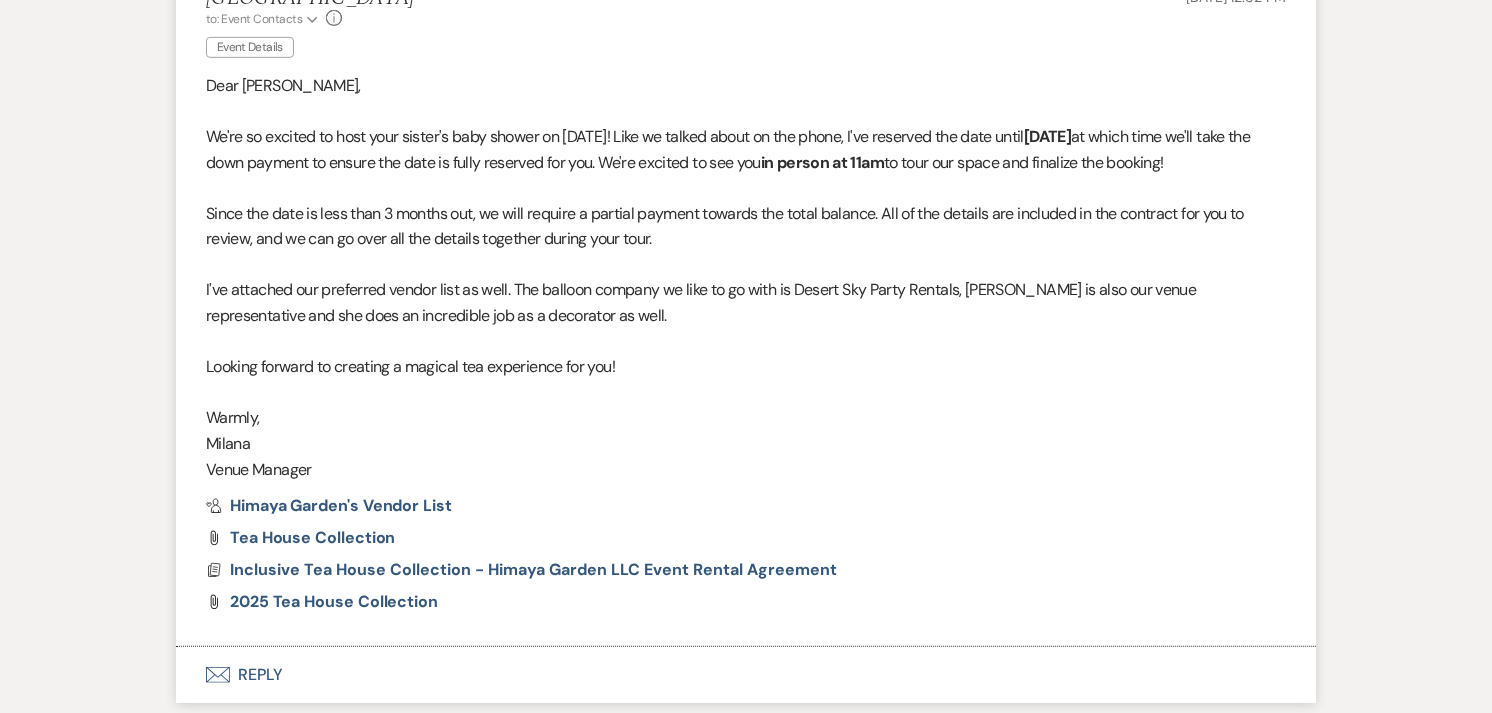 scroll, scrollTop: 485, scrollLeft: 0, axis: vertical 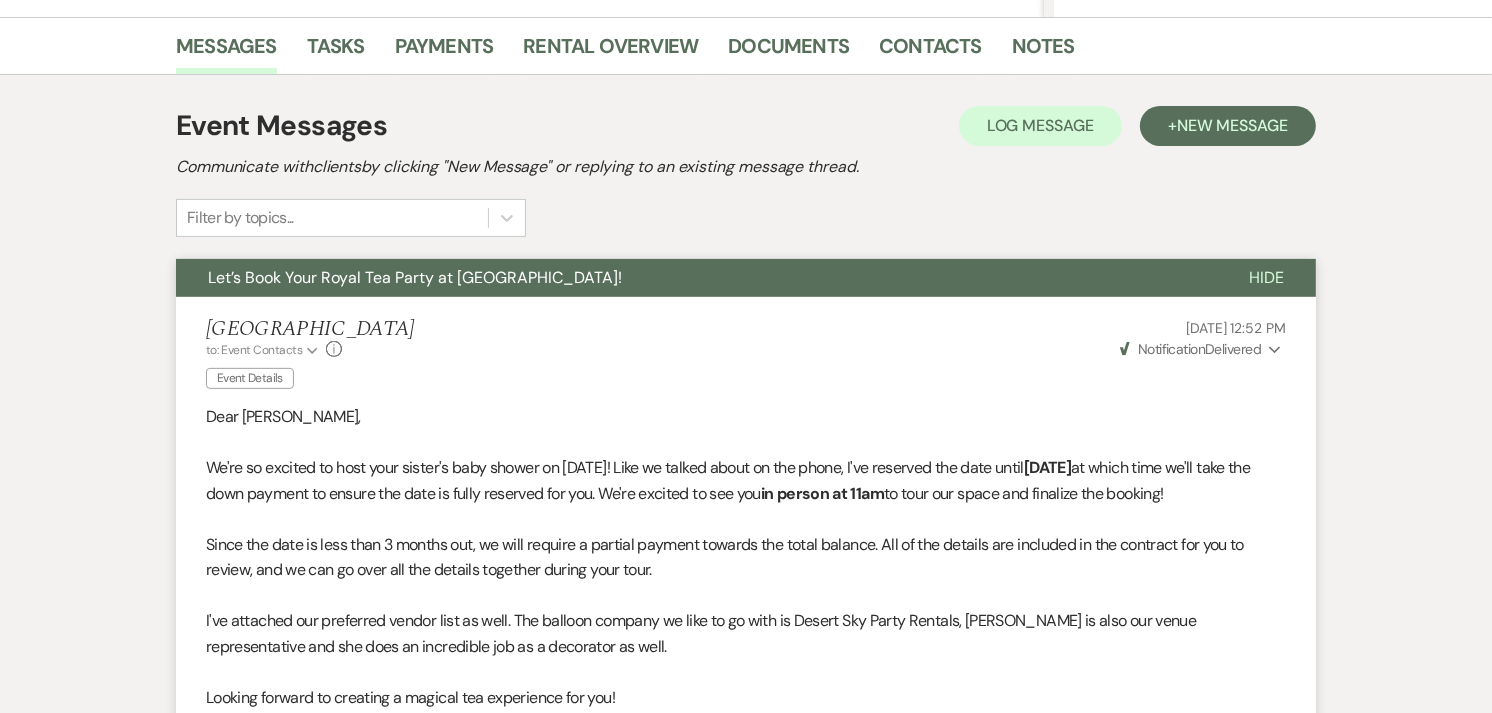 click on "Previous Lori Moorehead's Sister Baby Shower Edit Bookmark Gear Settings Settings Date created:   Jul 15, 2025, 12:22 PM Stage: Inquiry Follow Up Tour Requested Tour Confirmed Toured Proposal Sent Booked Lost Source: Weven Venue Website Instagram Facebook Pinterest Google The Knot Wedding Wire Here Comes the Guide Wedding Spot Eventective Zola The Venue Report PartySlate VRBO / Homeaway Airbnb Wedding Show TikTok X / Twitter Phone Call Walk-in Vendor Referral Advertising Personal Referral Local Referral Other Event Type: Wedding Anniversary Party Baby Shower Bachelorette / Bachelor Party Birthday Party Bridal Shower Brunch Community Event Concert Corporate Event Elopement End of Life Celebration Engagement Party Fundraiser Graduation Party Micro Wedding Prom Quinceañera Rehearsal Dinner Religious Event Retreat Other Assigned Users: Himaya Garden Event Details Edit Desired date:   Saturday, September 13th, 2025 Venue:   Himaya Garden . 25  guests Venue Address:   427 East Limberlost Drive Tucson   AZ, 85705" at bounding box center (522, -208) 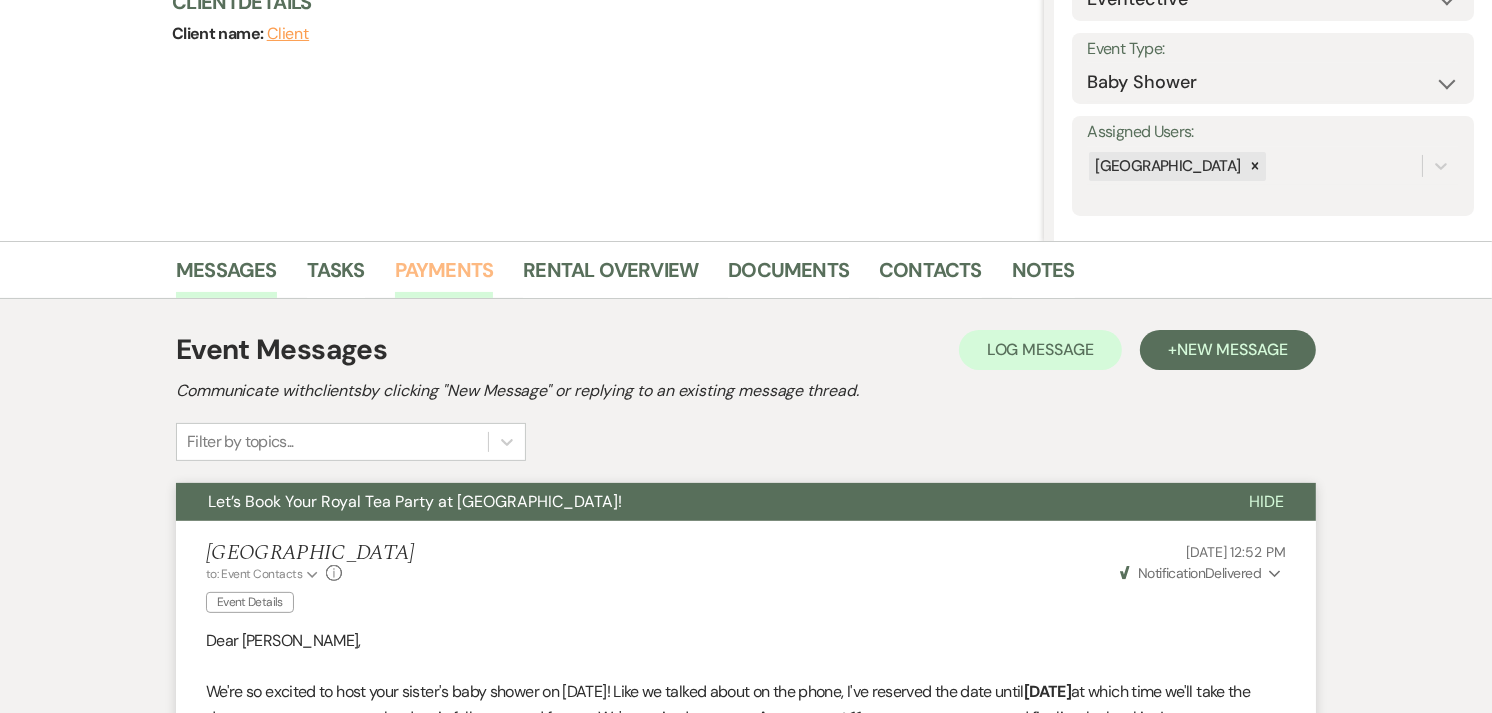 click on "Payments" at bounding box center (444, 276) 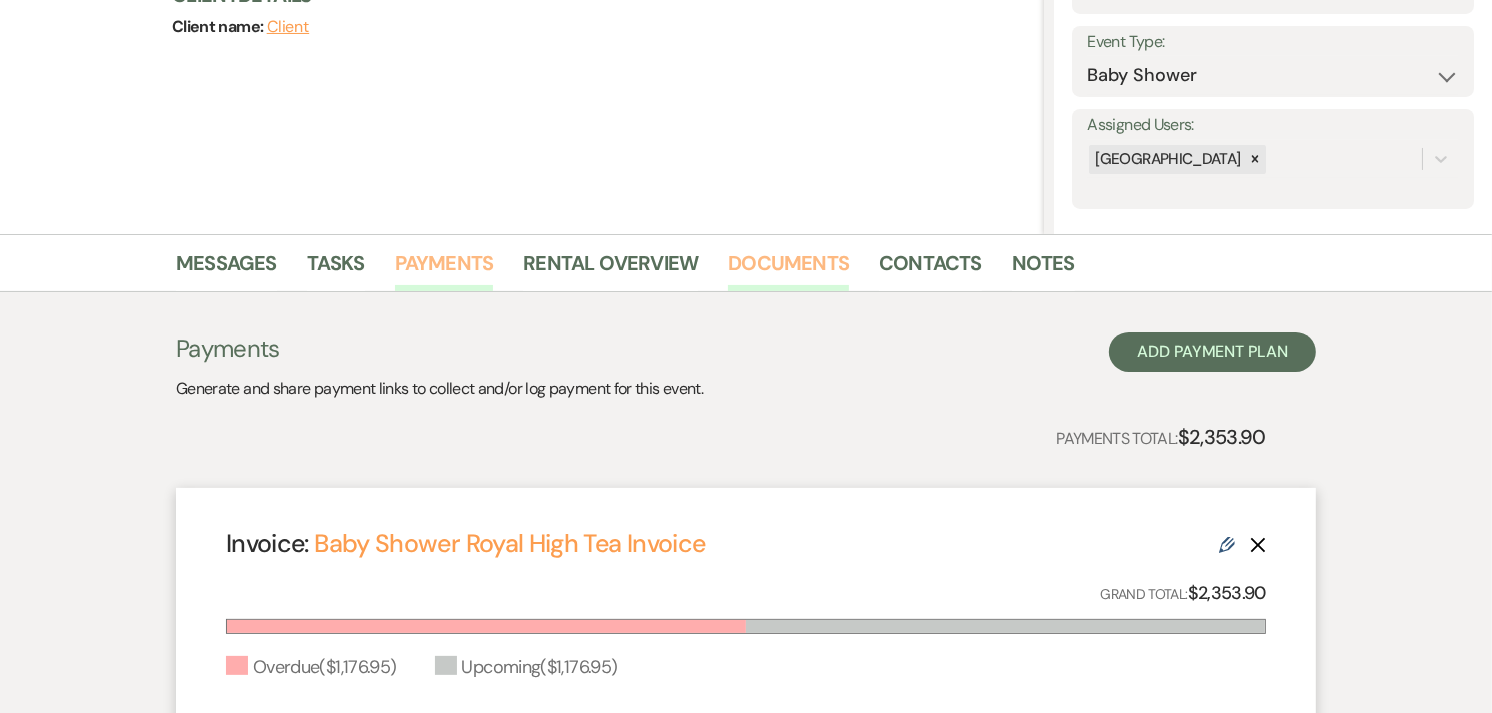 scroll, scrollTop: 0, scrollLeft: 0, axis: both 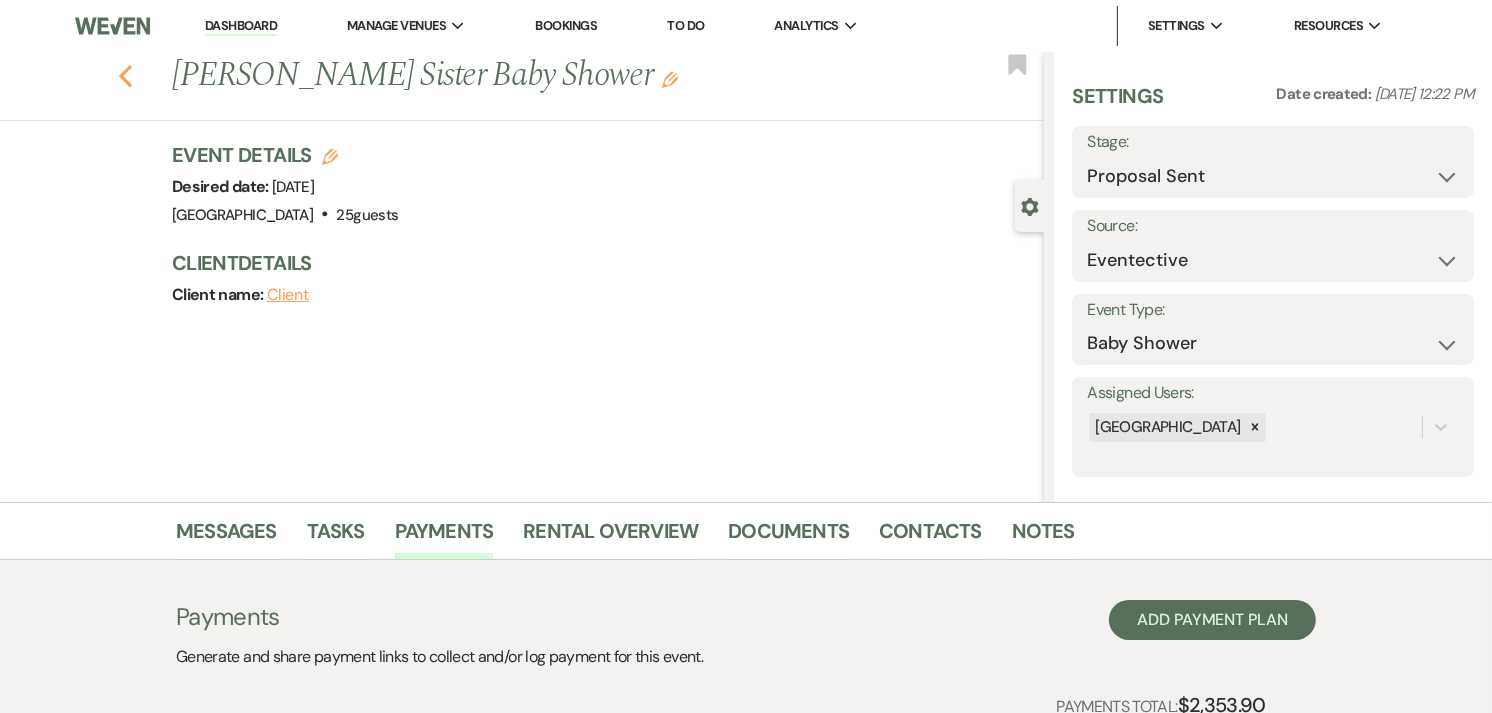 click on "Previous" 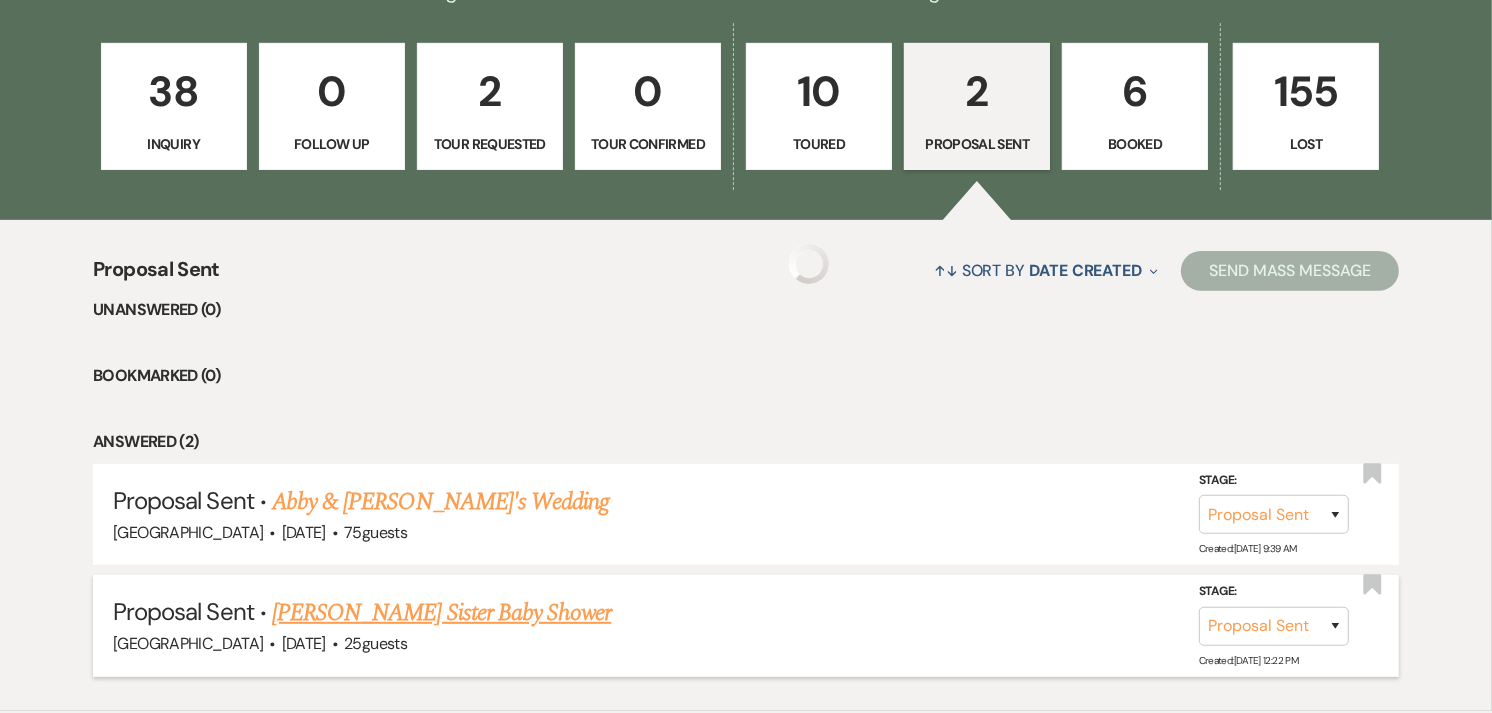 scroll, scrollTop: 666, scrollLeft: 0, axis: vertical 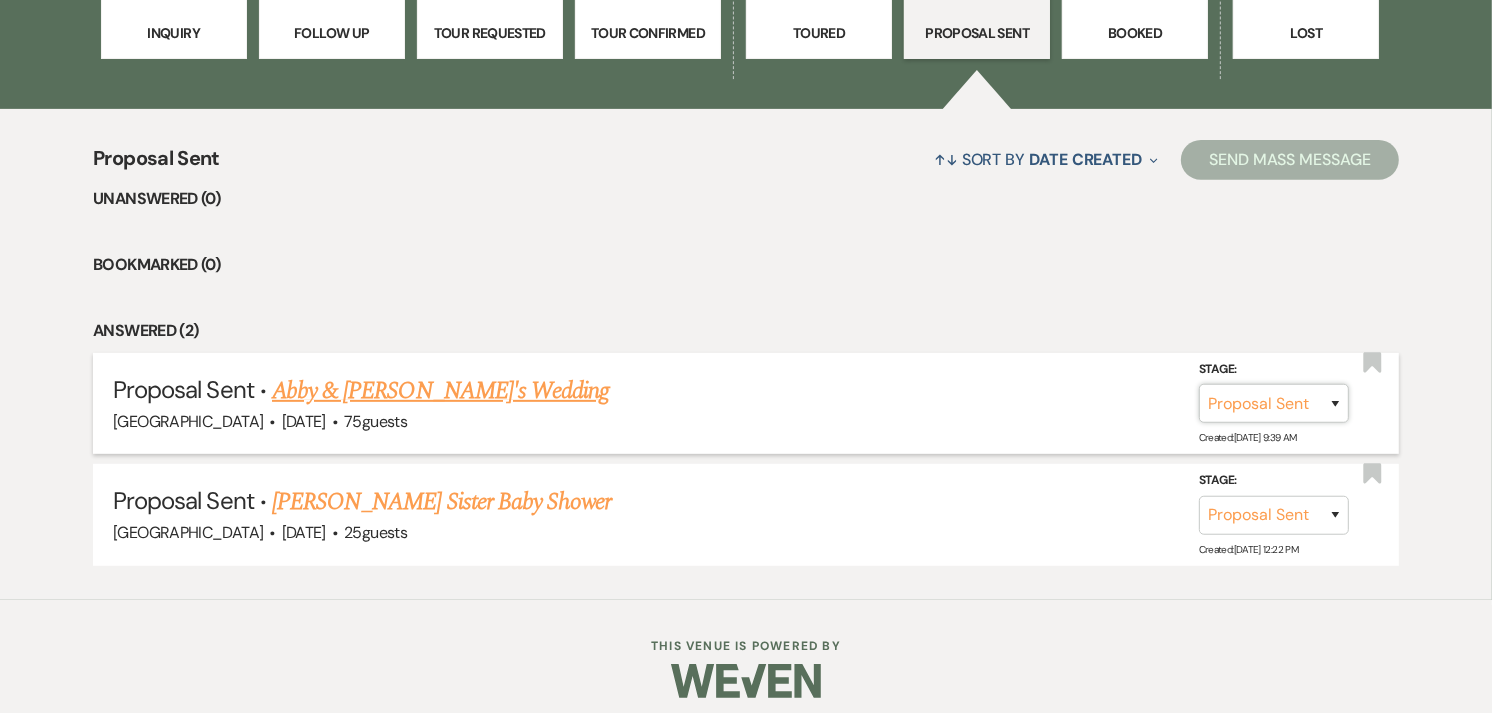 click on "Inquiry Follow Up Tour Requested Tour Confirmed Toured Proposal Sent Booked Lost" at bounding box center [1274, 403] 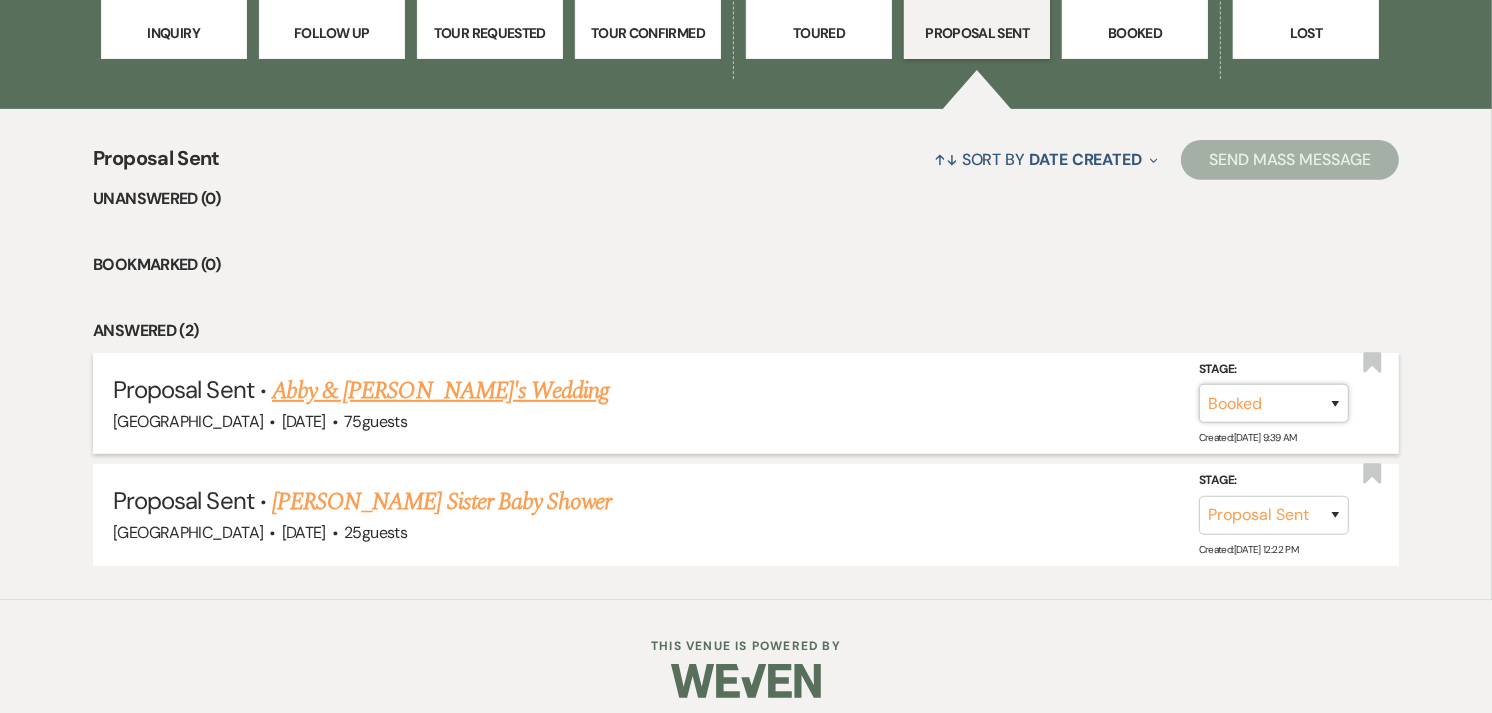 click on "Inquiry Follow Up Tour Requested Tour Confirmed Toured Proposal Sent Booked Lost" at bounding box center [1274, 403] 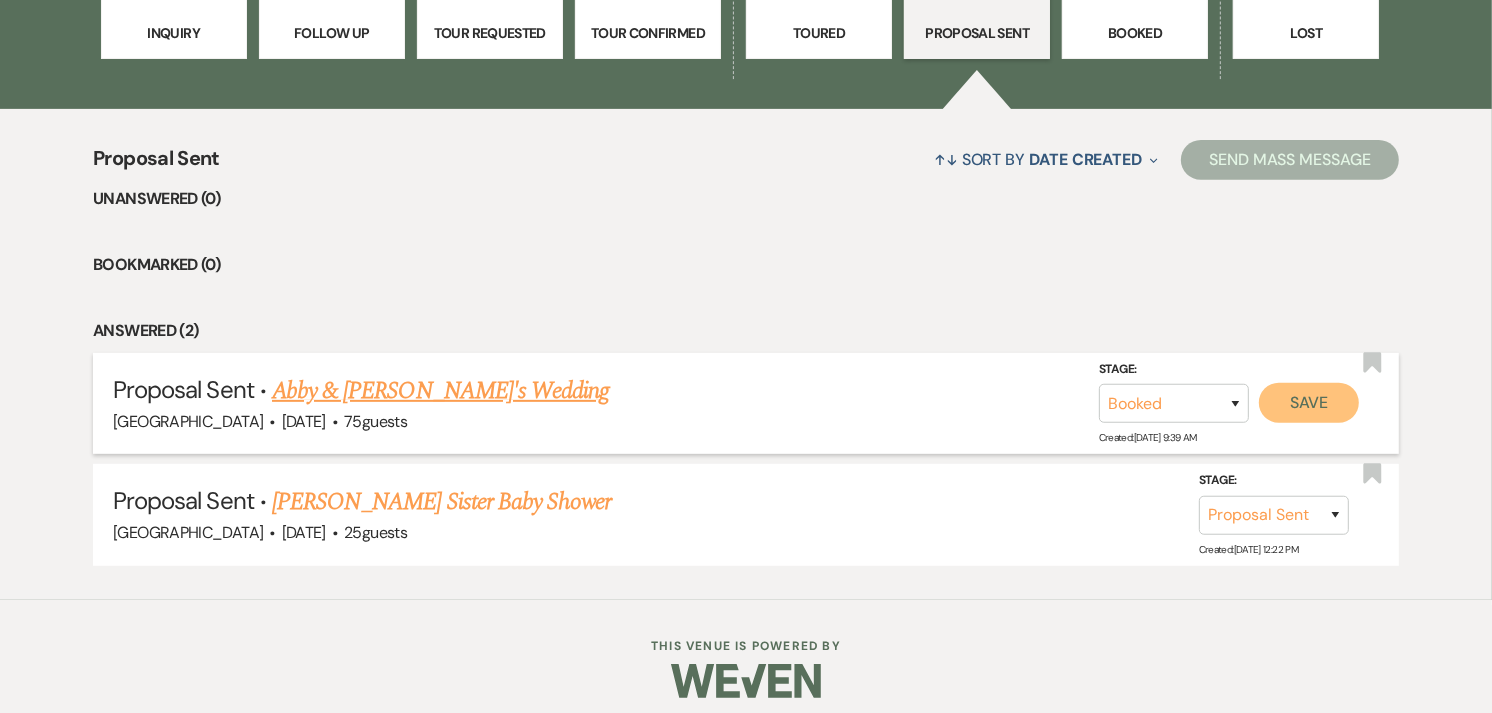 click on "Save" at bounding box center [1309, 403] 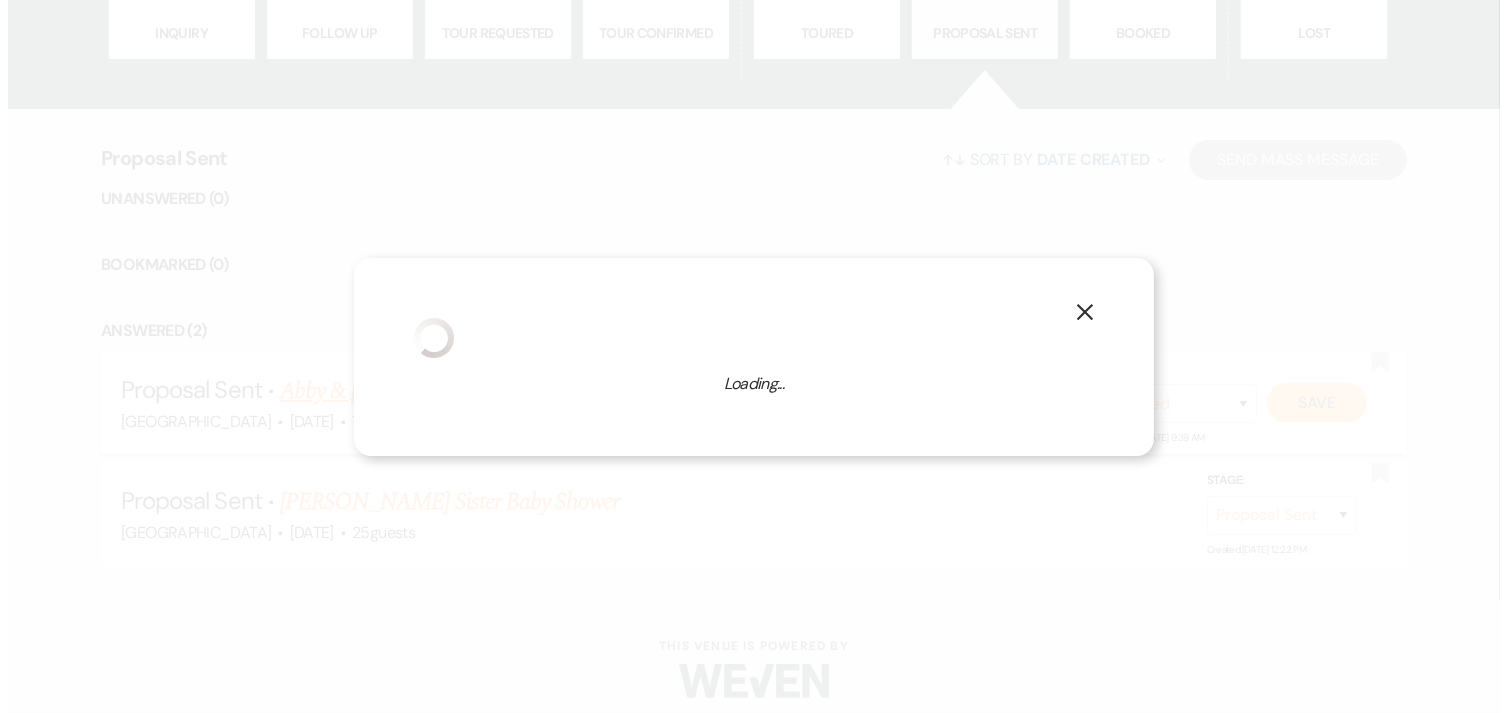 scroll, scrollTop: 668, scrollLeft: 0, axis: vertical 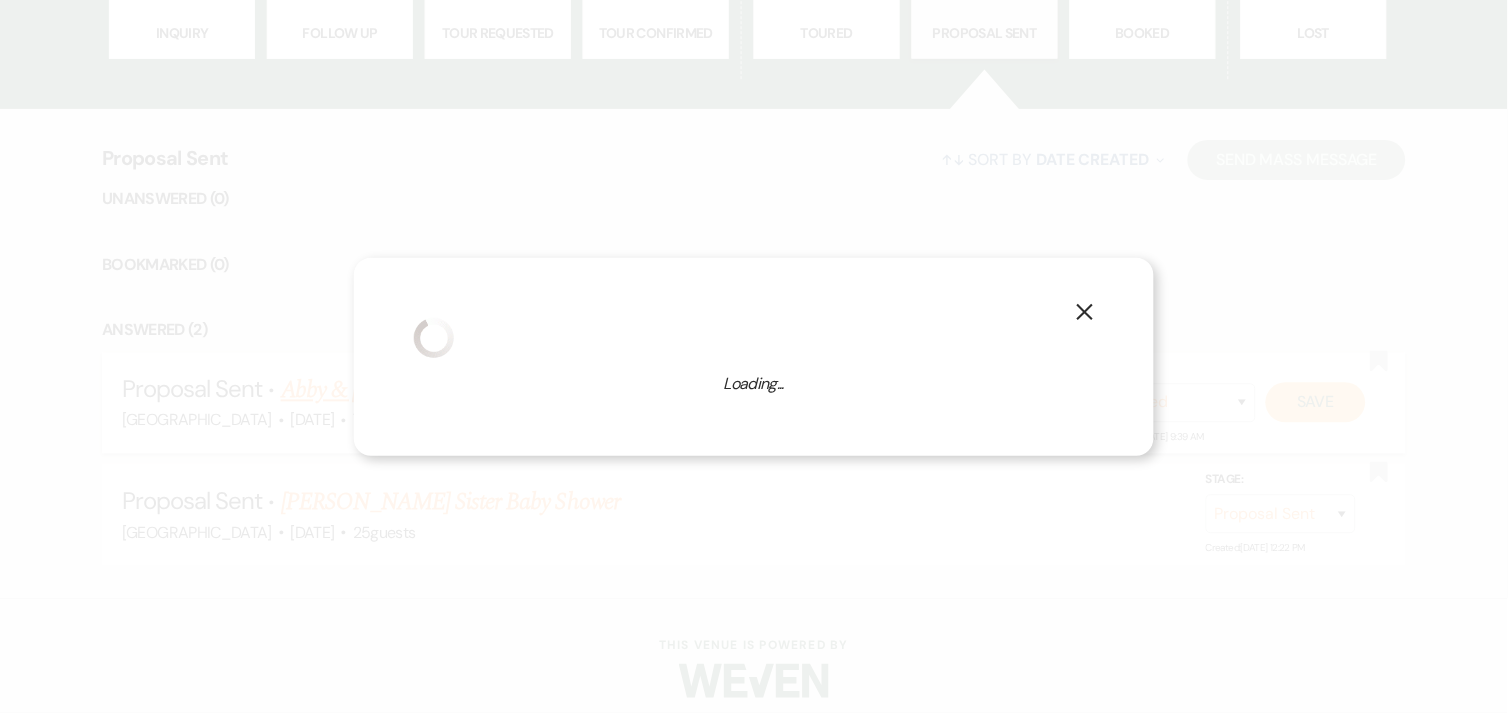 select on "1" 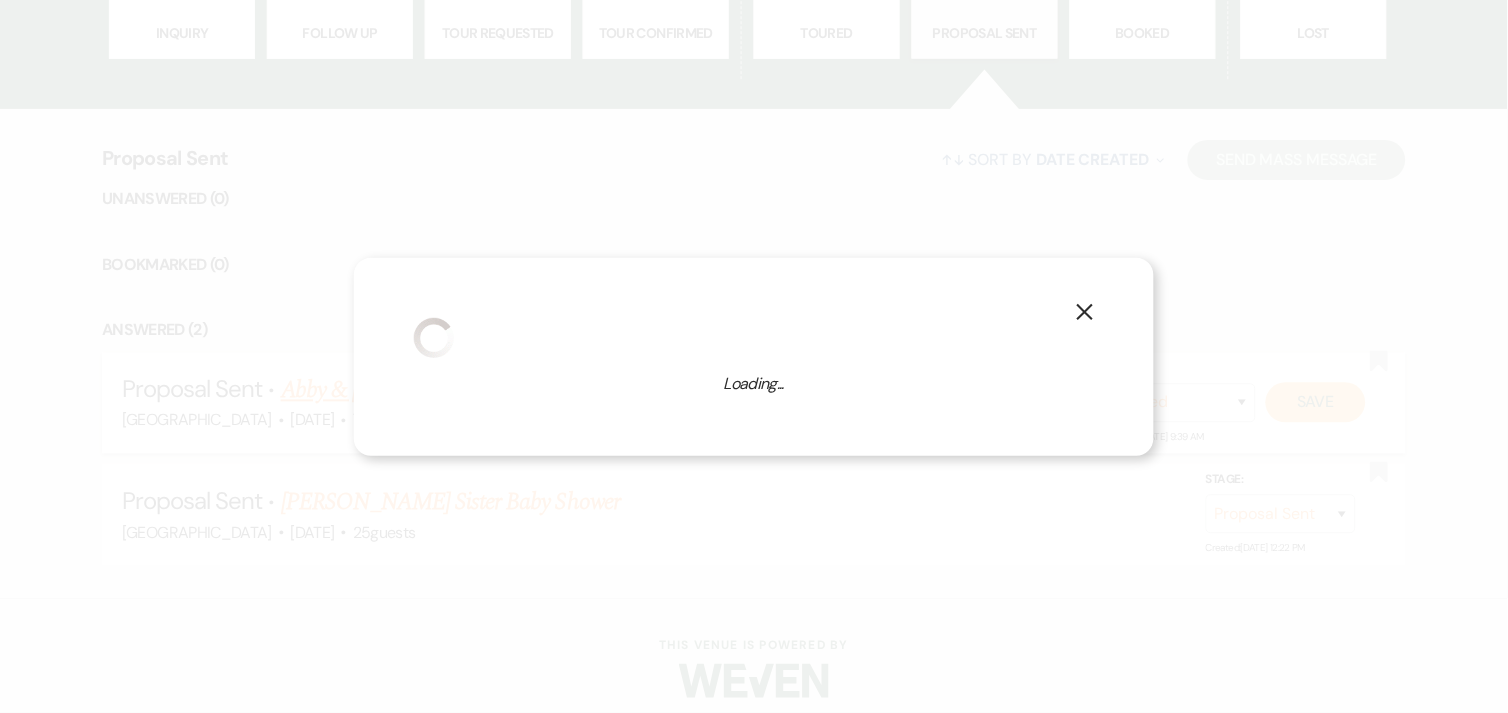 select on "825" 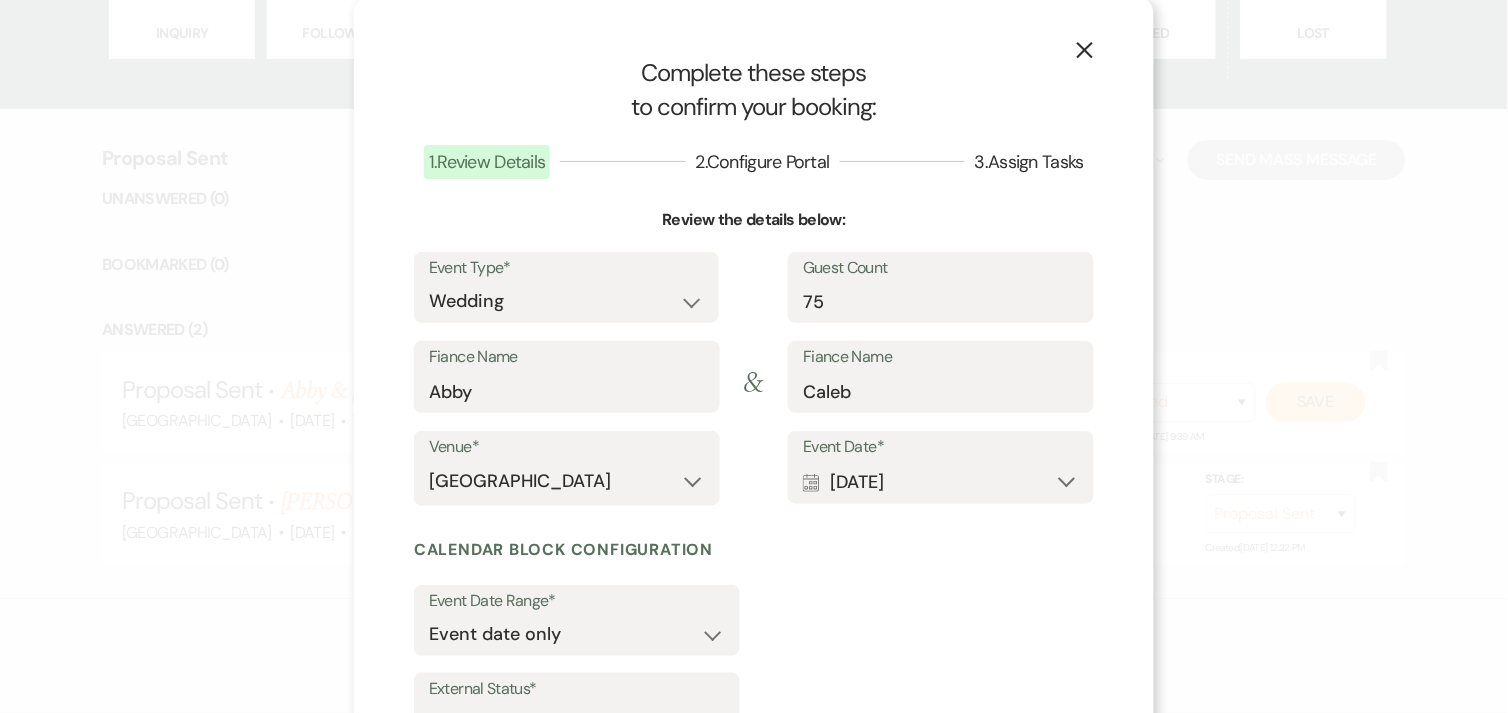 scroll, scrollTop: 0, scrollLeft: 0, axis: both 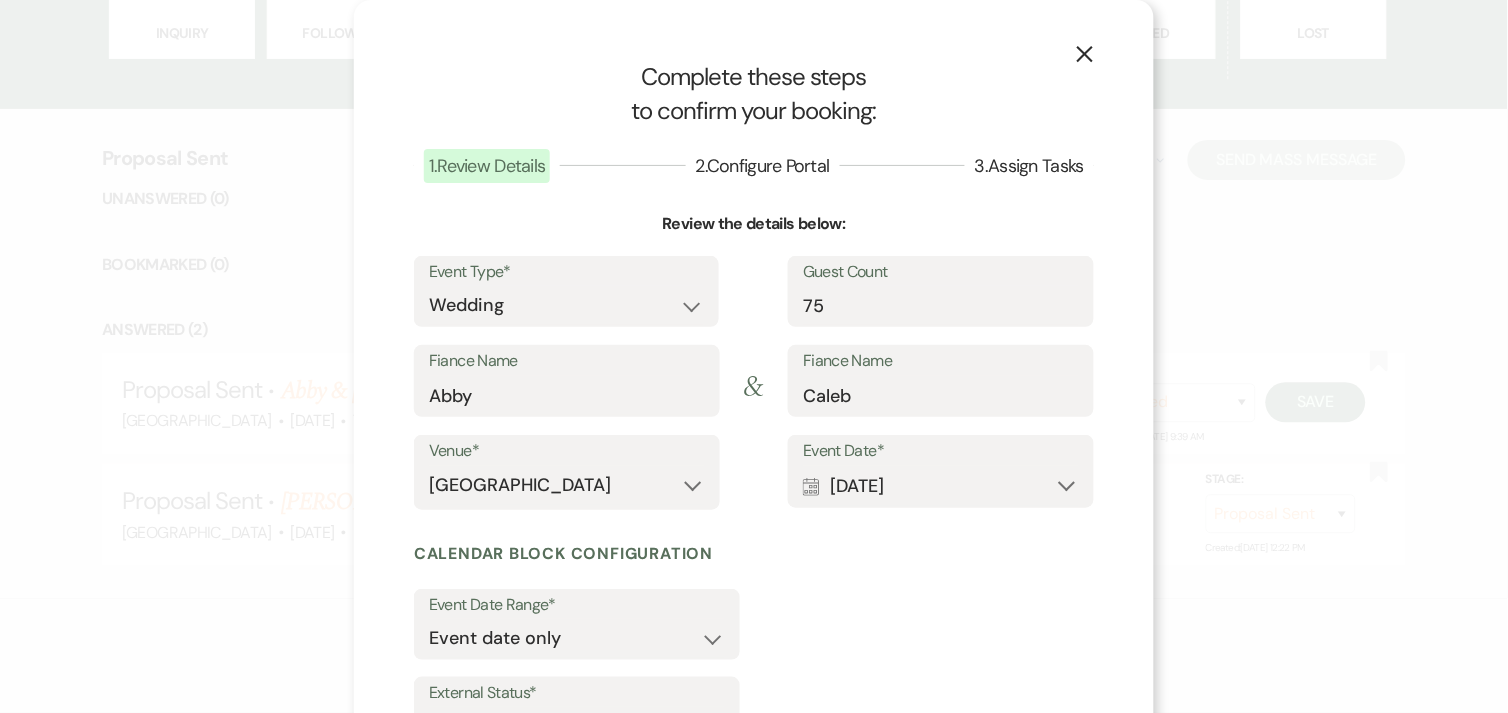click on "X" at bounding box center (1085, 53) 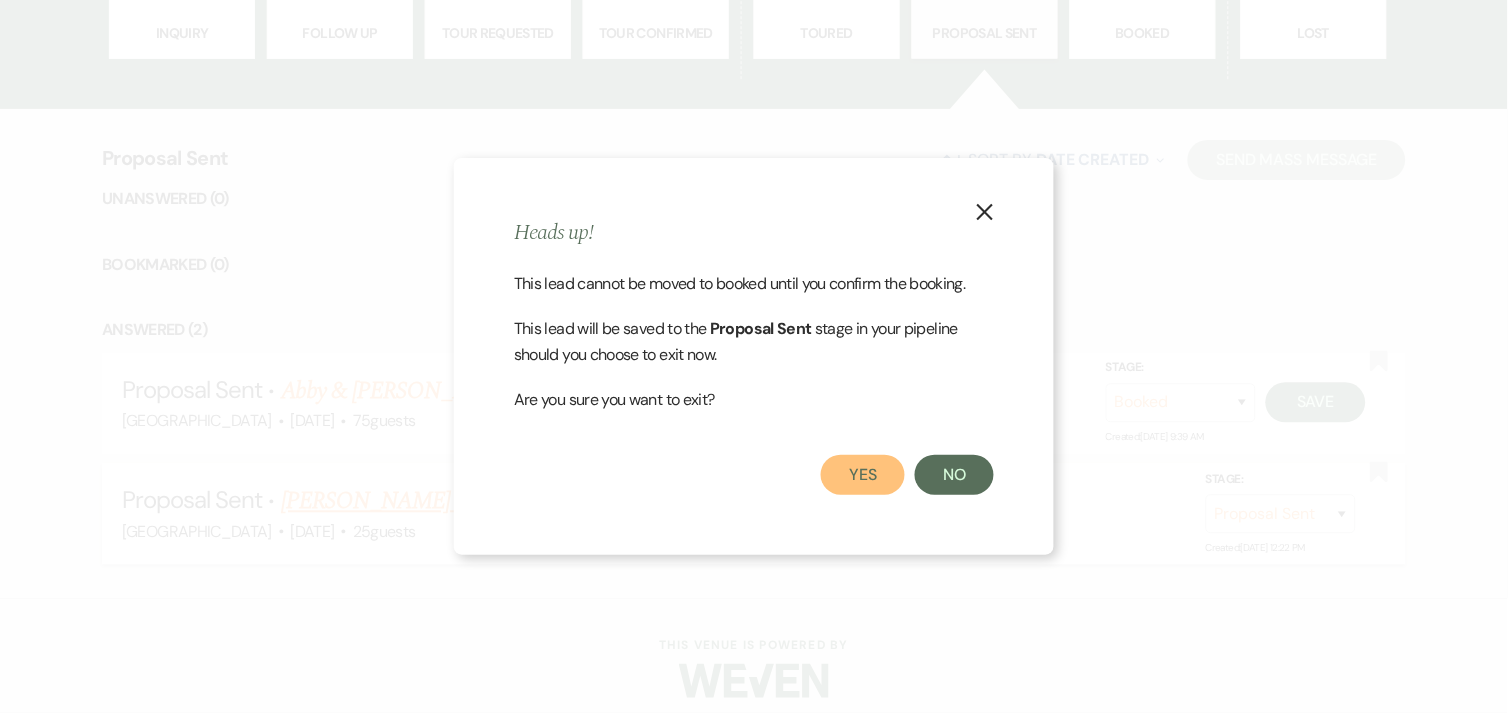 click on "Yes" at bounding box center [863, 475] 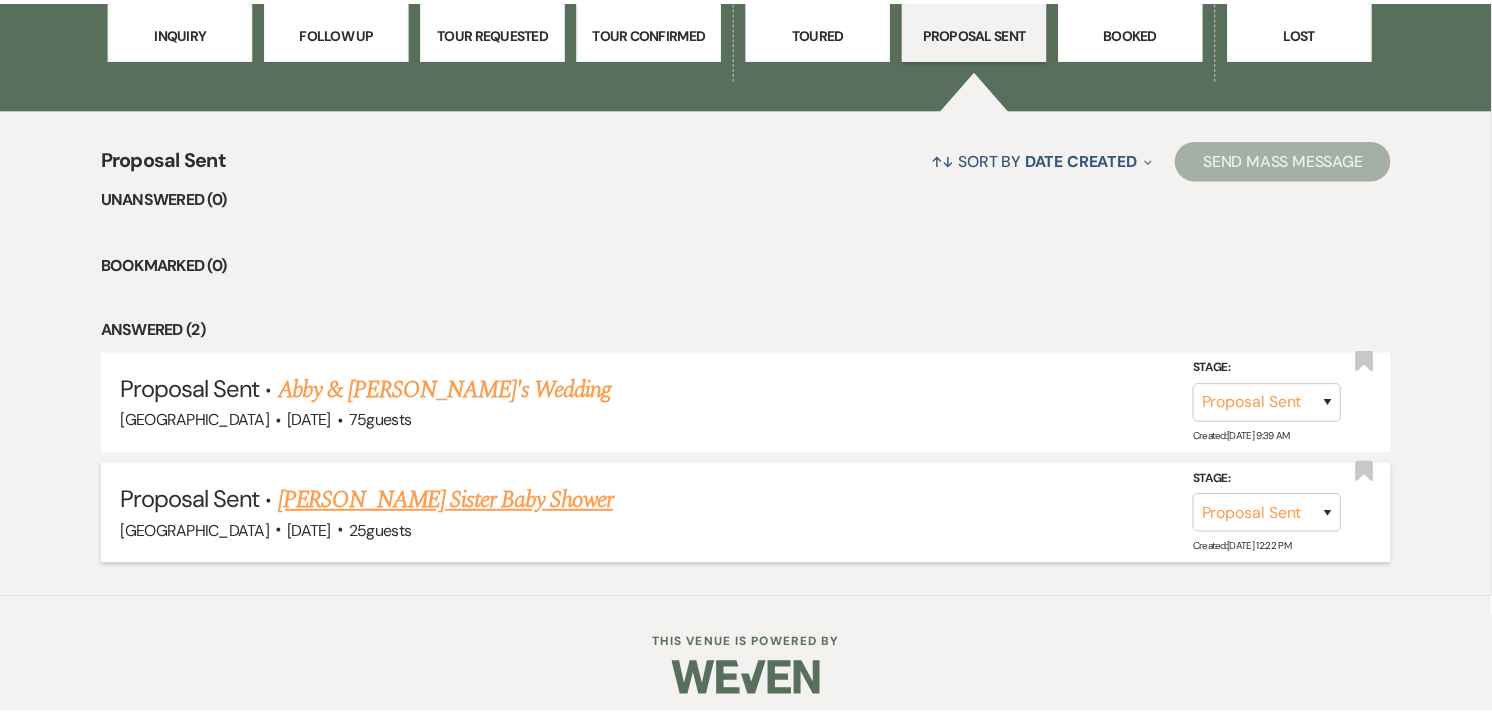 scroll, scrollTop: 666, scrollLeft: 0, axis: vertical 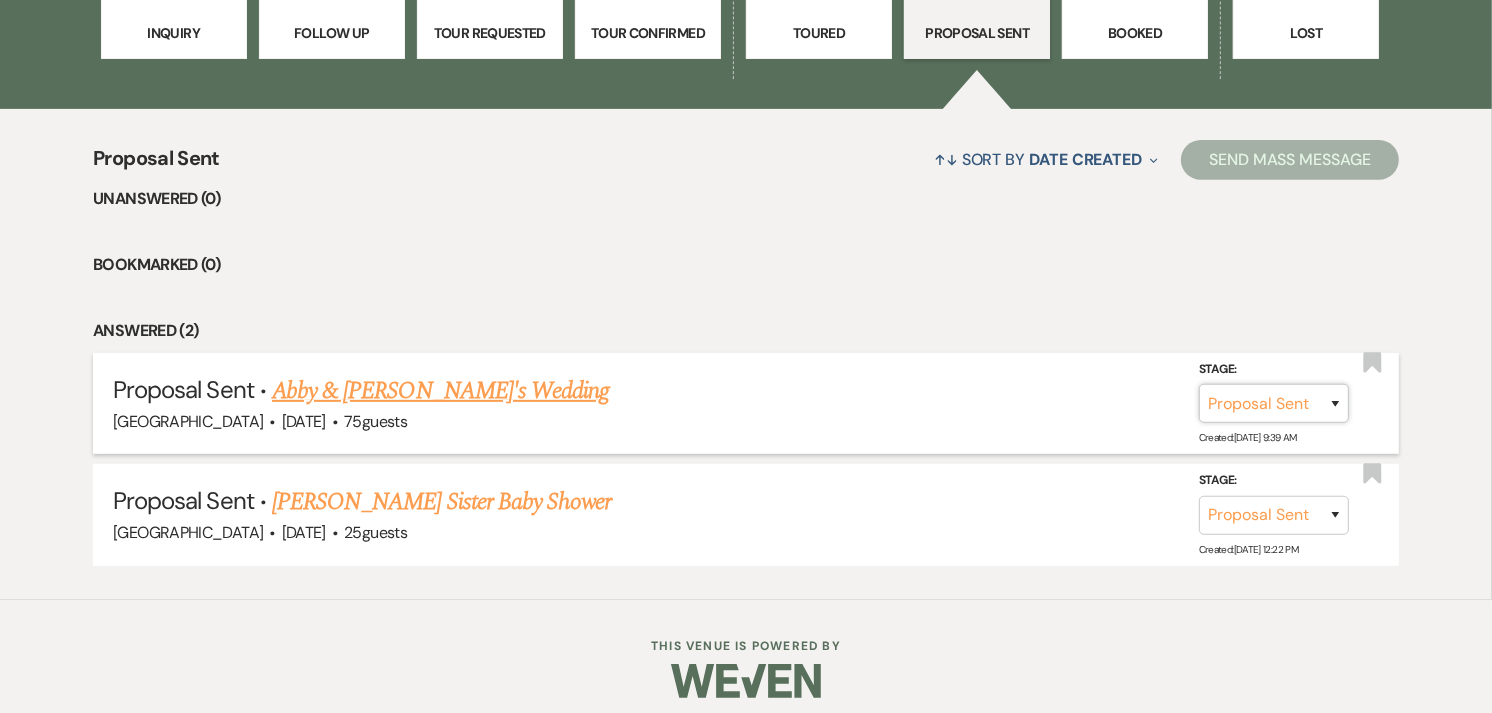 click on "Inquiry Follow Up Tour Requested Tour Confirmed Toured Proposal Sent Booked Lost" at bounding box center (1274, 403) 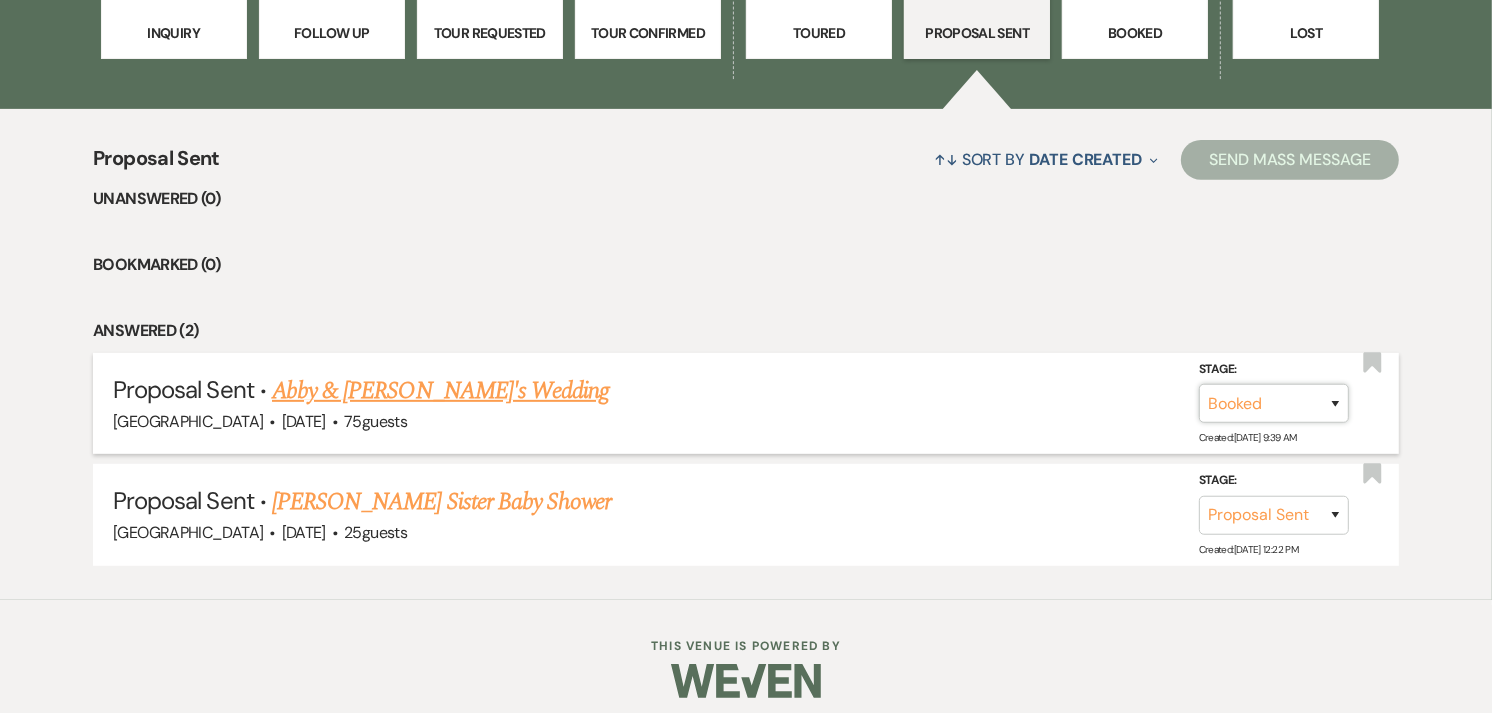 click on "Inquiry Follow Up Tour Requested Tour Confirmed Toured Proposal Sent Booked Lost" at bounding box center (1274, 403) 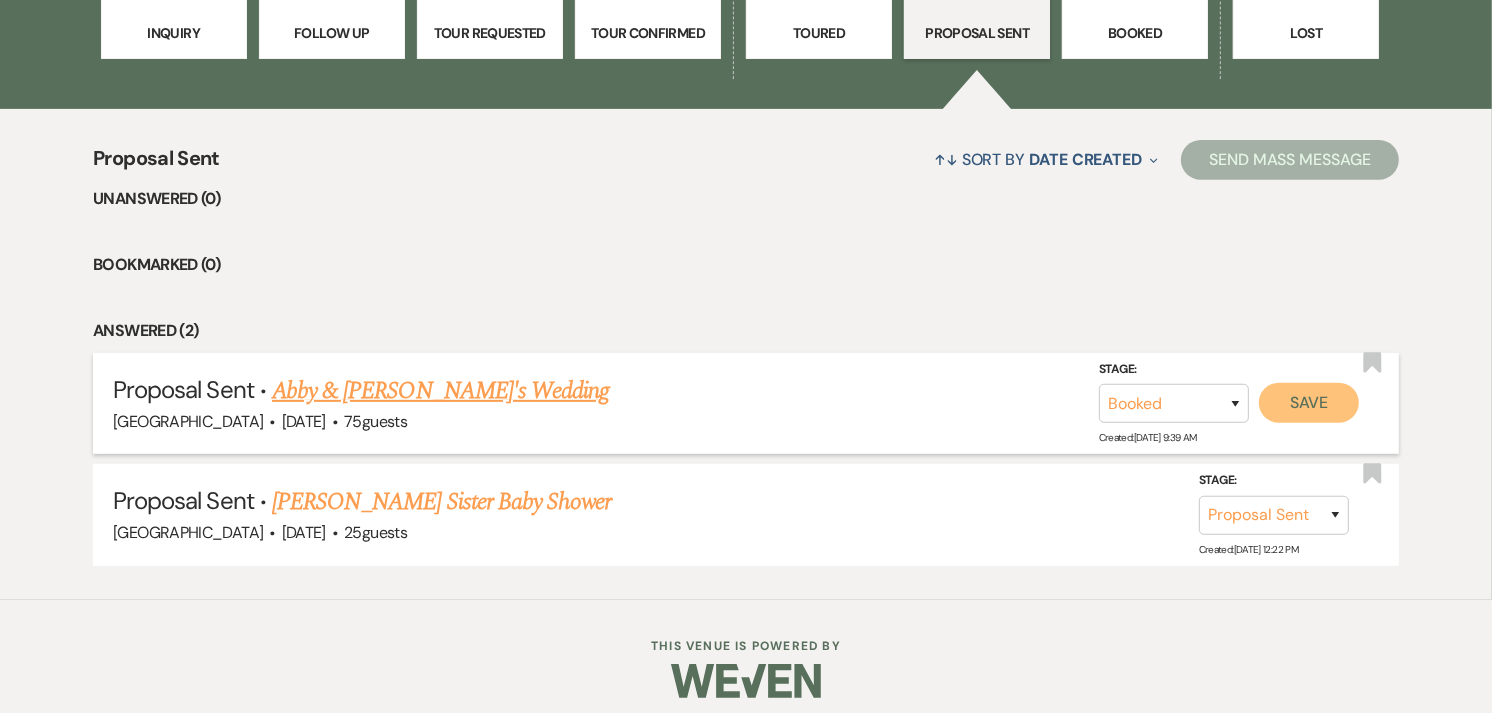 click on "Save" at bounding box center (1309, 403) 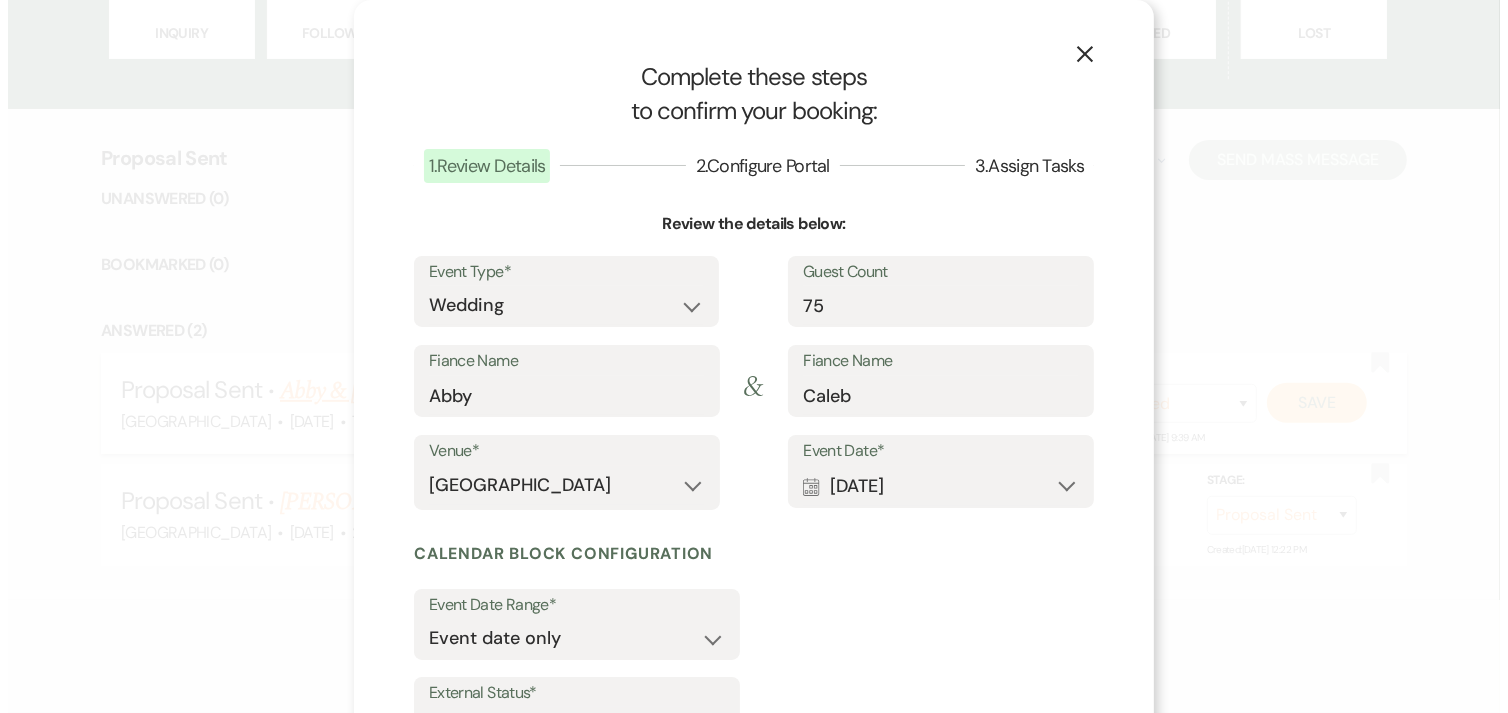 scroll, scrollTop: 668, scrollLeft: 0, axis: vertical 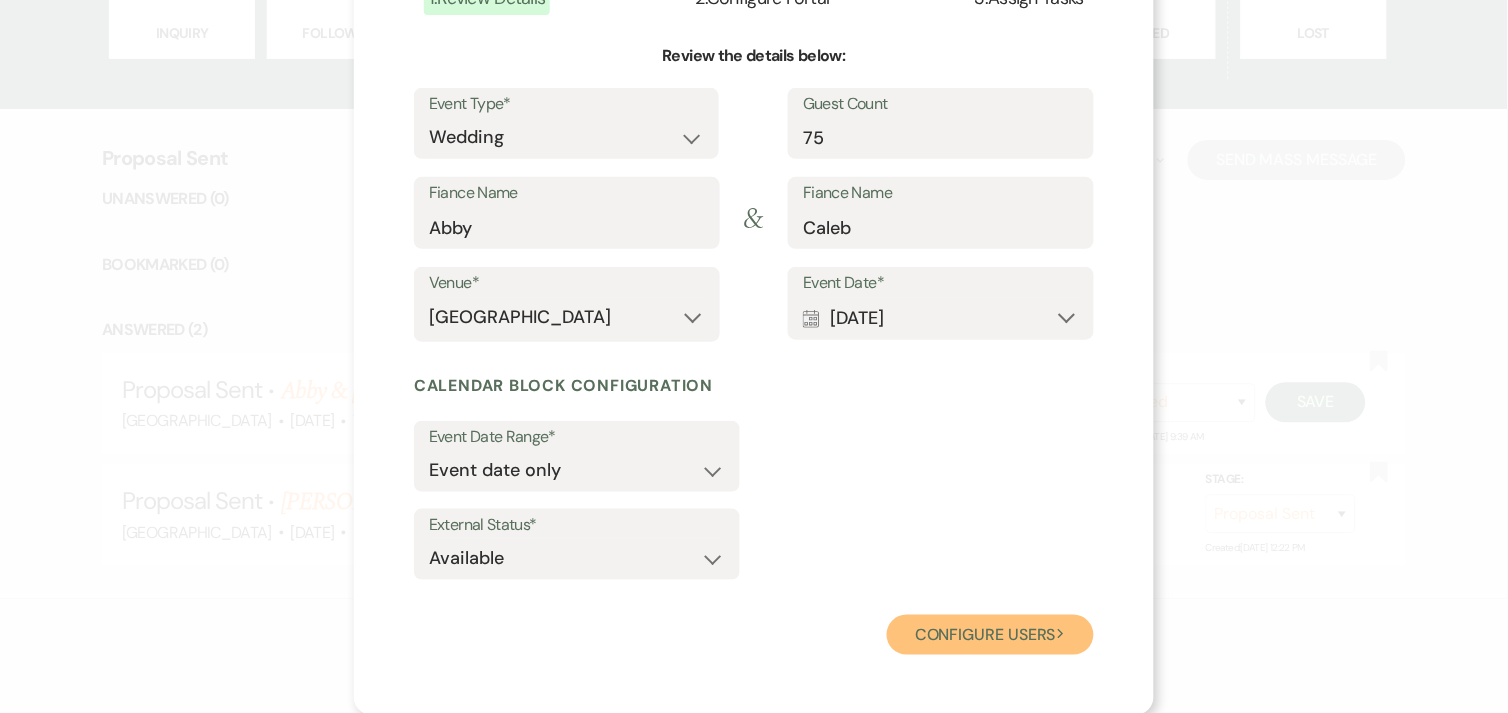 click on "Configure users  Next" at bounding box center (990, 635) 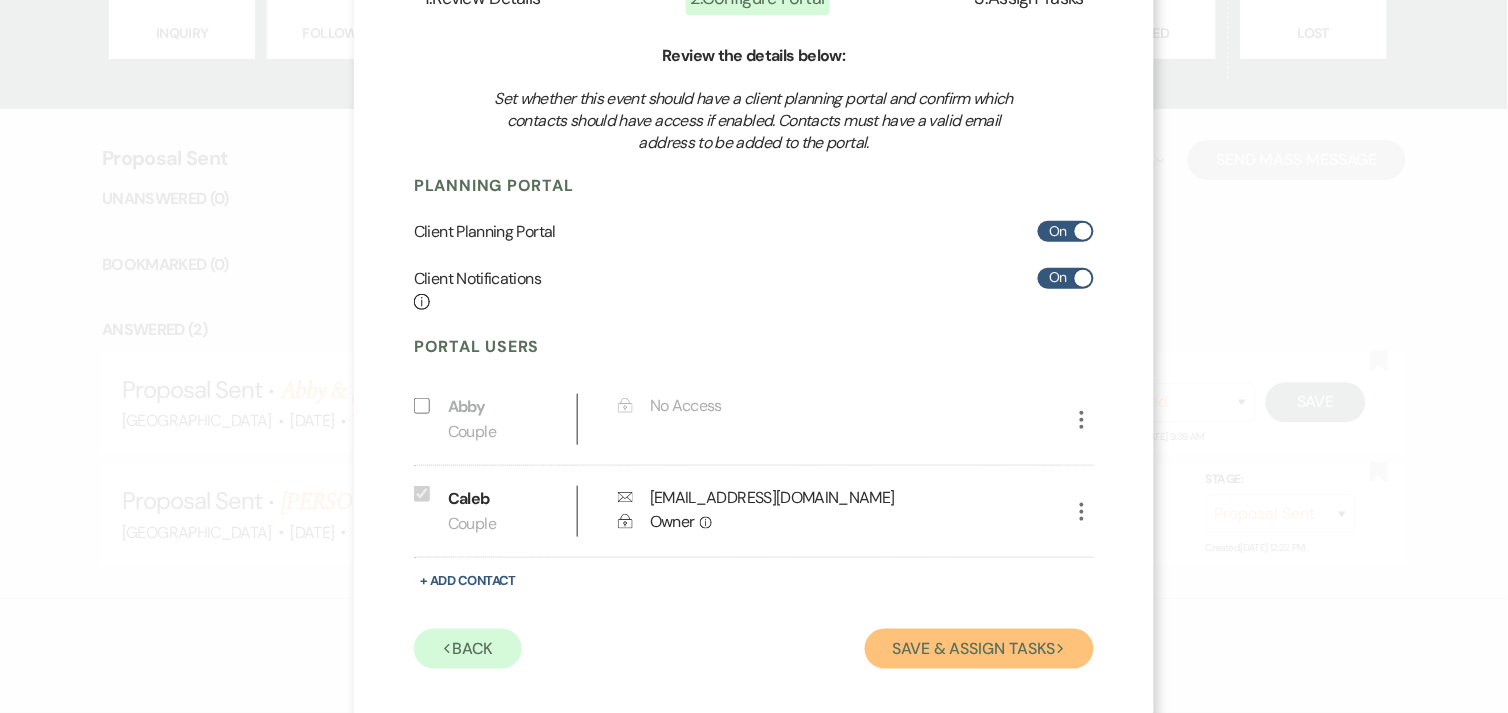 click on "Save & Assign Tasks  Next" at bounding box center (979, 649) 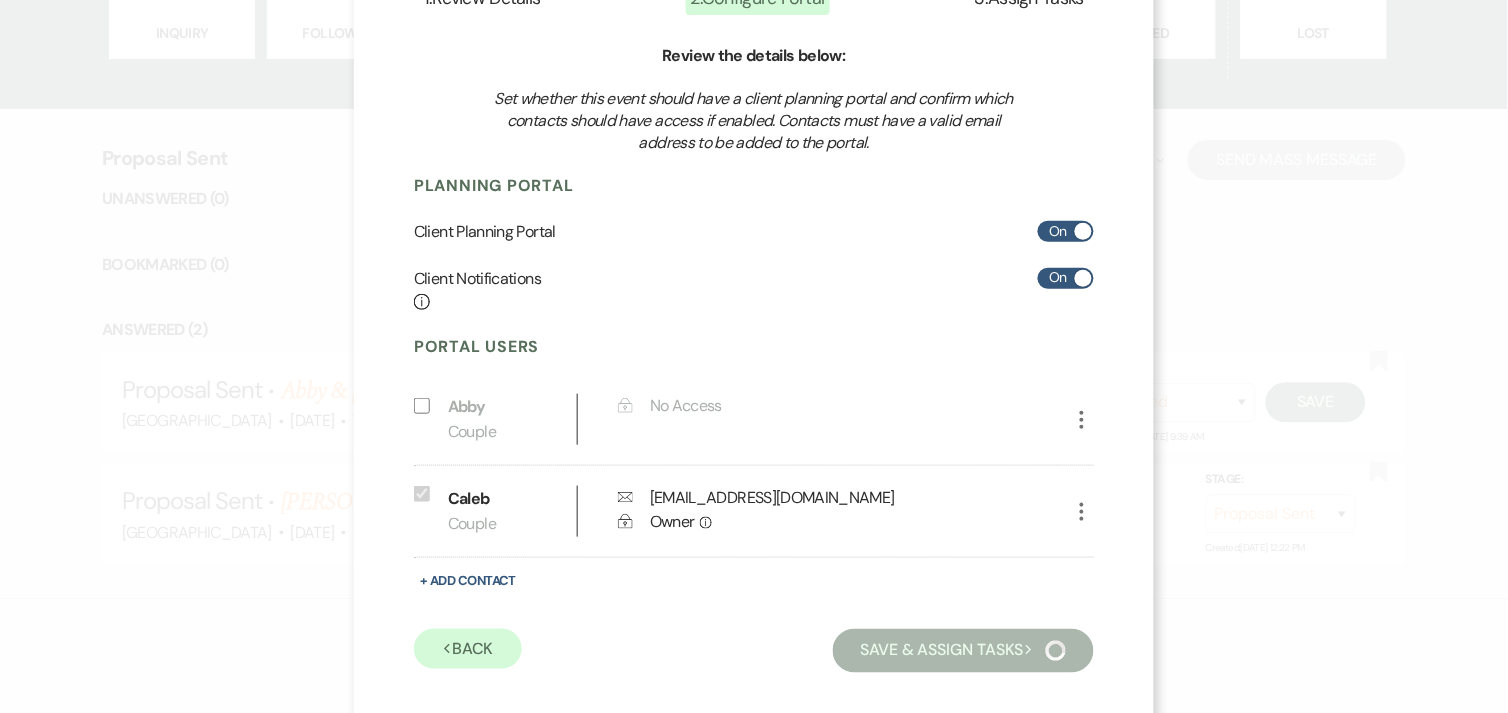 scroll, scrollTop: 72, scrollLeft: 0, axis: vertical 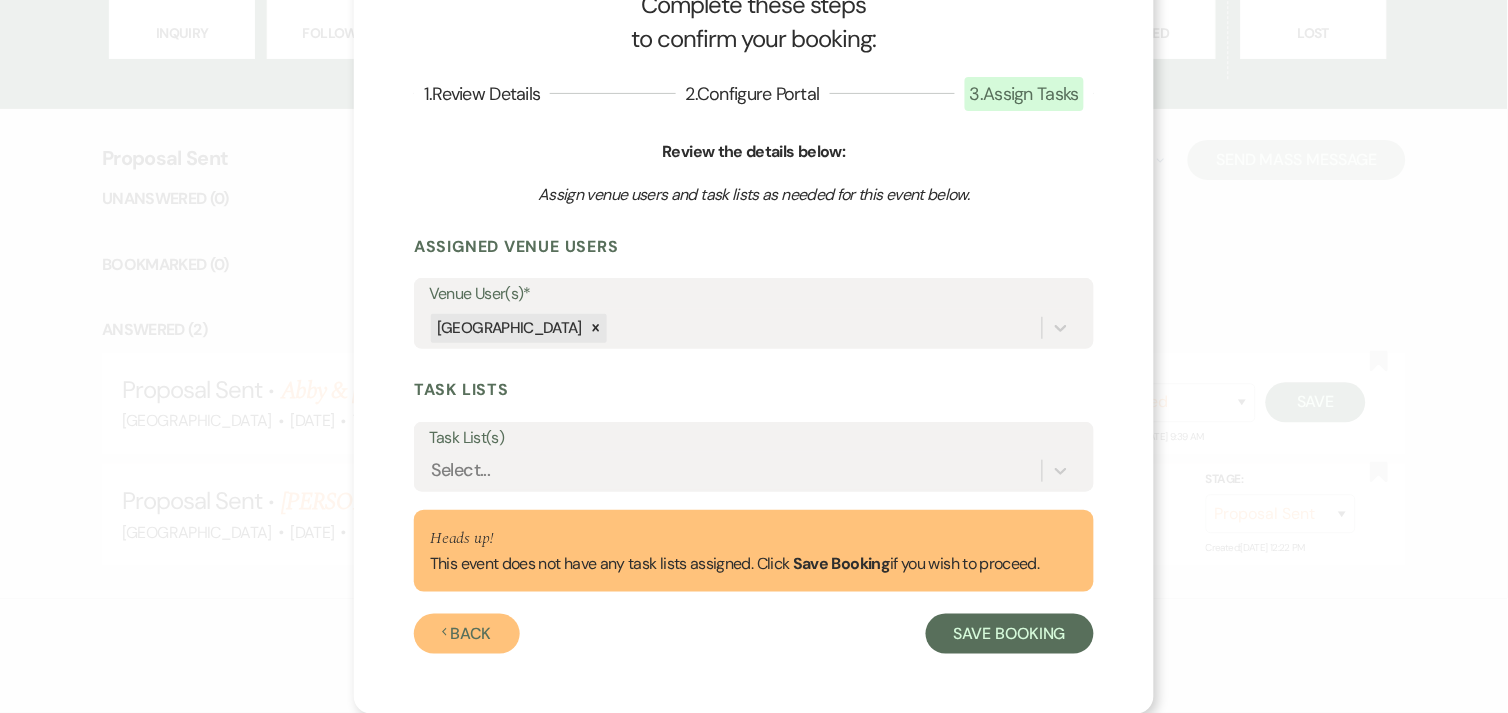 click on "Previous  Back" at bounding box center (467, 634) 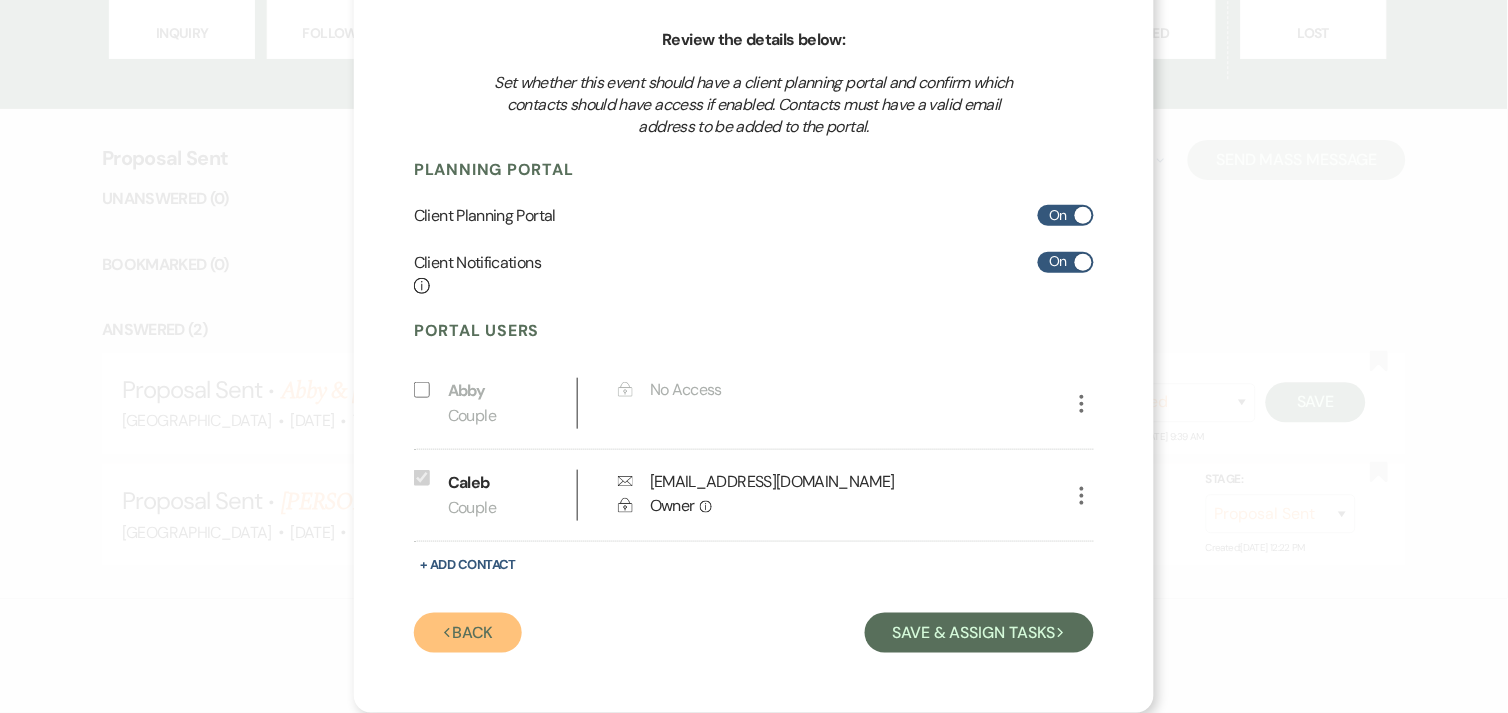 click on "Previous  Back" at bounding box center [468, 633] 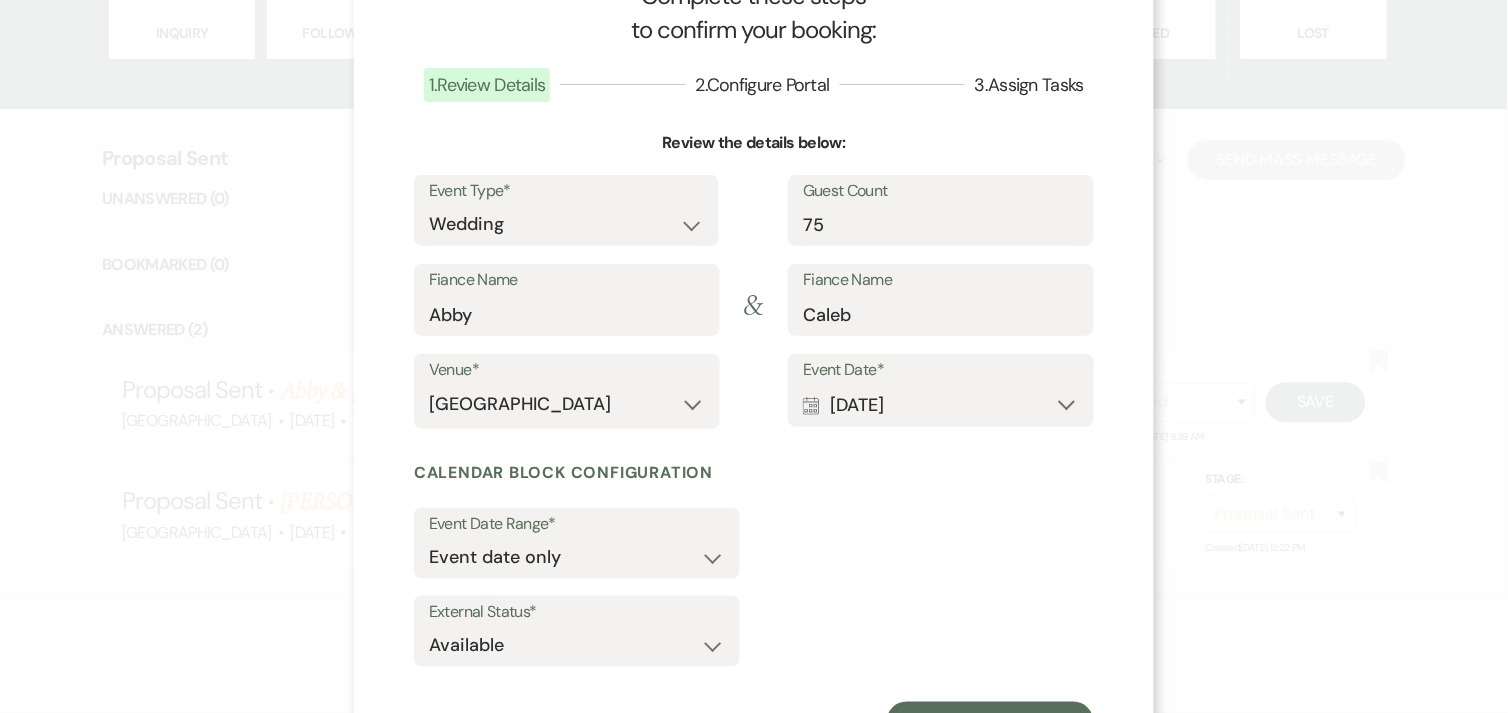scroll, scrollTop: 0, scrollLeft: 0, axis: both 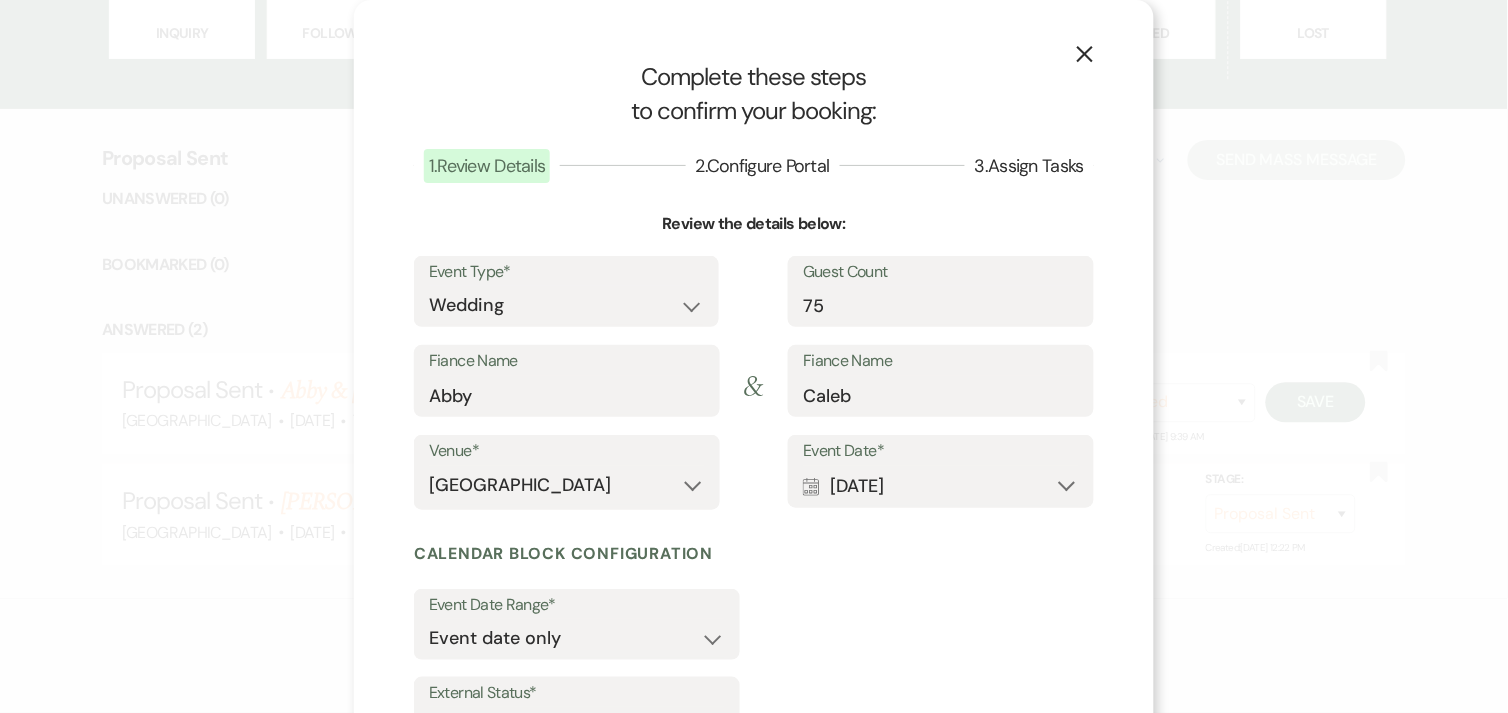 click on "X" 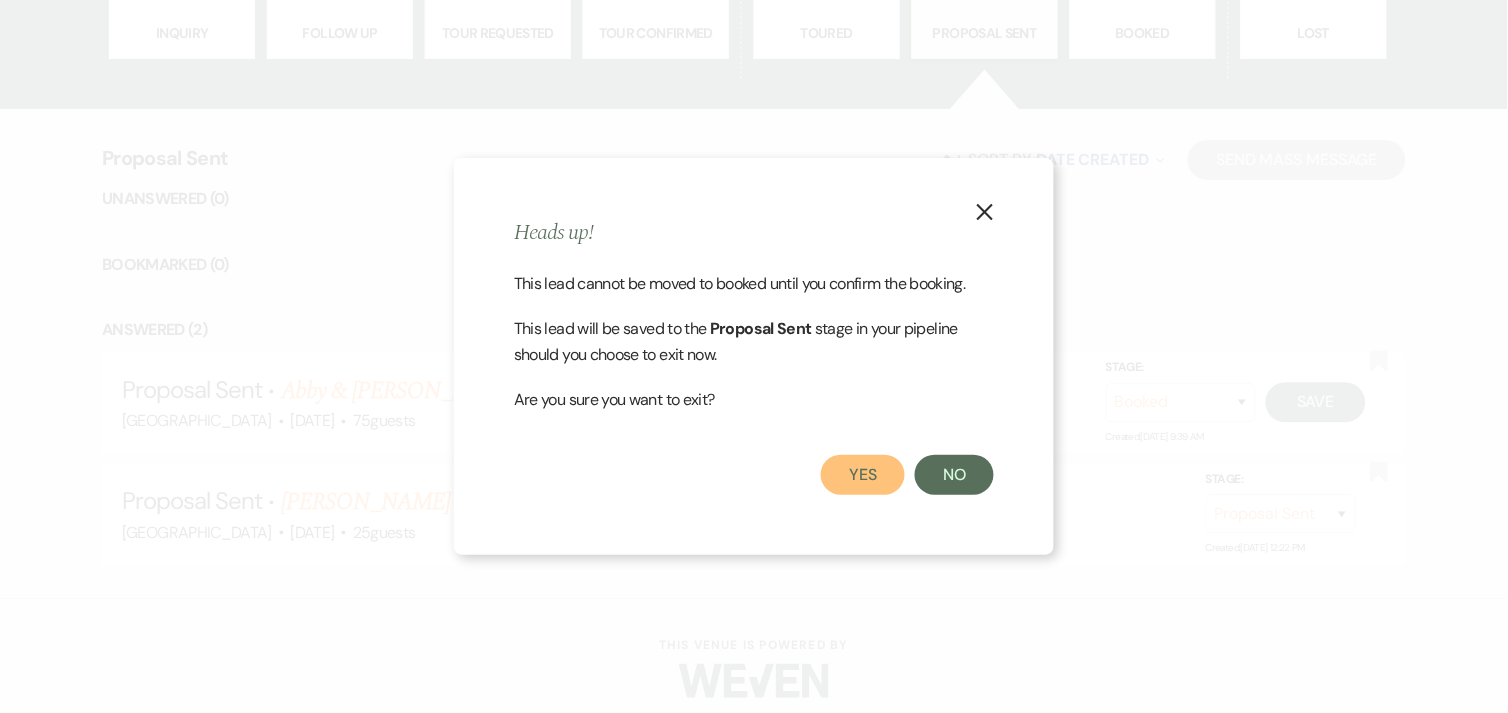 click on "Yes" at bounding box center (863, 475) 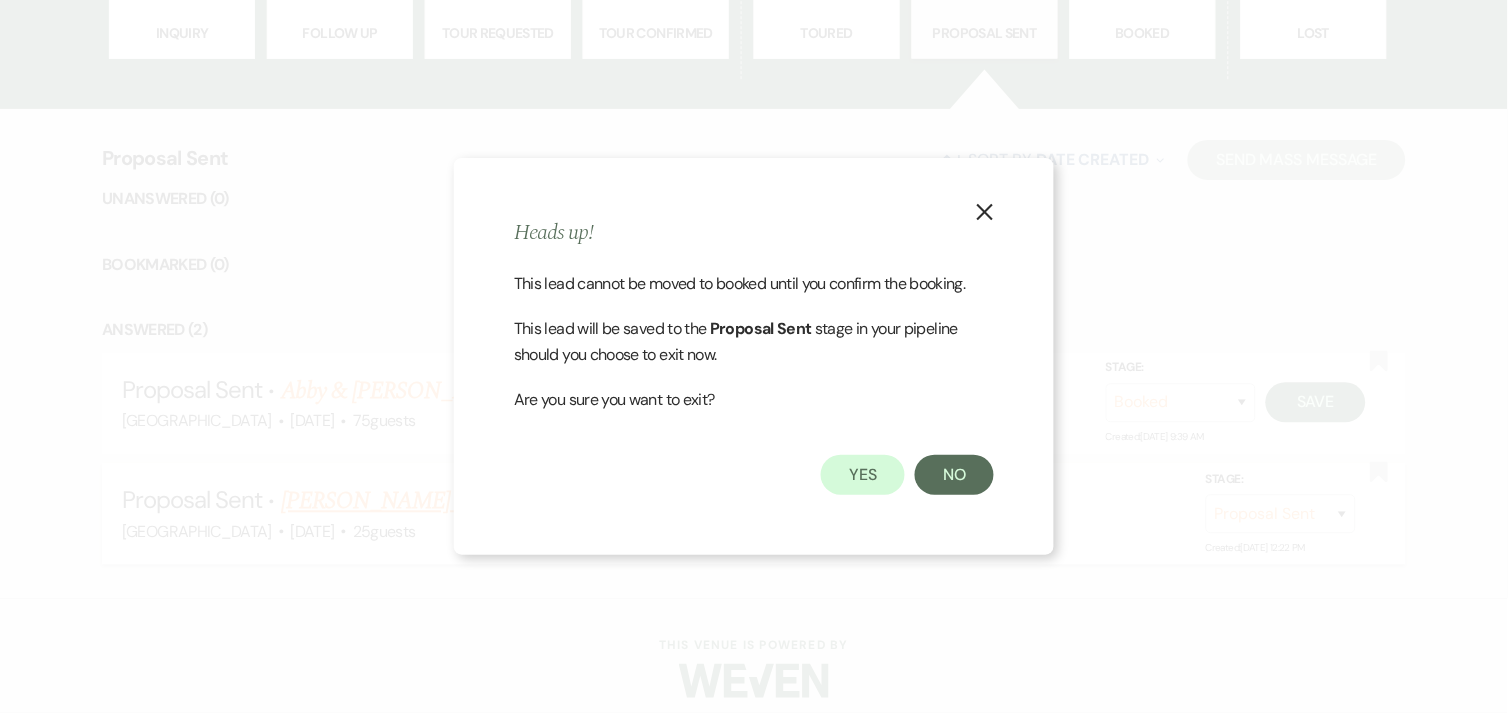 select on "6" 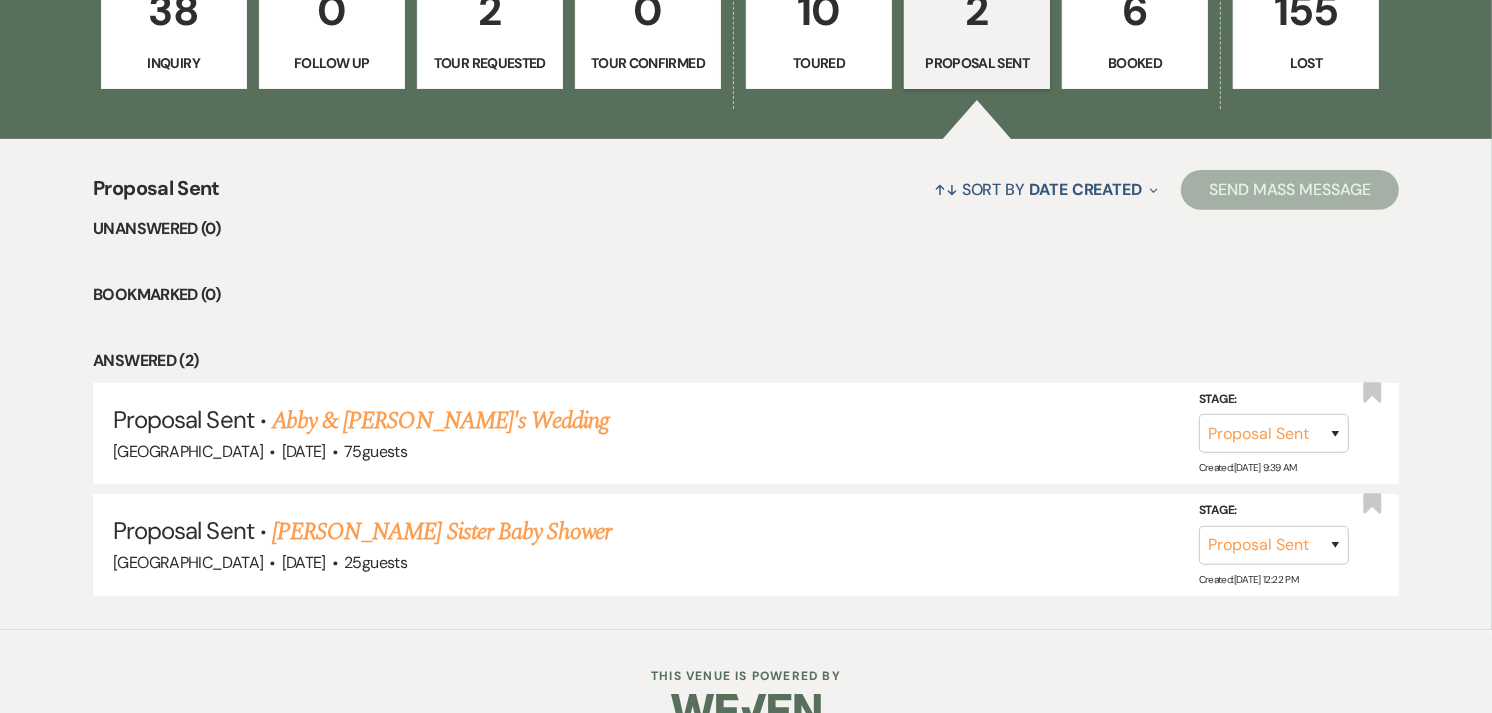 scroll, scrollTop: 555, scrollLeft: 0, axis: vertical 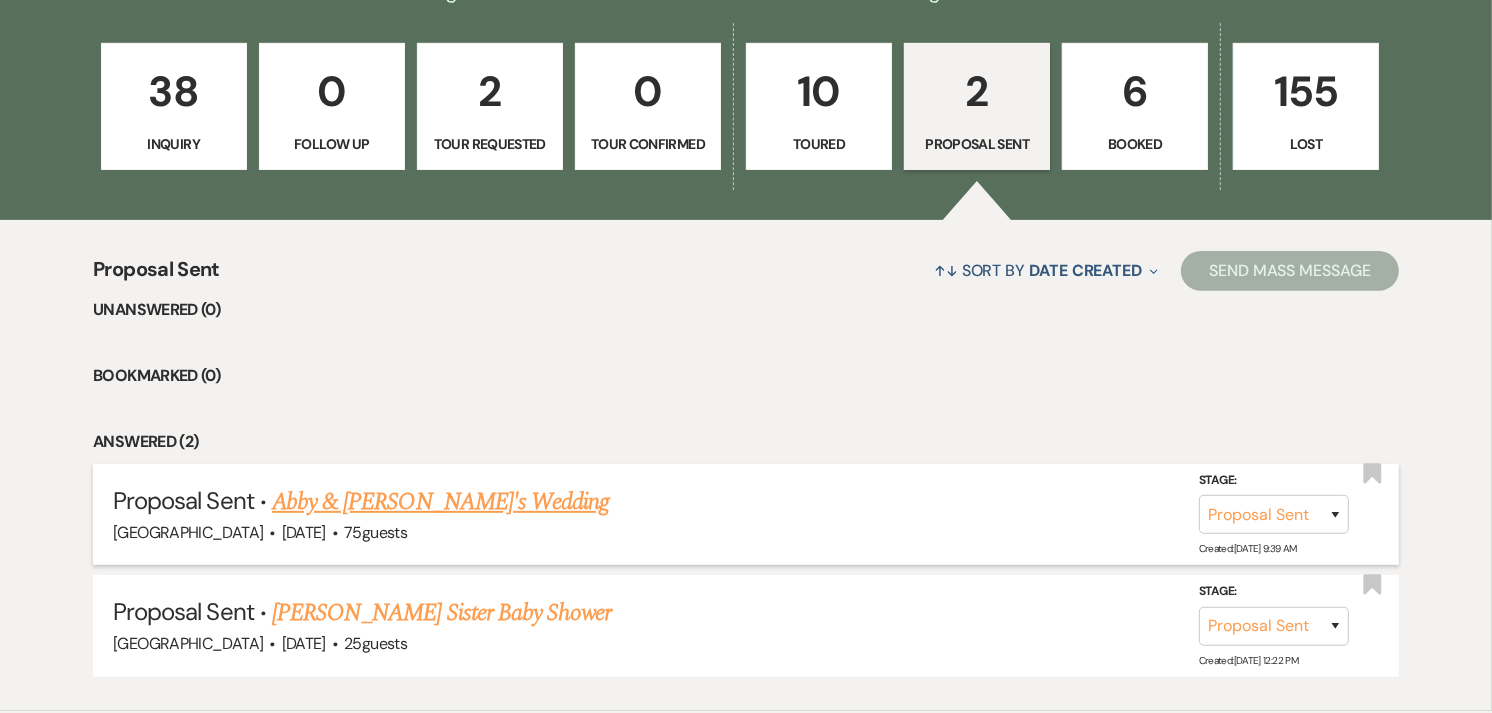 click on "Abby & Caleb's Wedding" at bounding box center (440, 502) 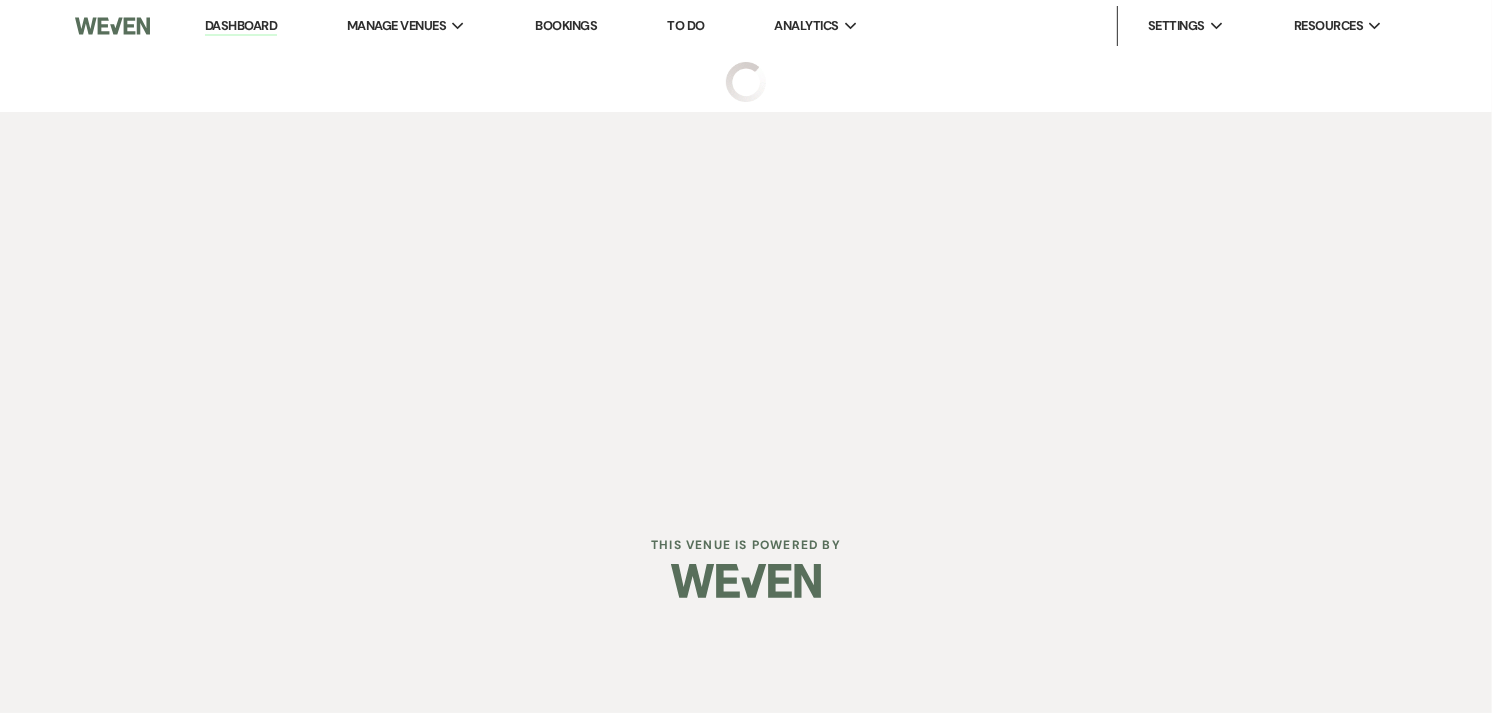 scroll, scrollTop: 0, scrollLeft: 0, axis: both 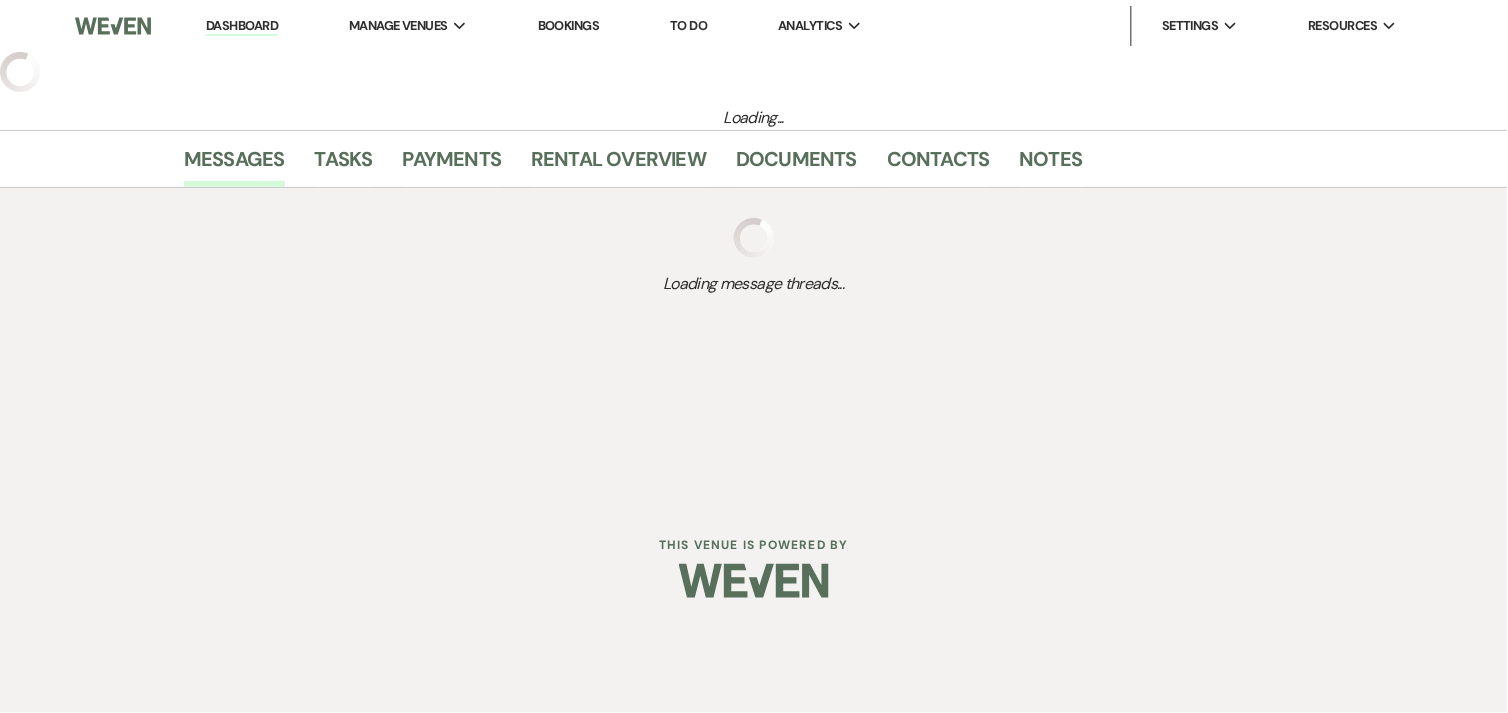 select on "6" 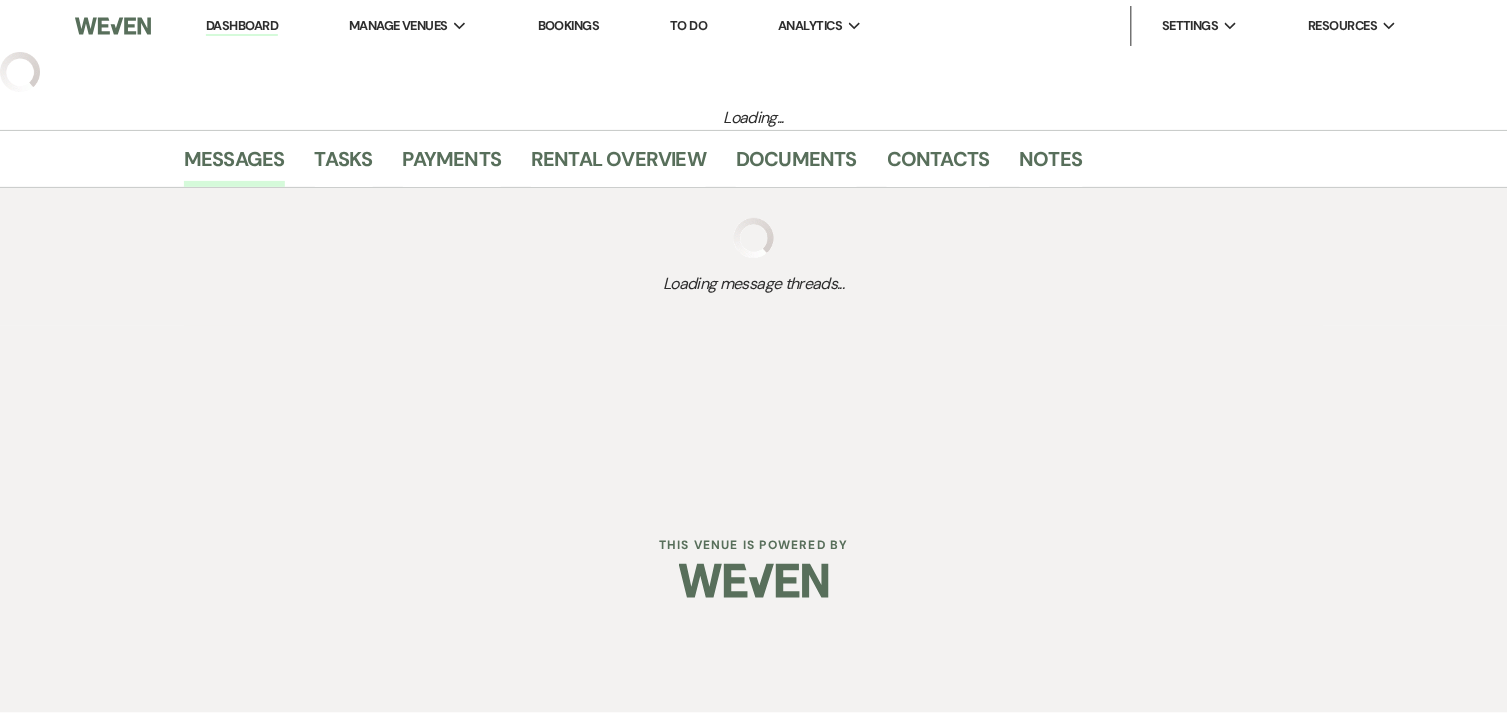 select on "15" 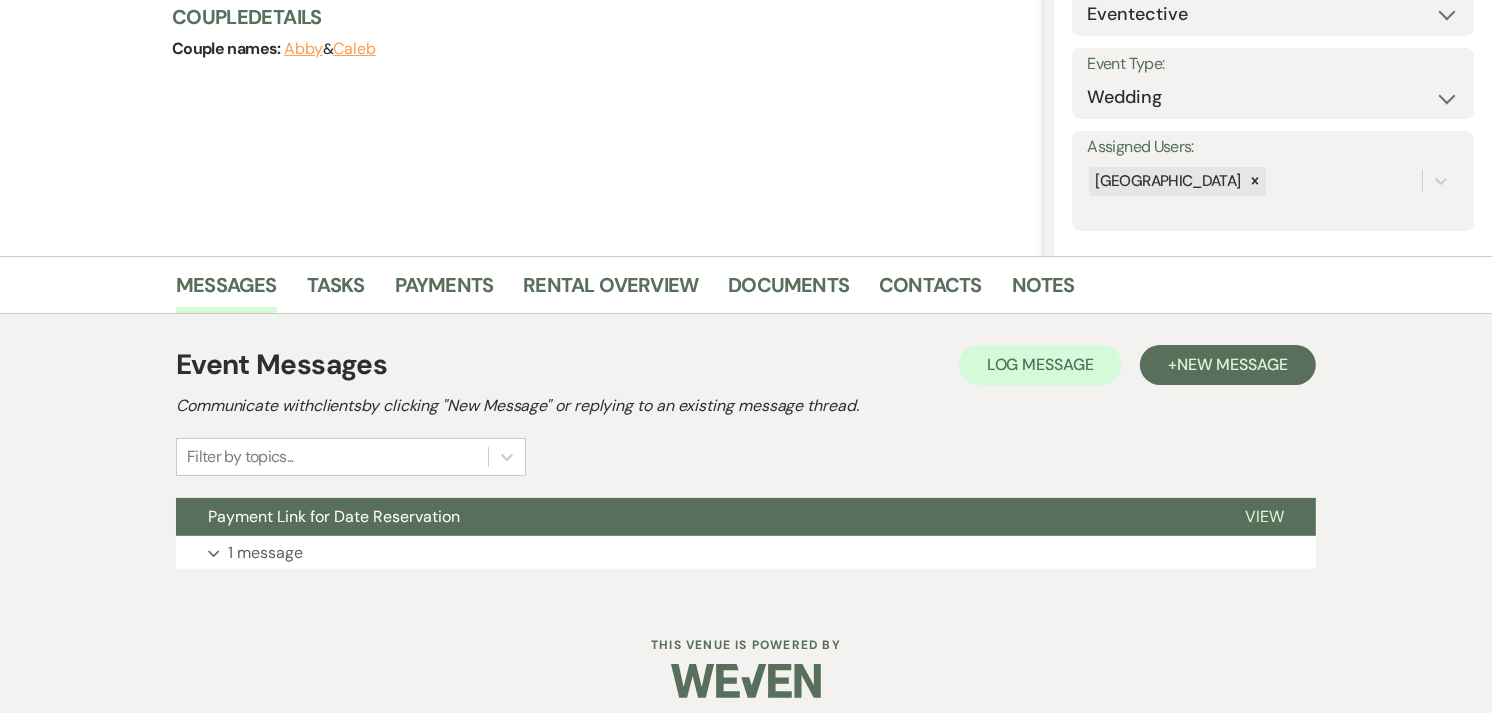 scroll, scrollTop: 261, scrollLeft: 0, axis: vertical 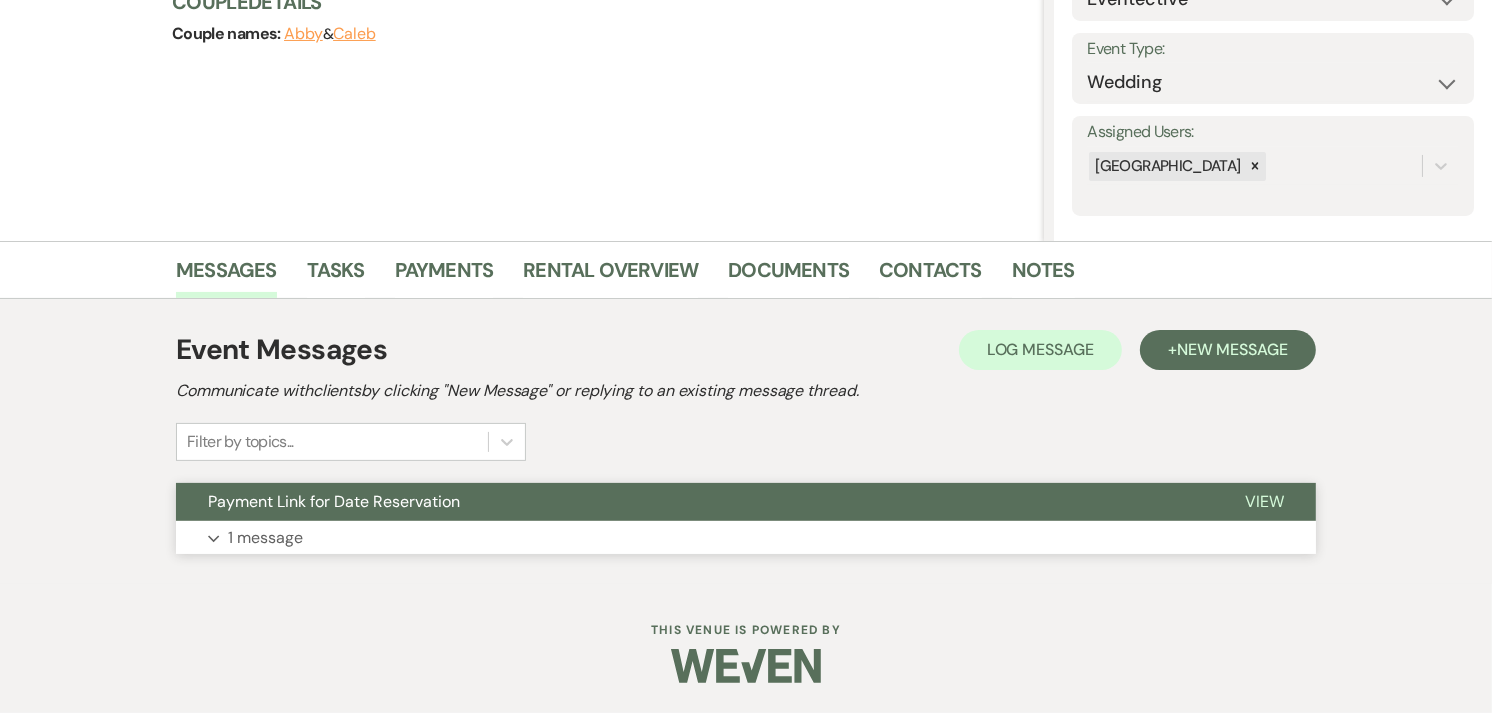 click on "Payment Link for Date Reservation" at bounding box center (694, 502) 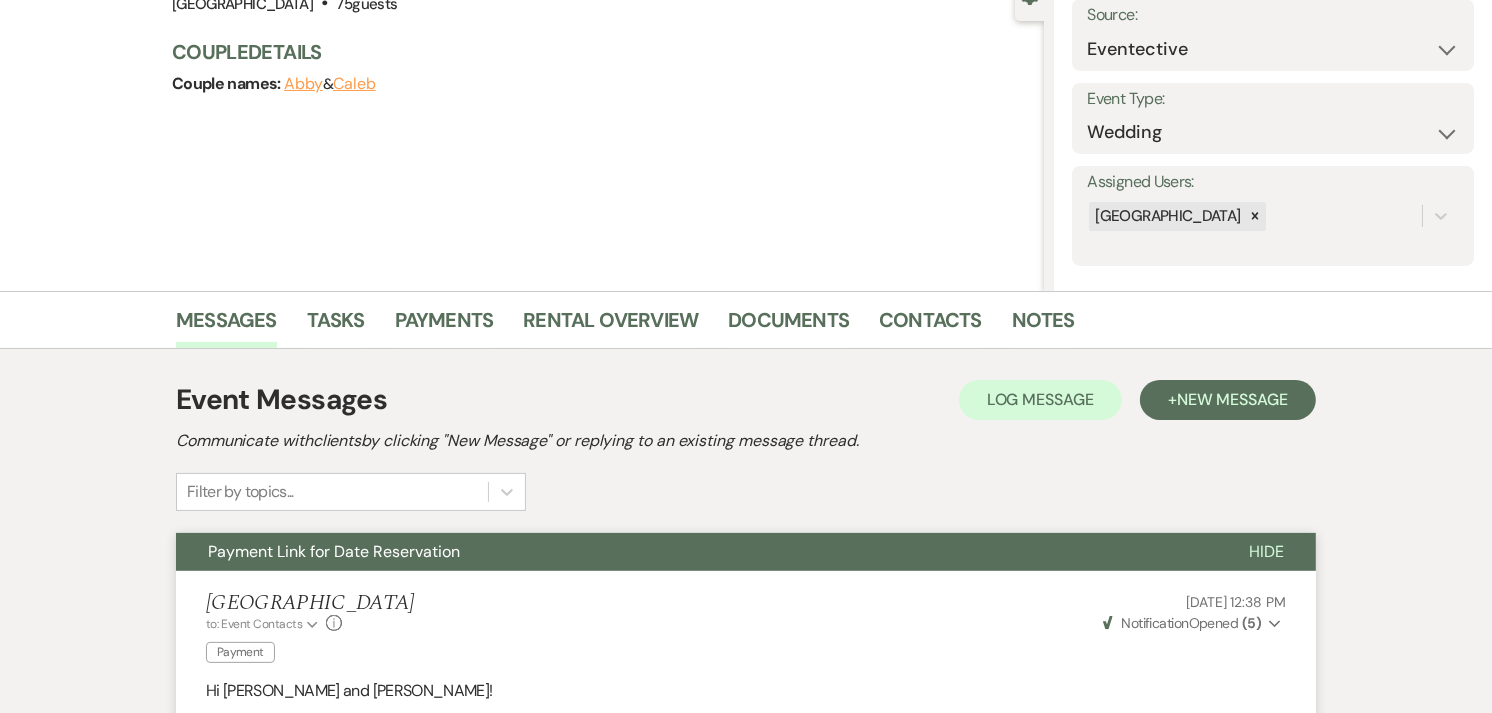 scroll, scrollTop: 0, scrollLeft: 0, axis: both 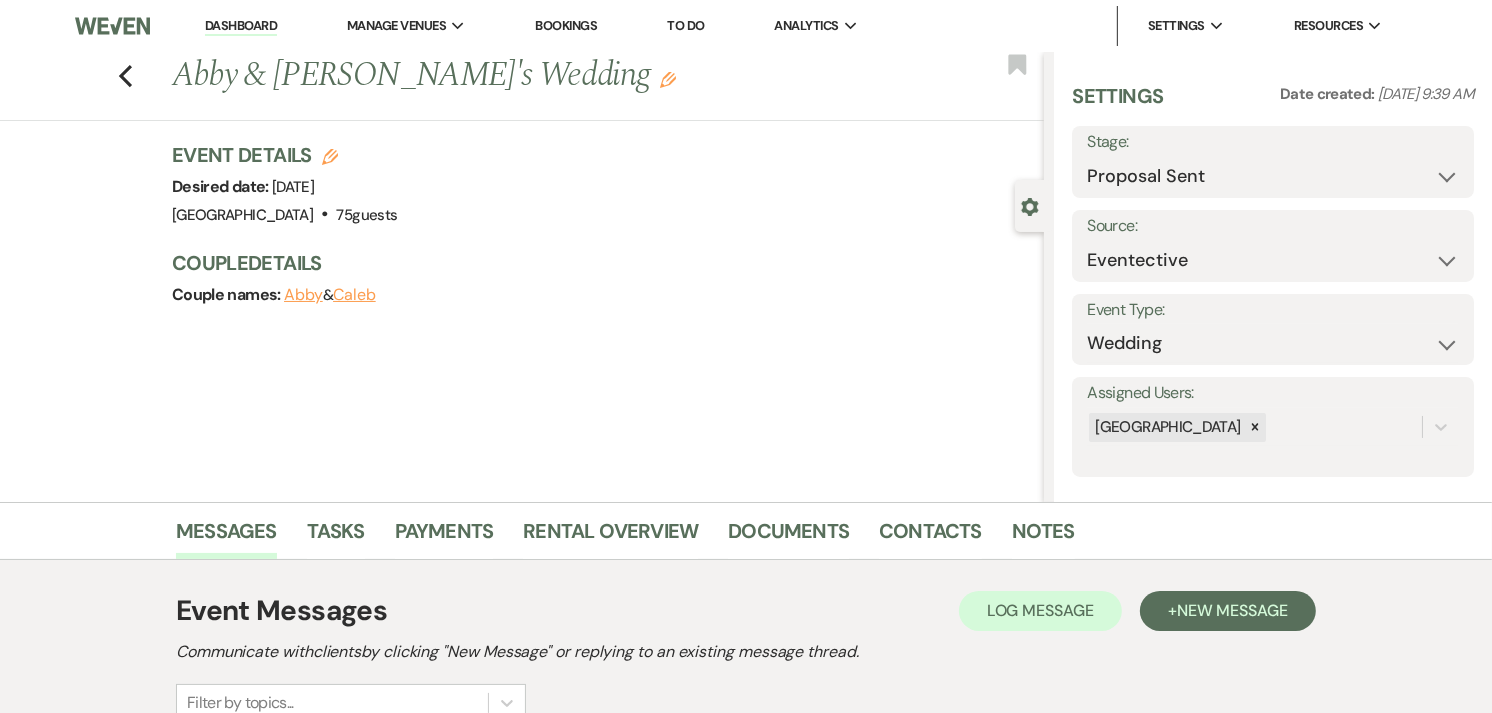 click on "Dashboard" at bounding box center (241, 26) 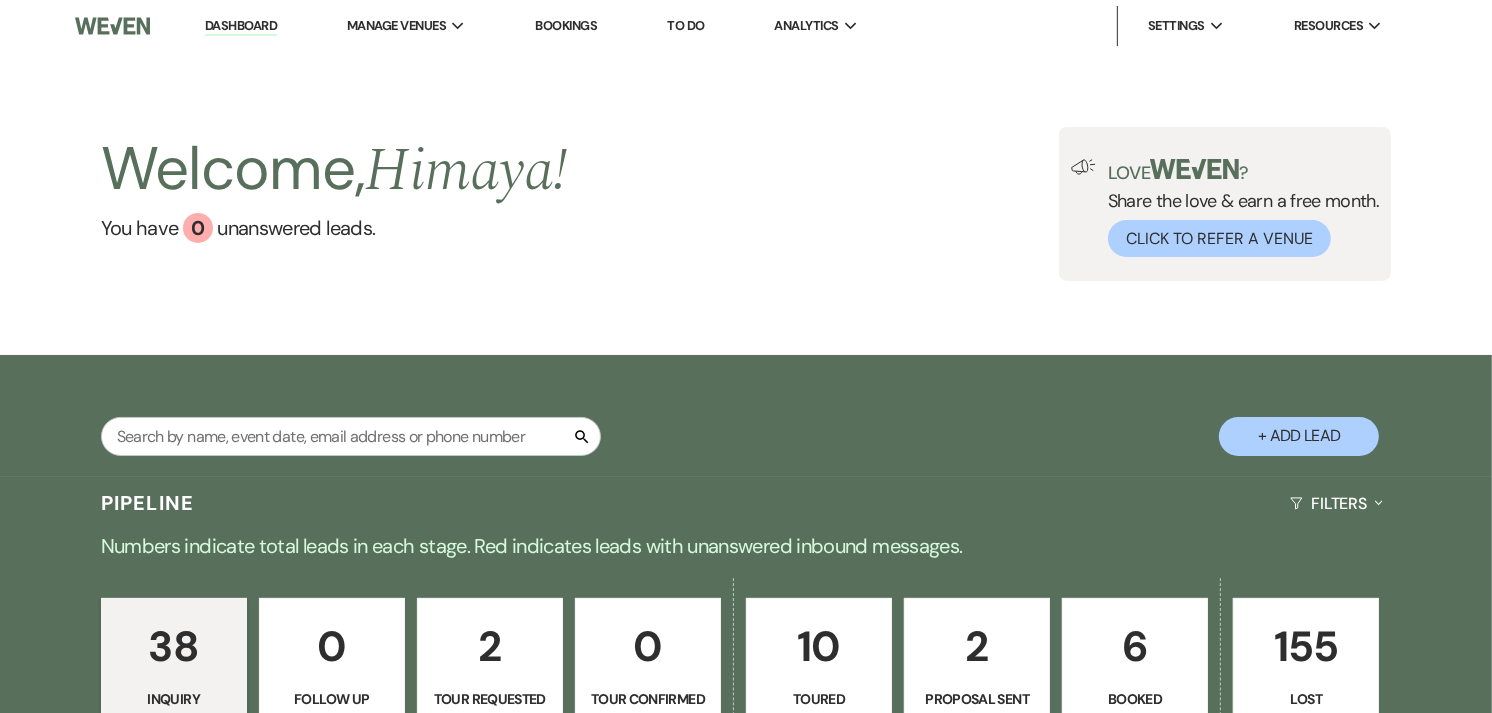 click on "6" at bounding box center (1135, 646) 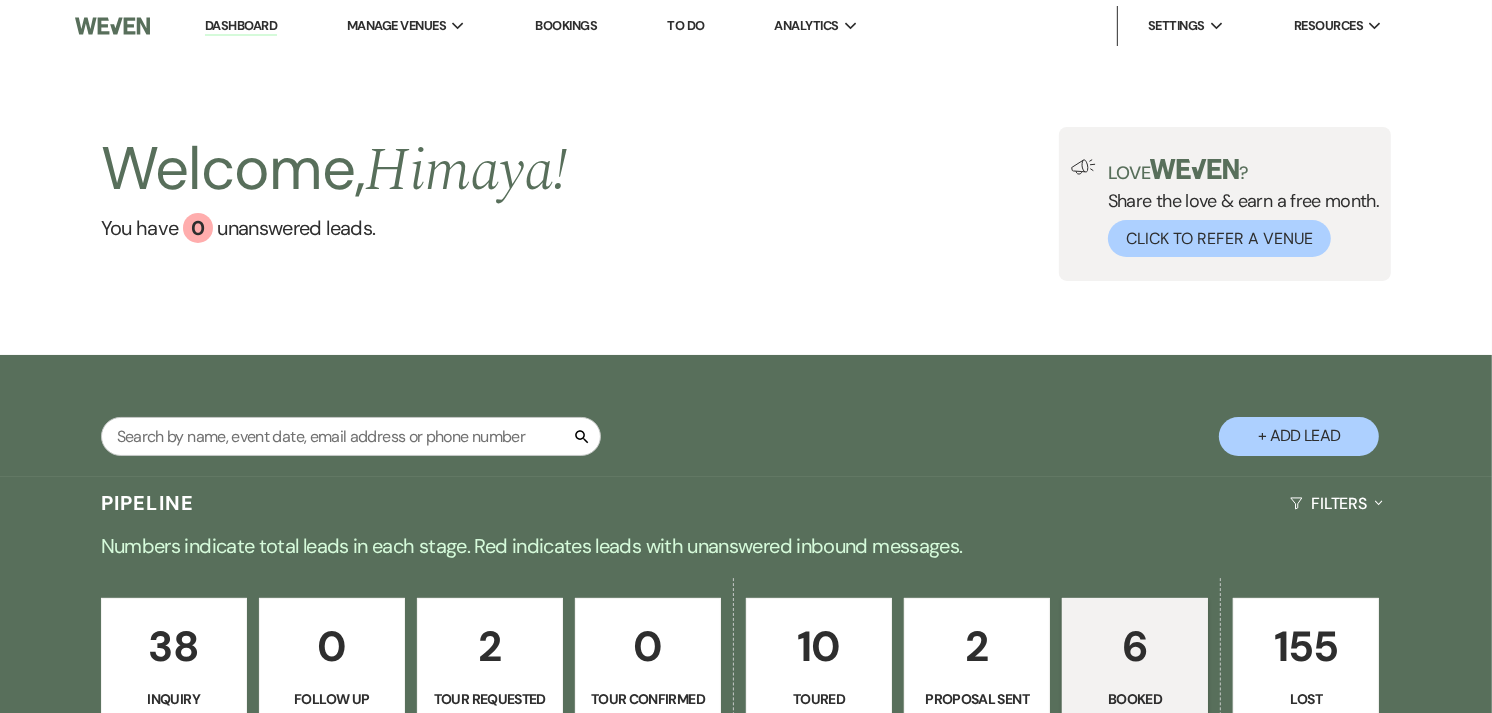 click on "6" at bounding box center (1135, 646) 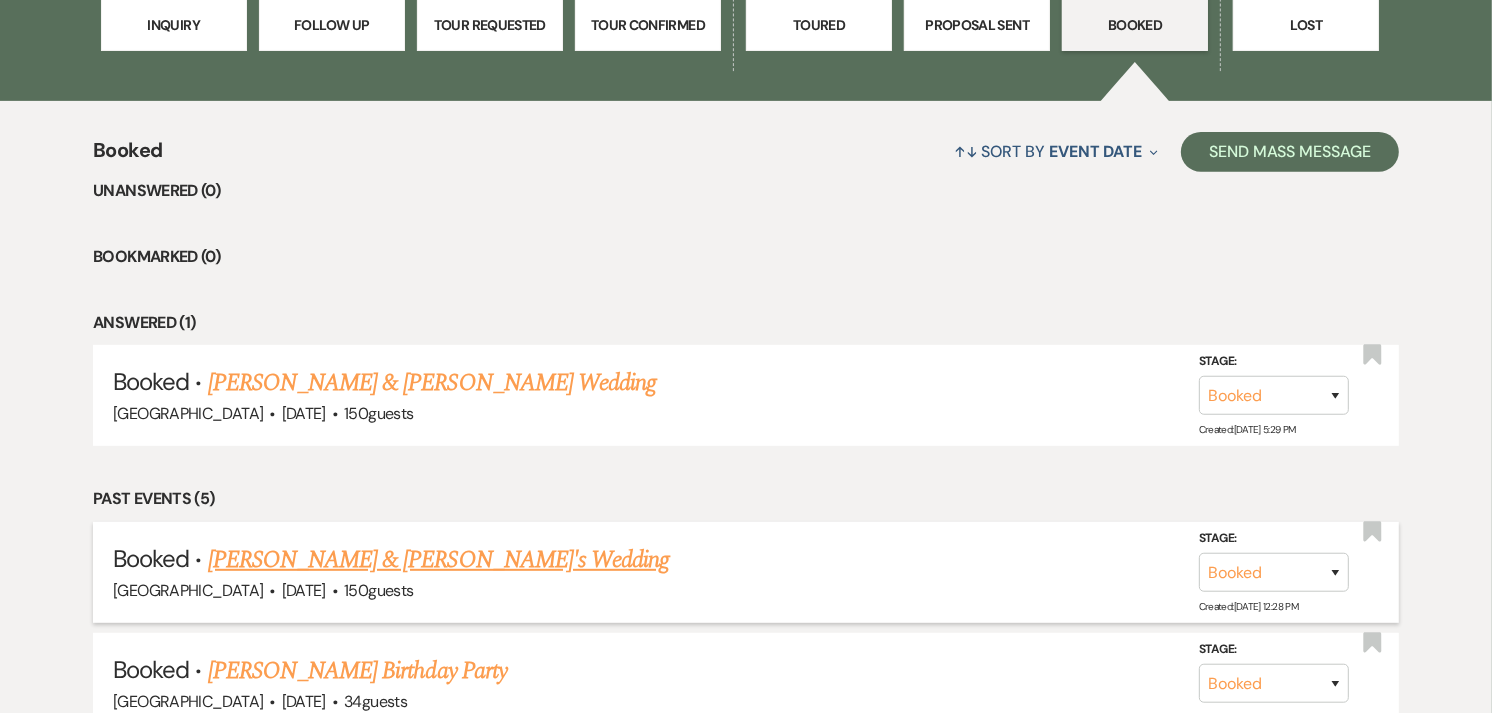 scroll, scrollTop: 777, scrollLeft: 0, axis: vertical 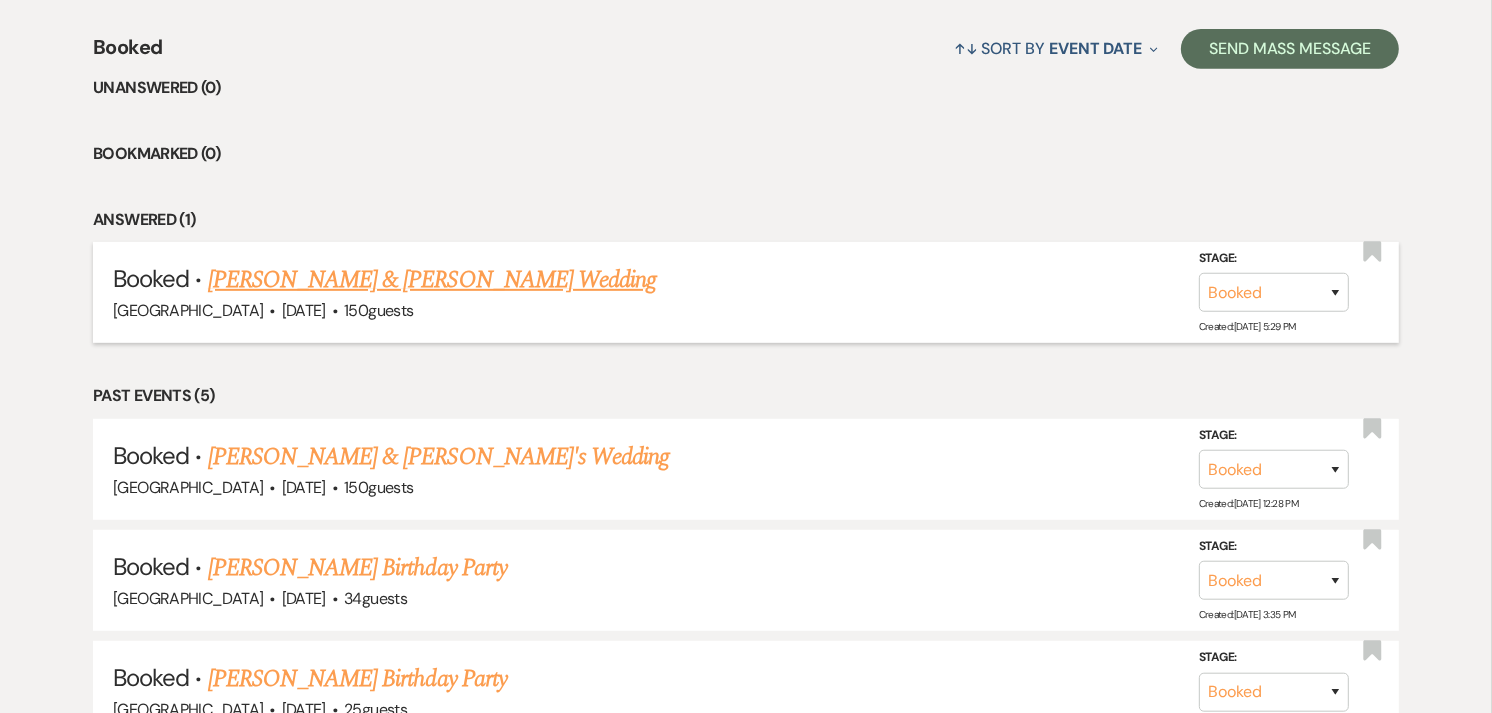click on "Robert Bachoian & Samantha Sismundo's Wedding" at bounding box center [432, 280] 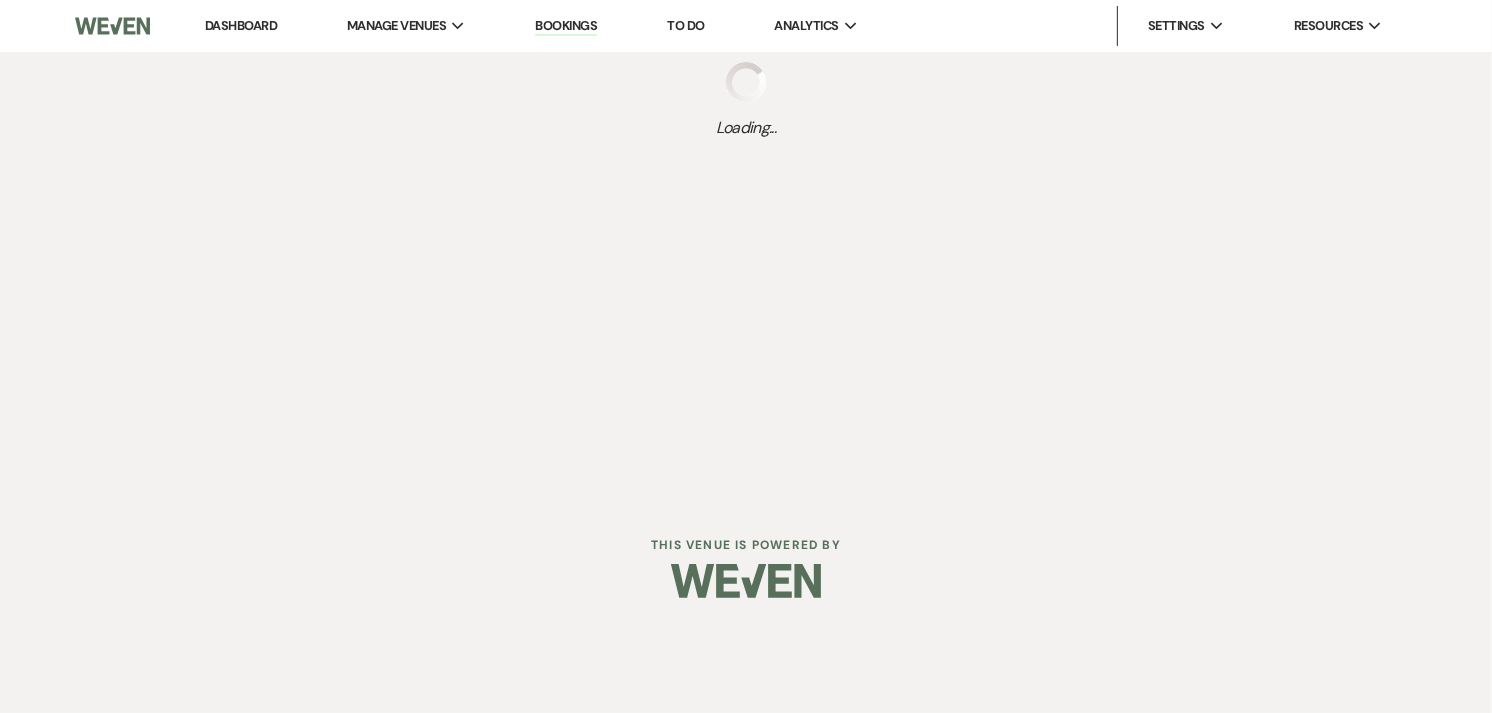 scroll, scrollTop: 0, scrollLeft: 0, axis: both 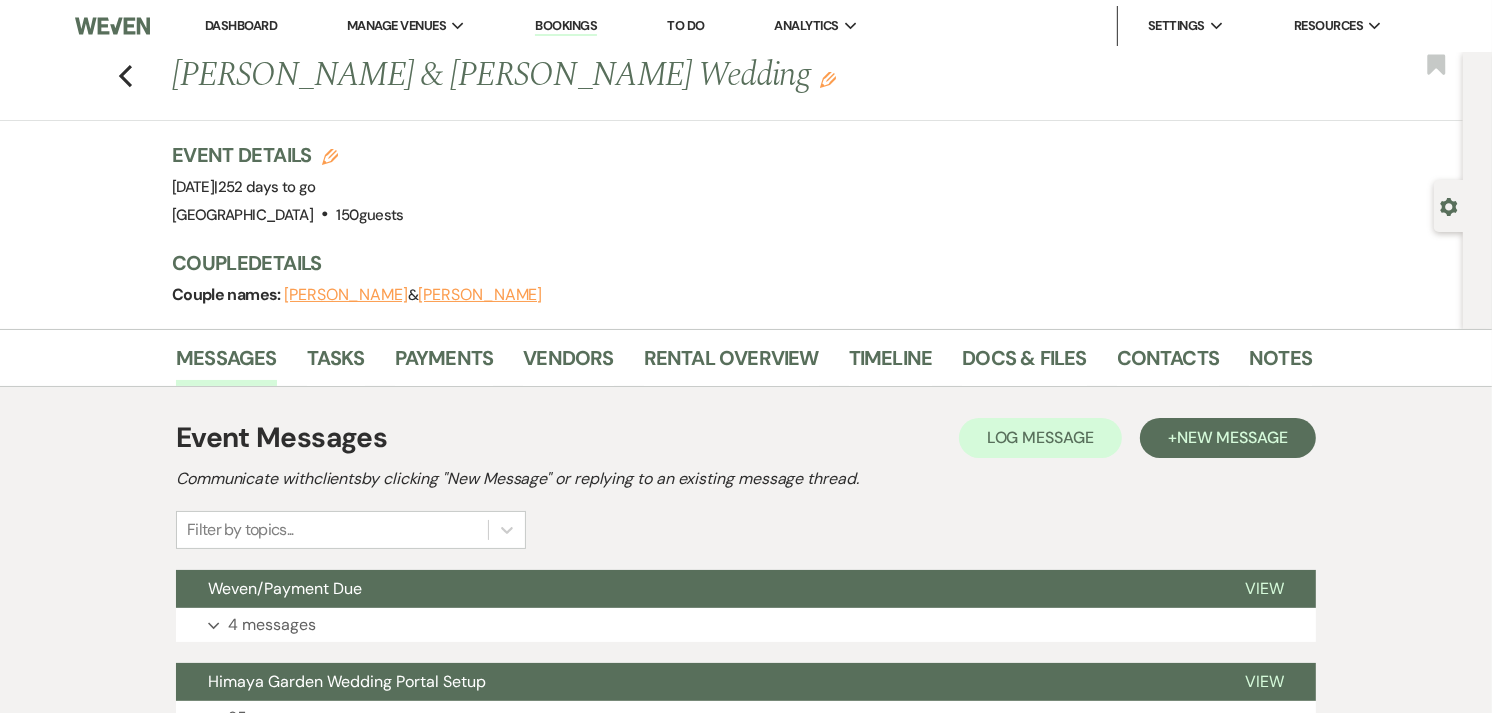 drag, startPoint x: 184, startPoint y: 77, endPoint x: 807, endPoint y: 85, distance: 623.0514 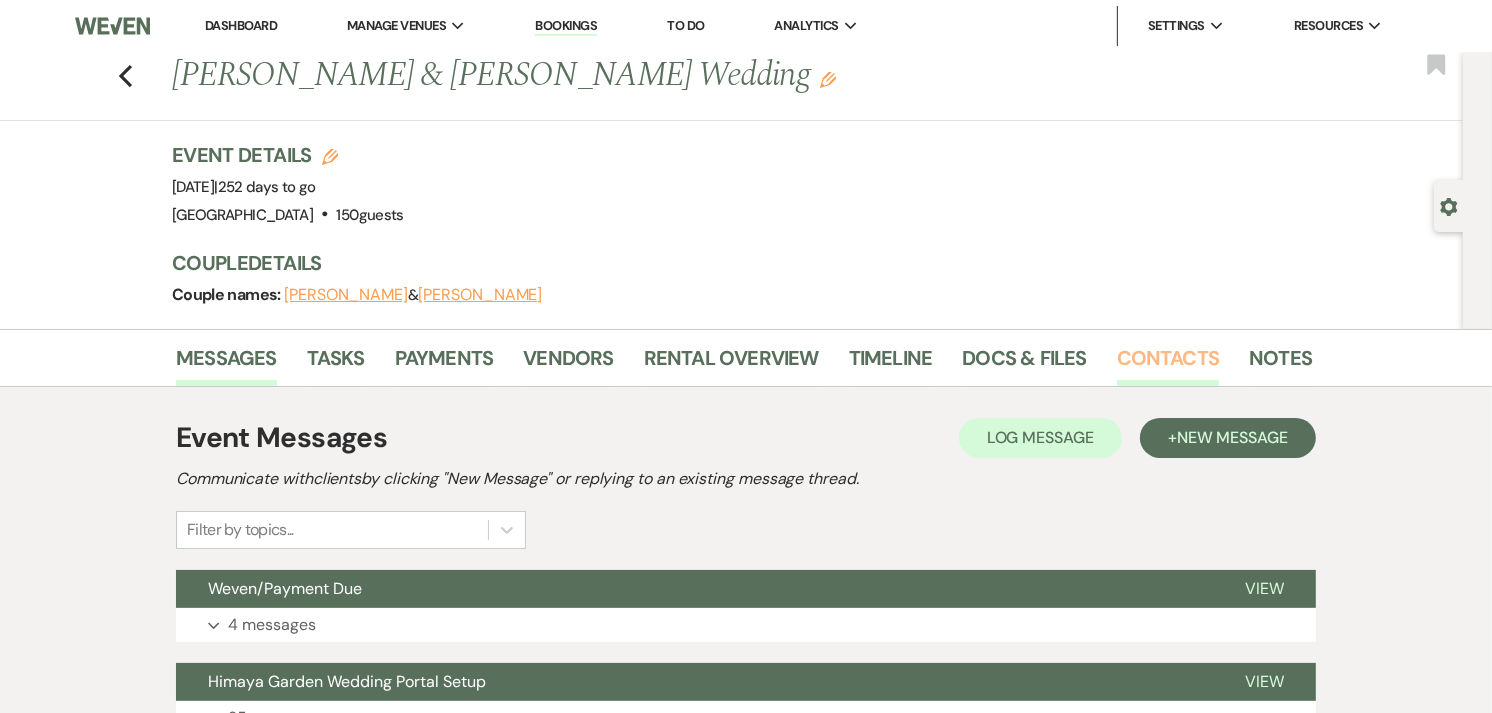 click on "Contacts" at bounding box center (1168, 364) 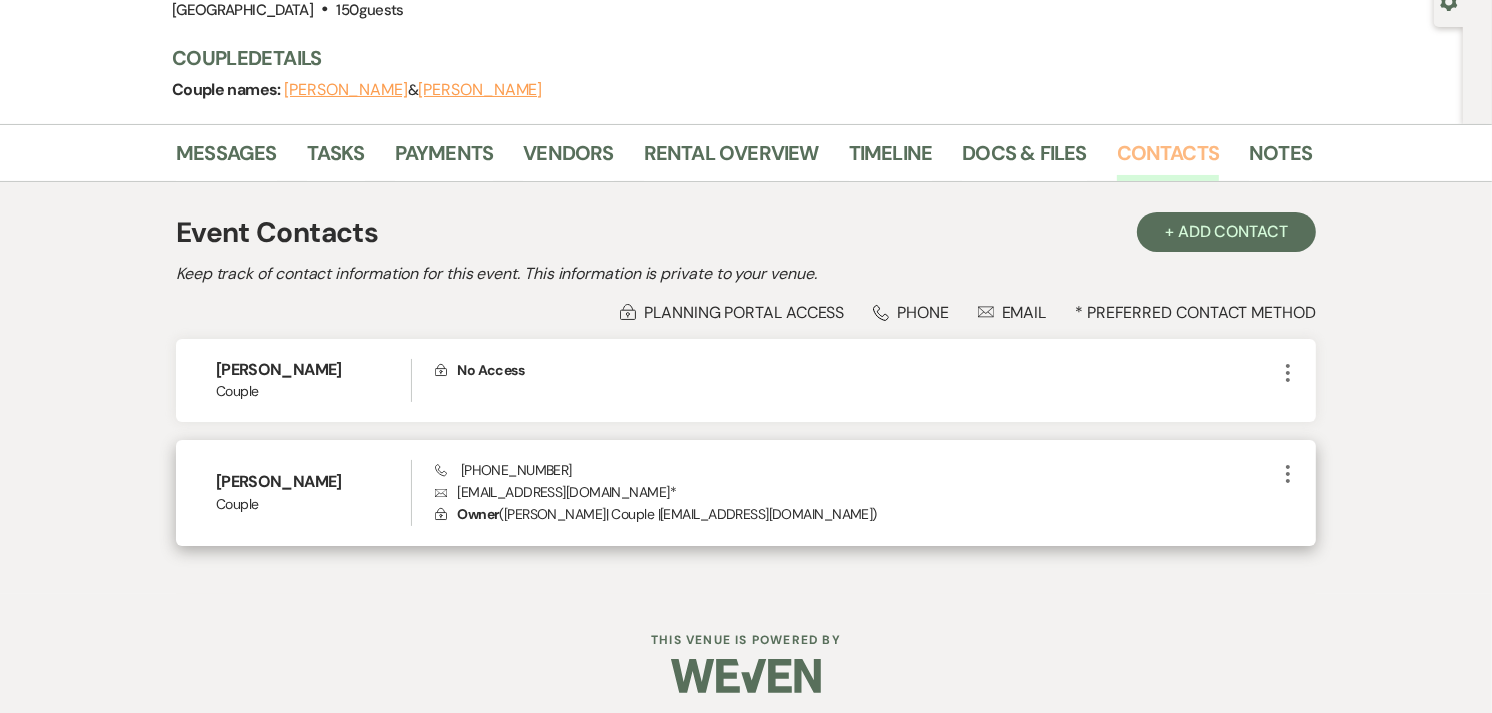 scroll, scrollTop: 214, scrollLeft: 0, axis: vertical 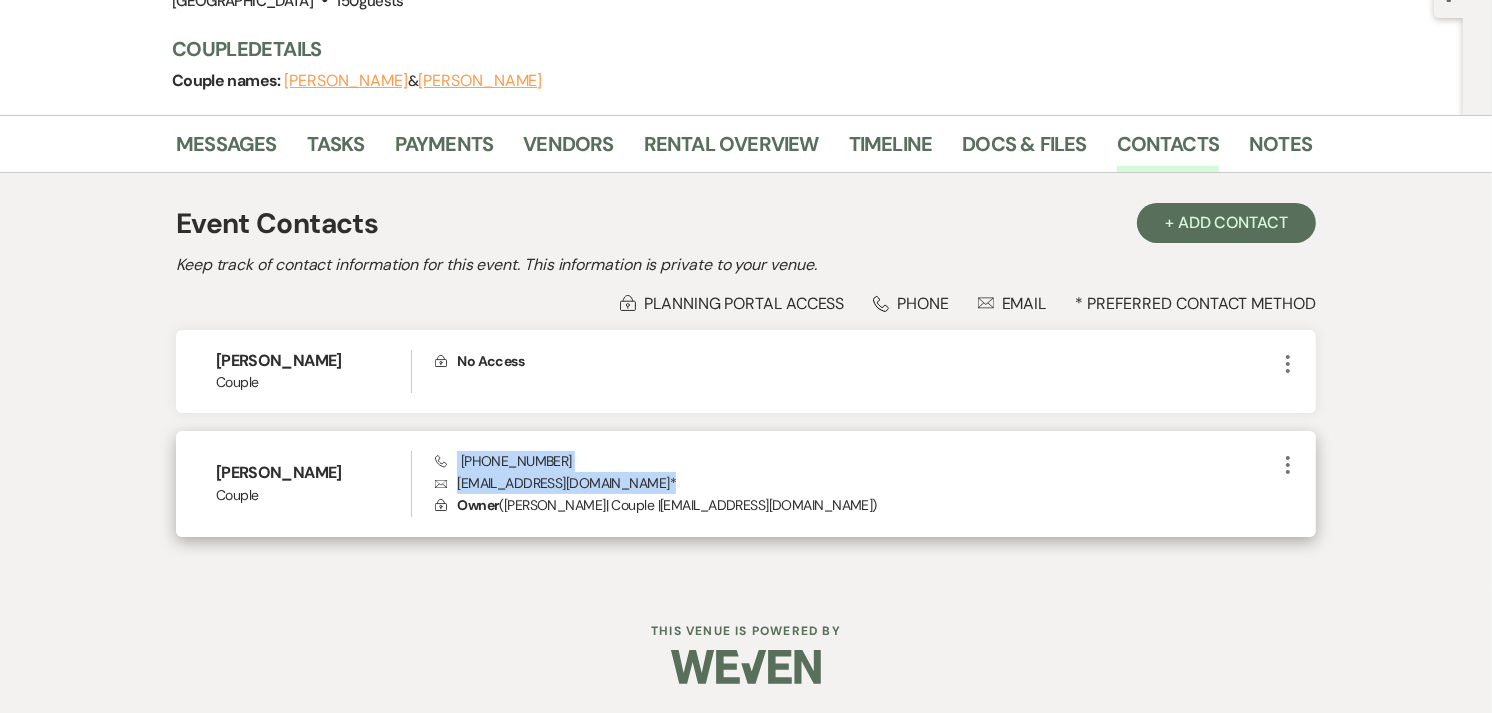 drag, startPoint x: 458, startPoint y: 457, endPoint x: 840, endPoint y: 480, distance: 382.69177 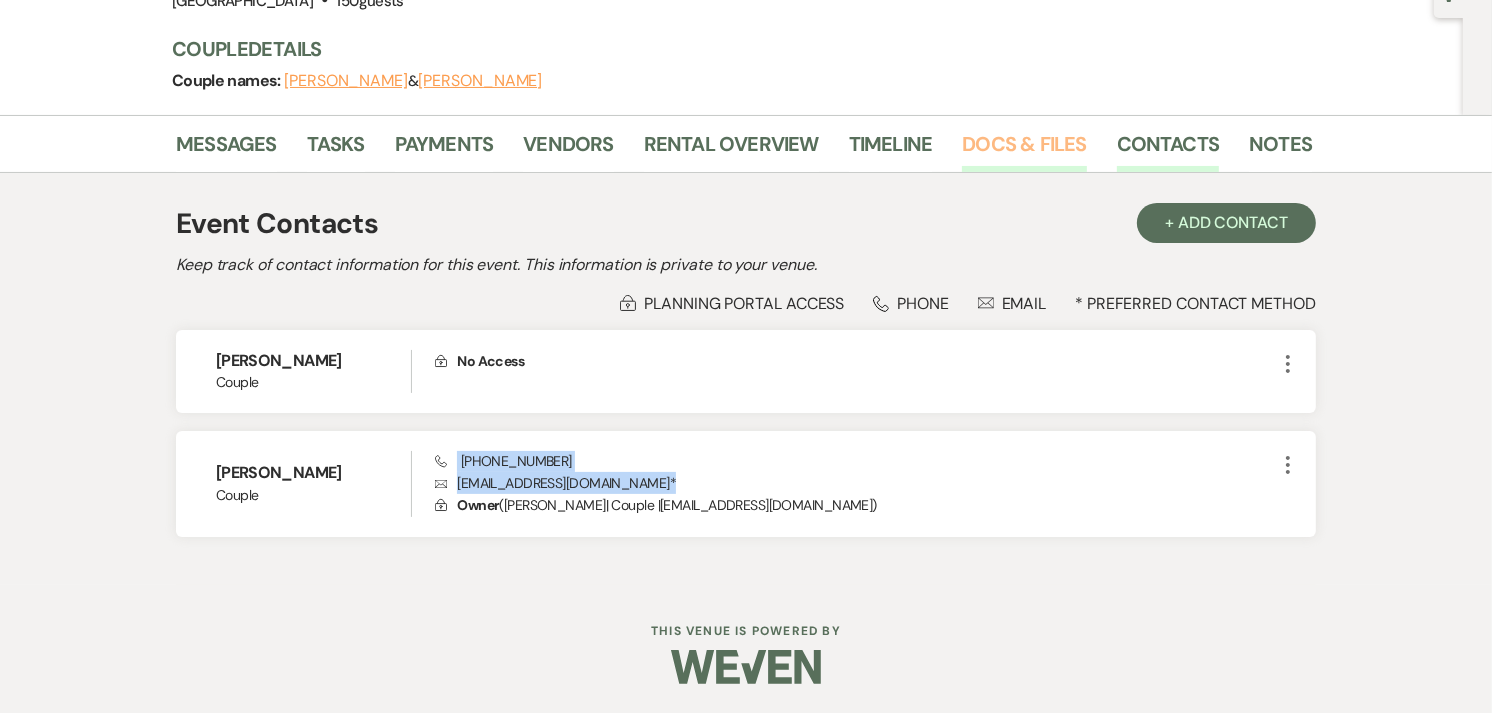 click on "Docs & Files" at bounding box center (1024, 150) 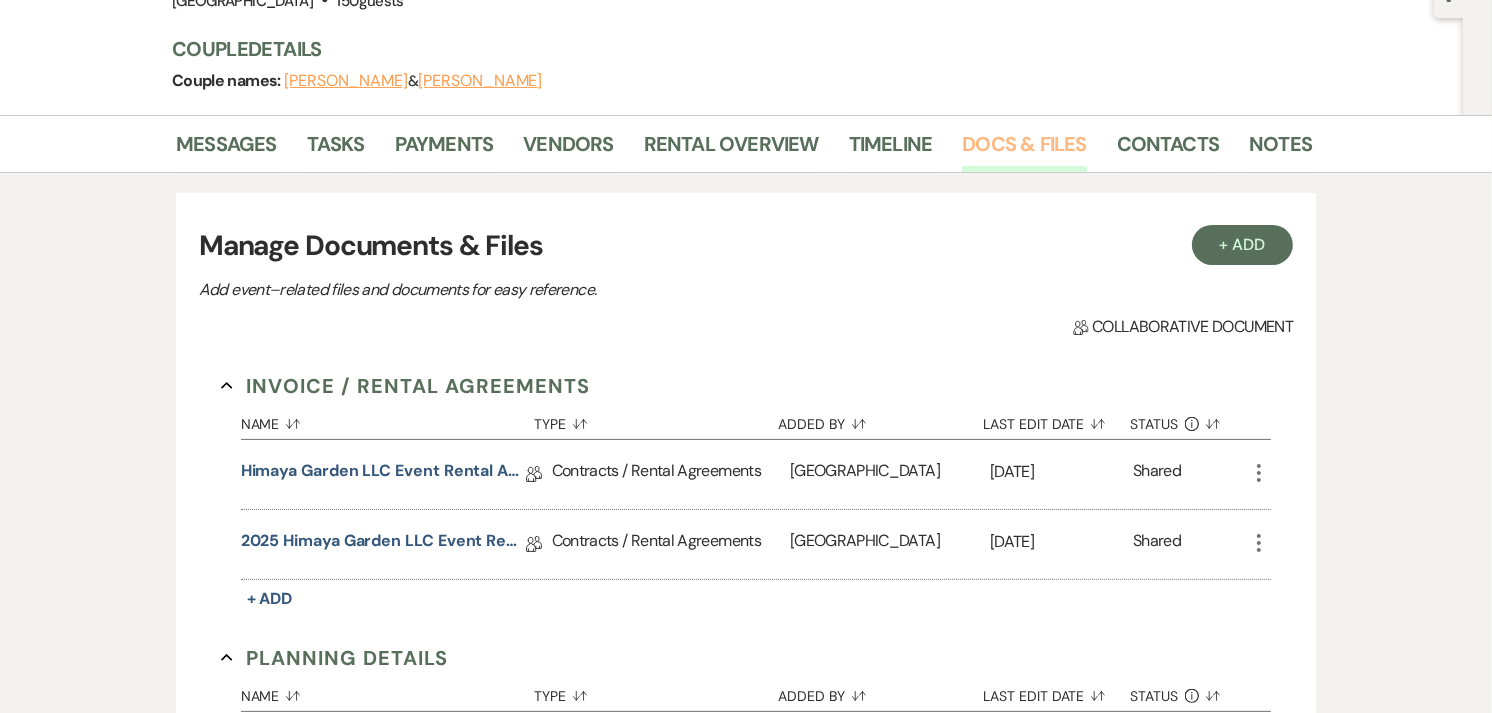 scroll, scrollTop: 325, scrollLeft: 0, axis: vertical 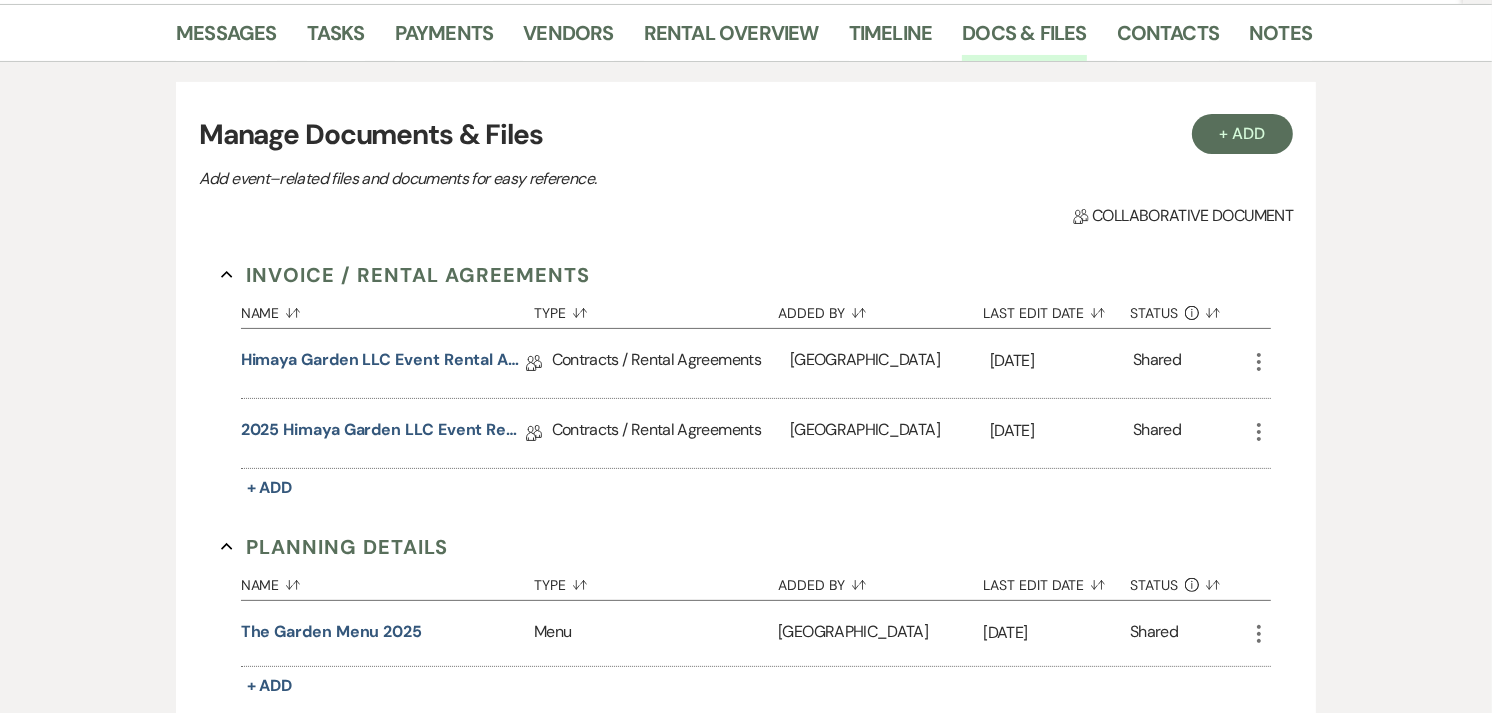 click on "More" 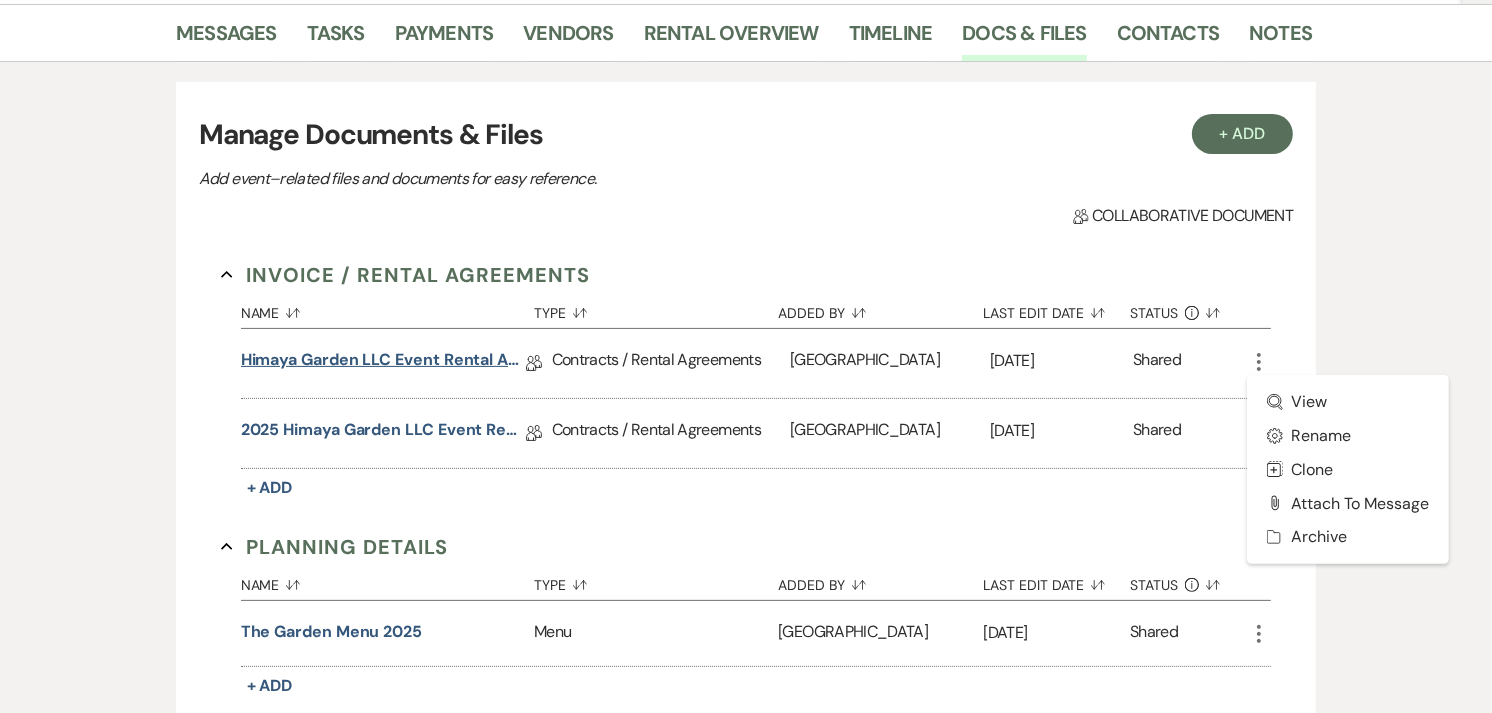 click on "Himaya Garden LLC Event Rental Agreement - Grounds" at bounding box center (383, 363) 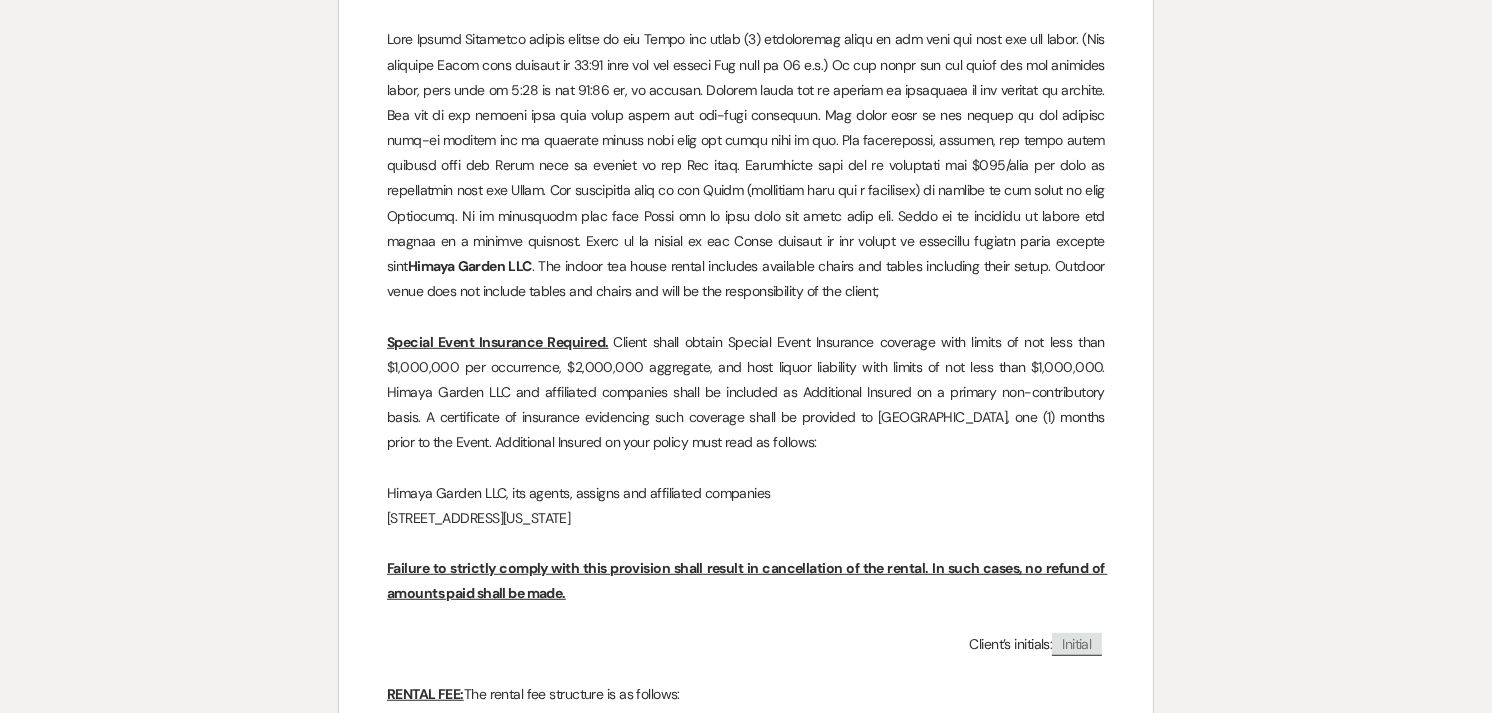 scroll, scrollTop: 888, scrollLeft: 0, axis: vertical 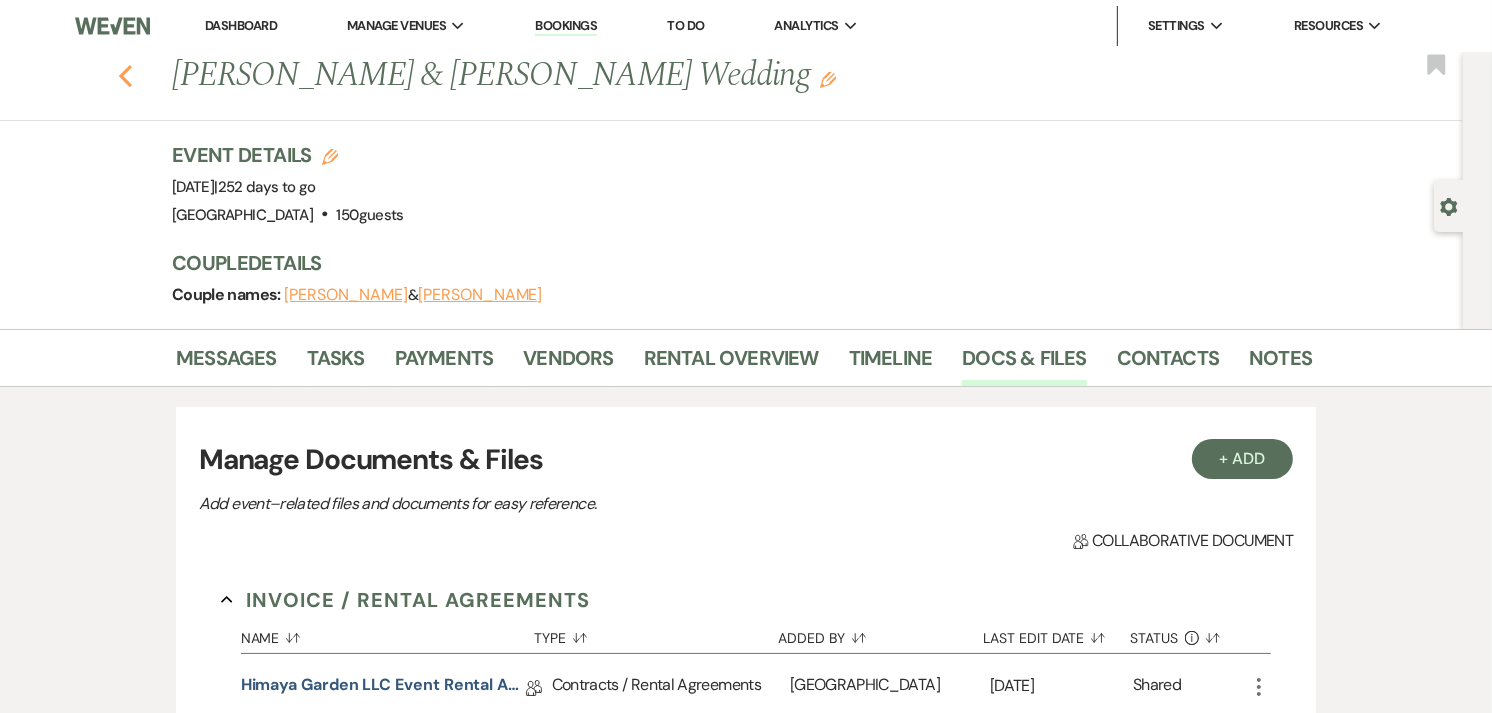 click on "Previous" 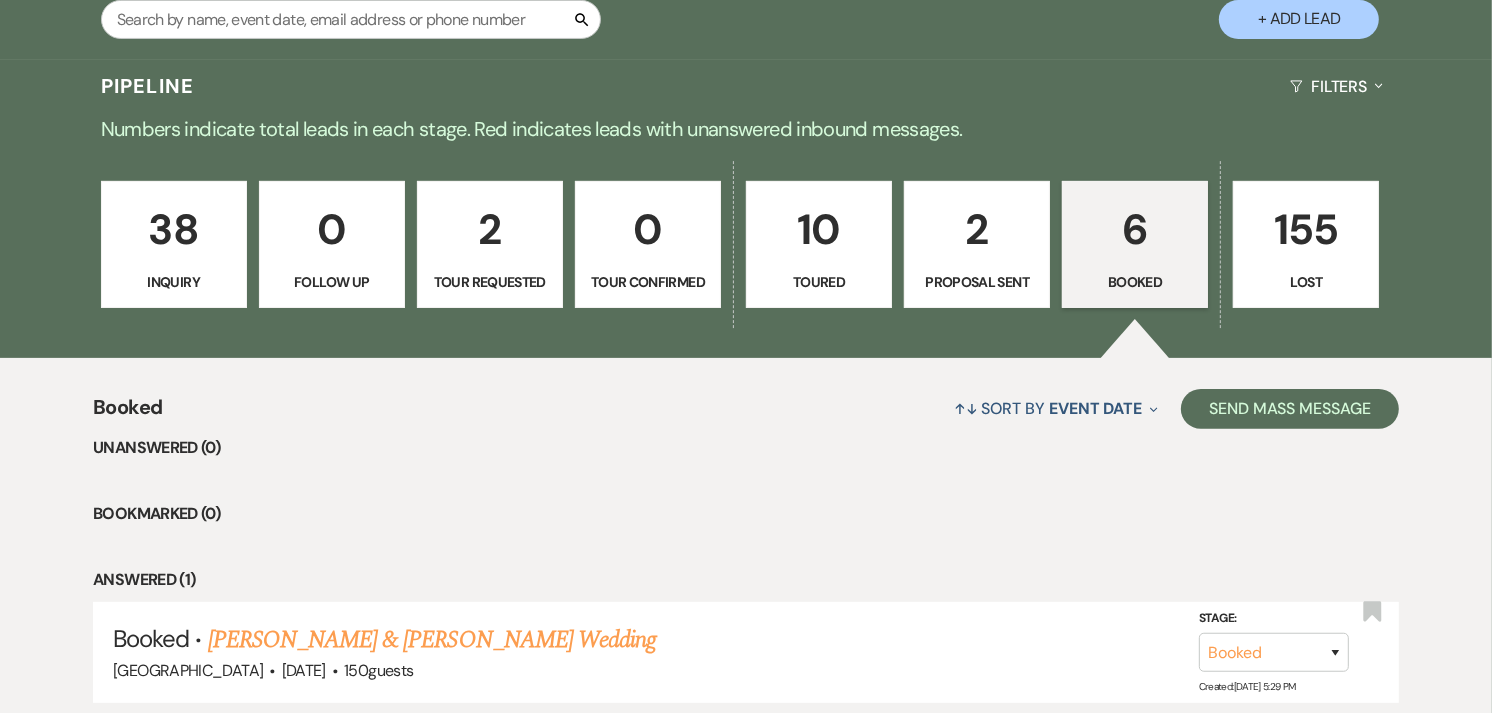 scroll, scrollTop: 222, scrollLeft: 0, axis: vertical 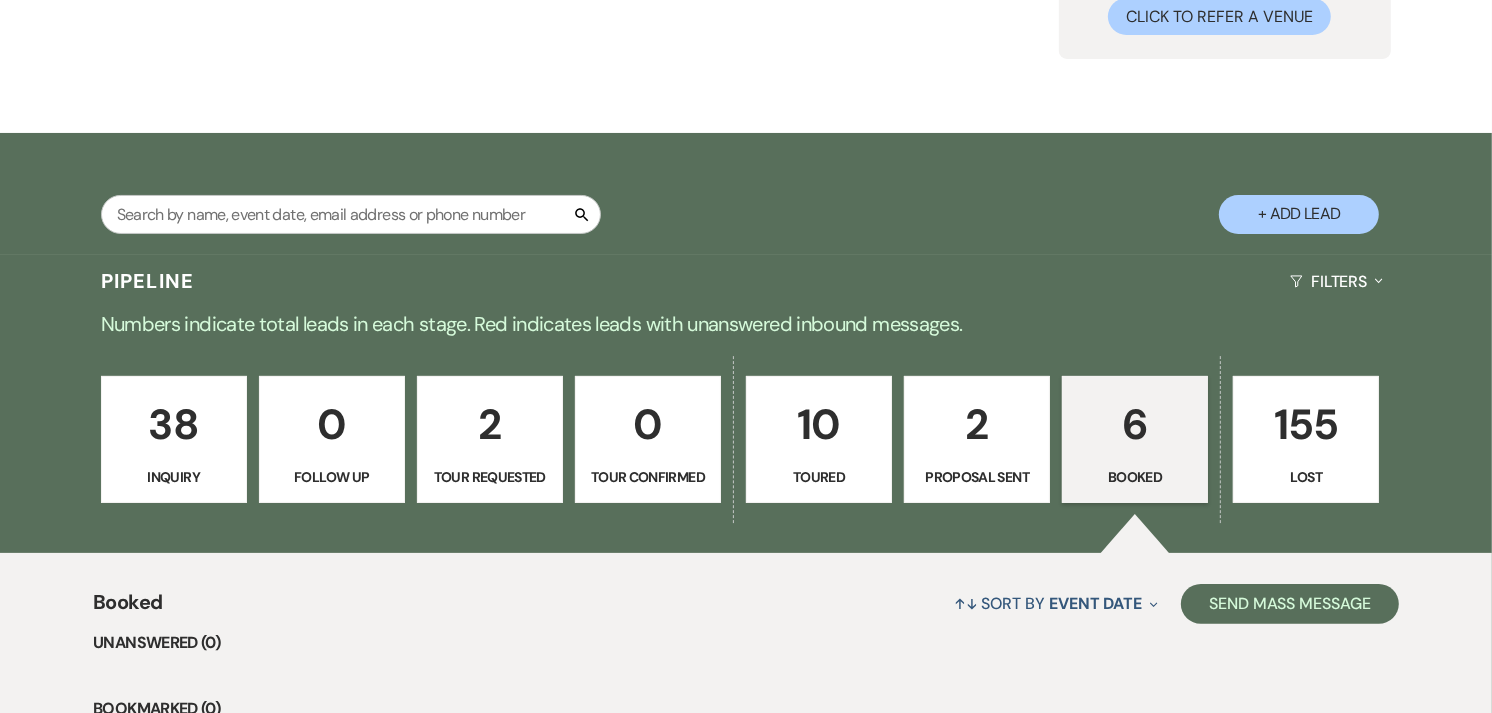 click on "Proposal Sent" at bounding box center (977, 477) 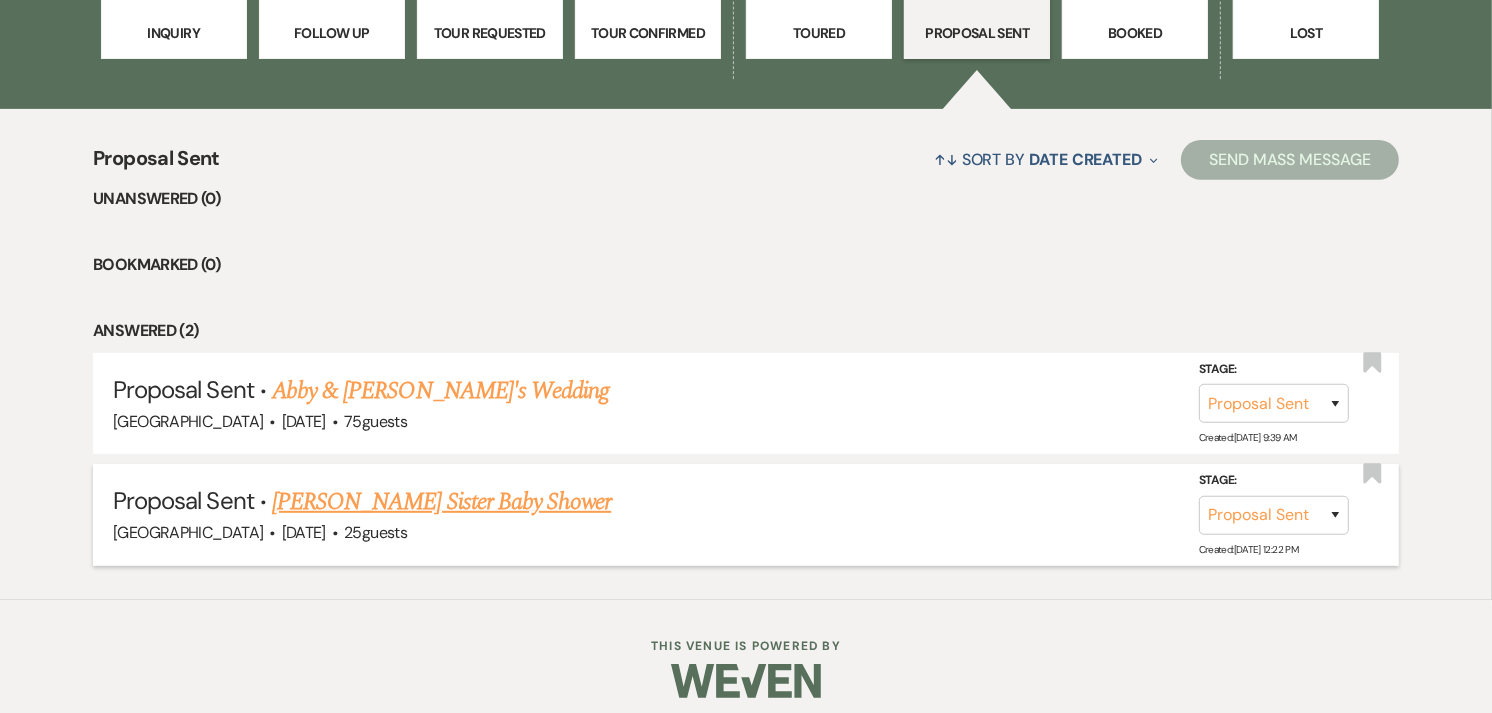 click on "Lori Moorehead's Sister Baby Shower" at bounding box center [441, 502] 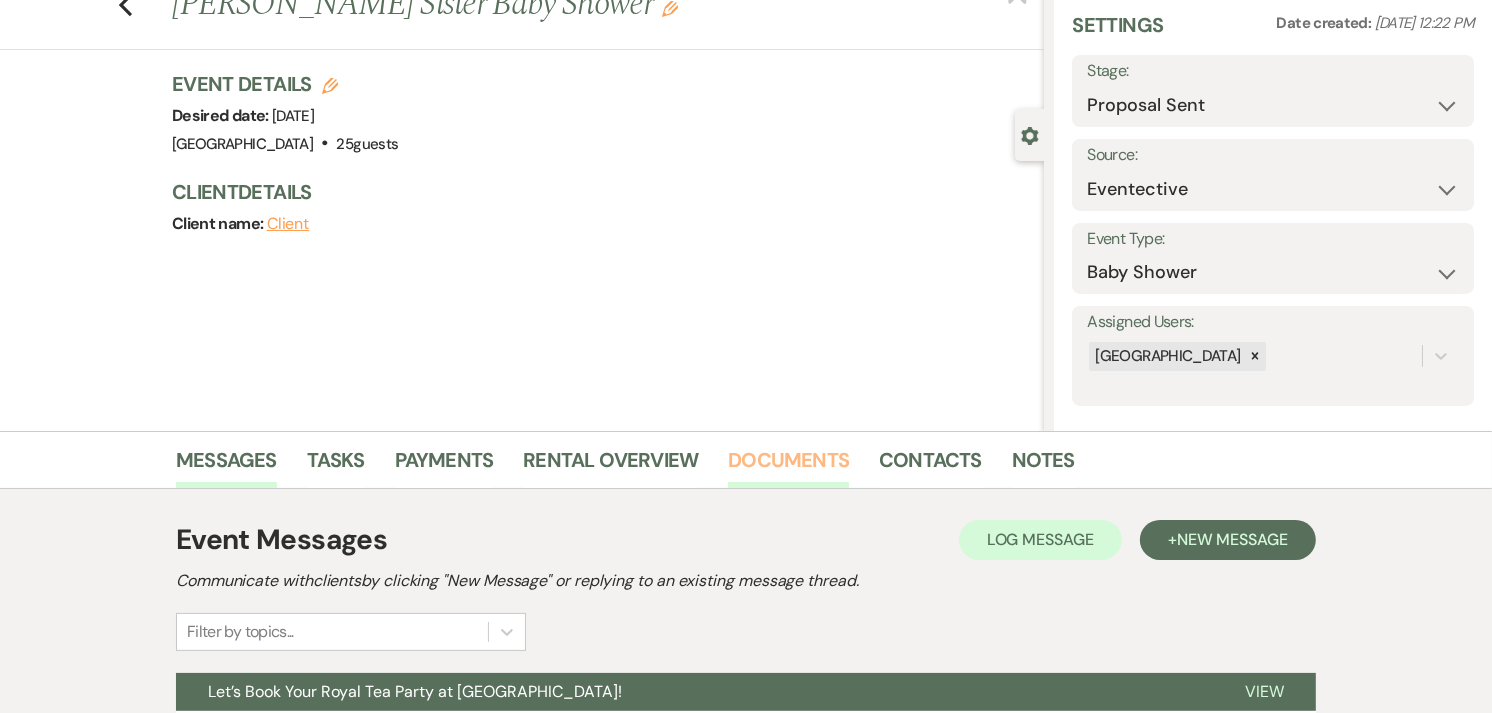 scroll, scrollTop: 0, scrollLeft: 0, axis: both 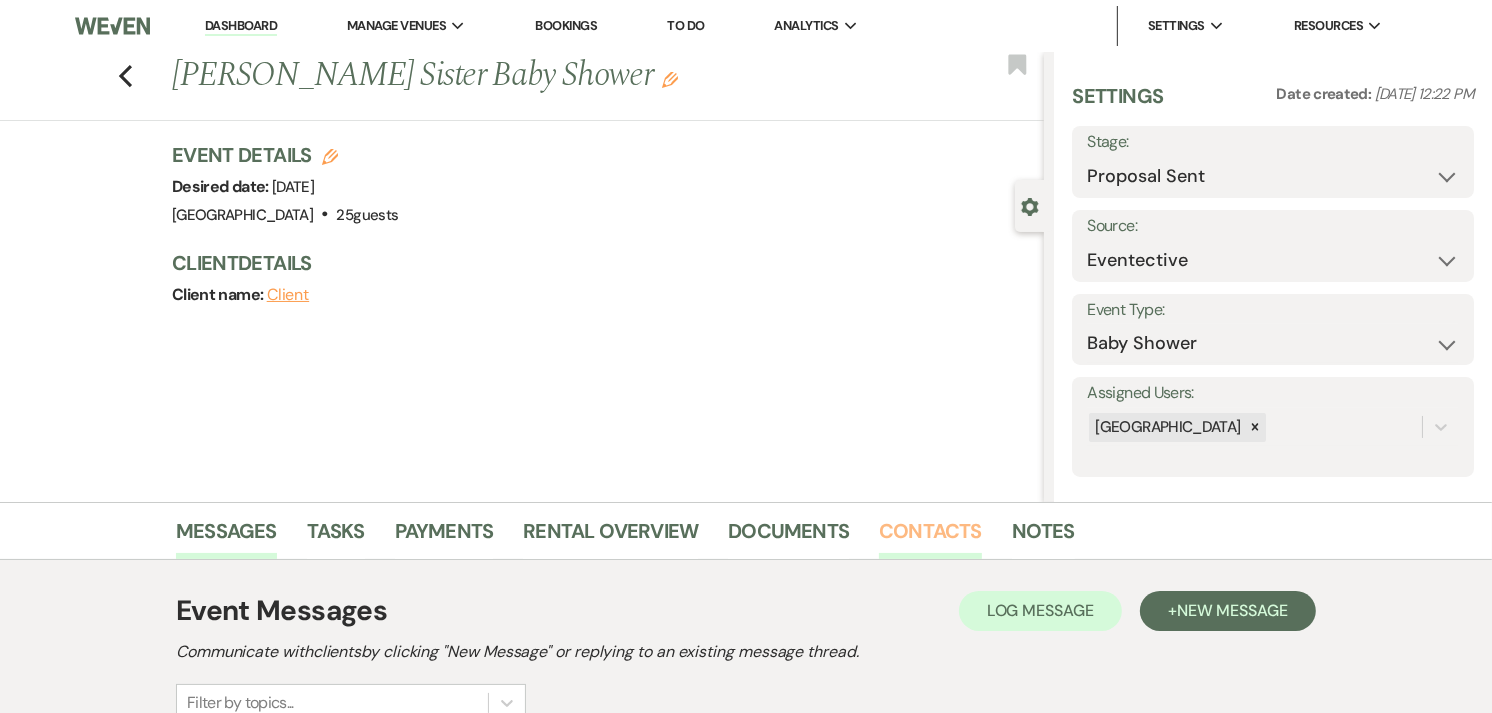 click on "Contacts" at bounding box center [930, 537] 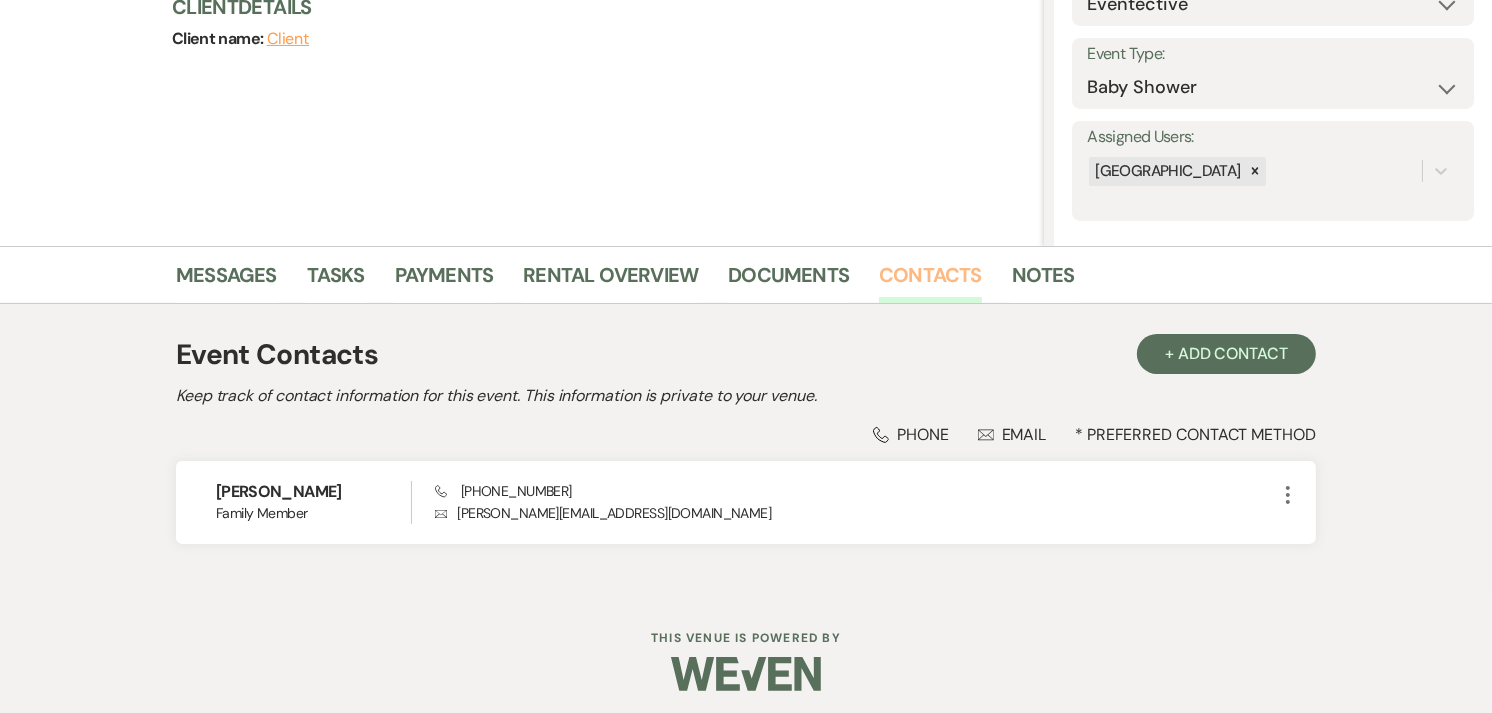 scroll, scrollTop: 263, scrollLeft: 0, axis: vertical 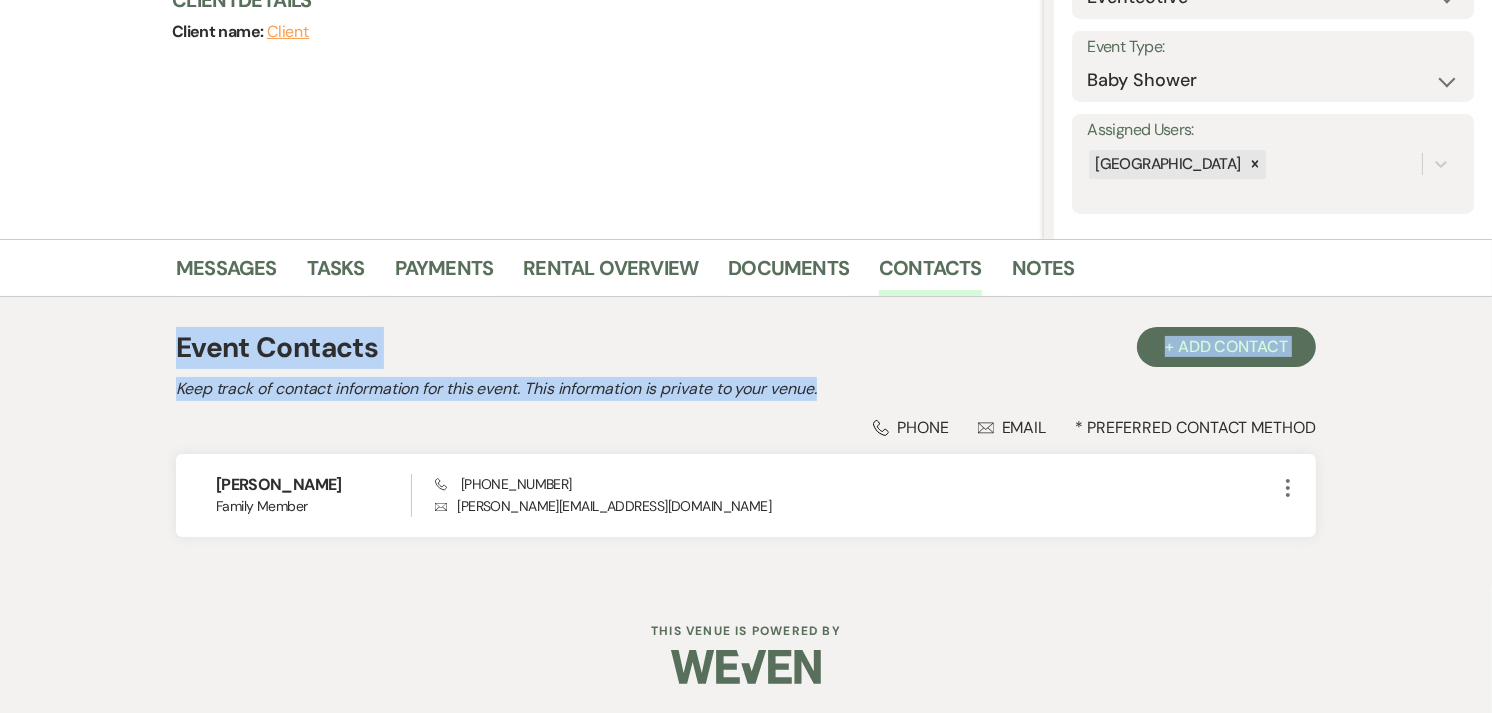 drag, startPoint x: 854, startPoint y: 385, endPoint x: 154, endPoint y: 347, distance: 701.03064 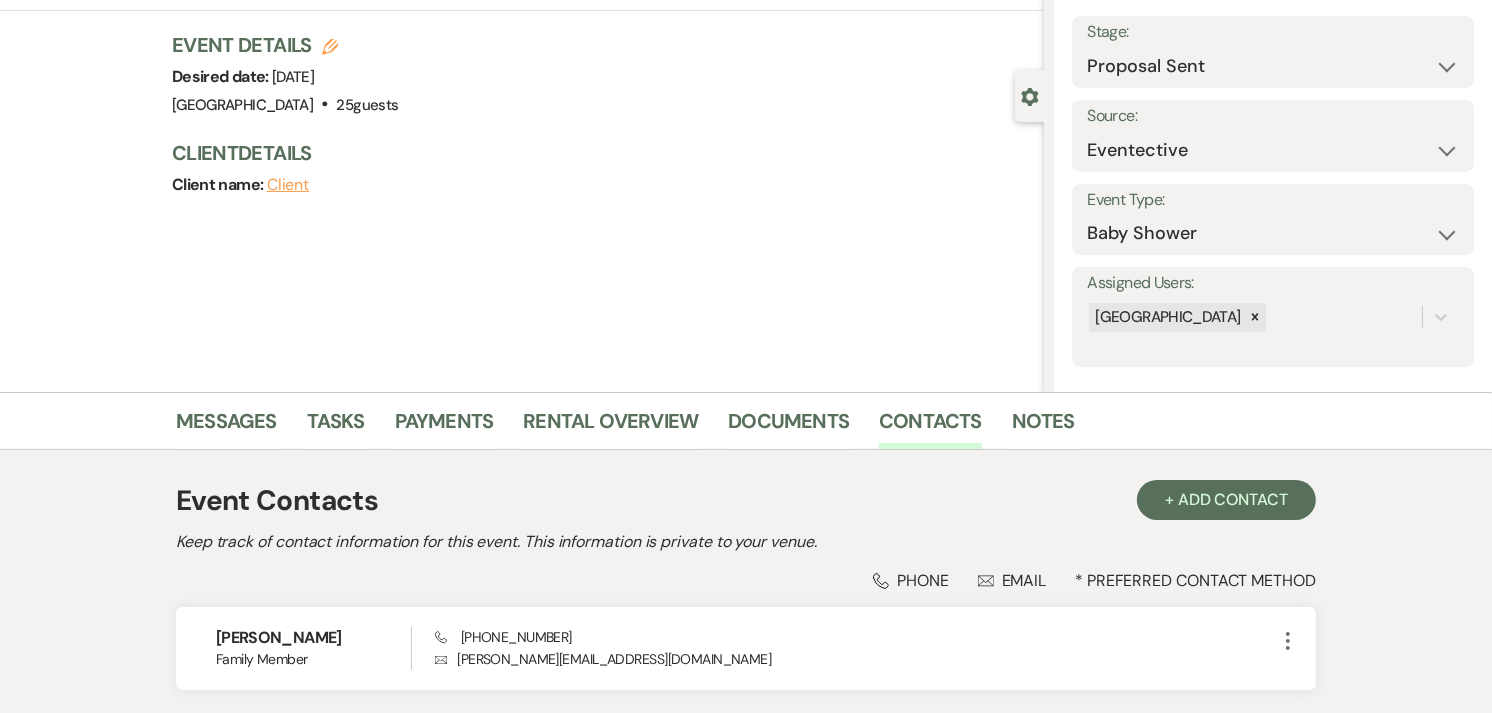 scroll, scrollTop: 0, scrollLeft: 0, axis: both 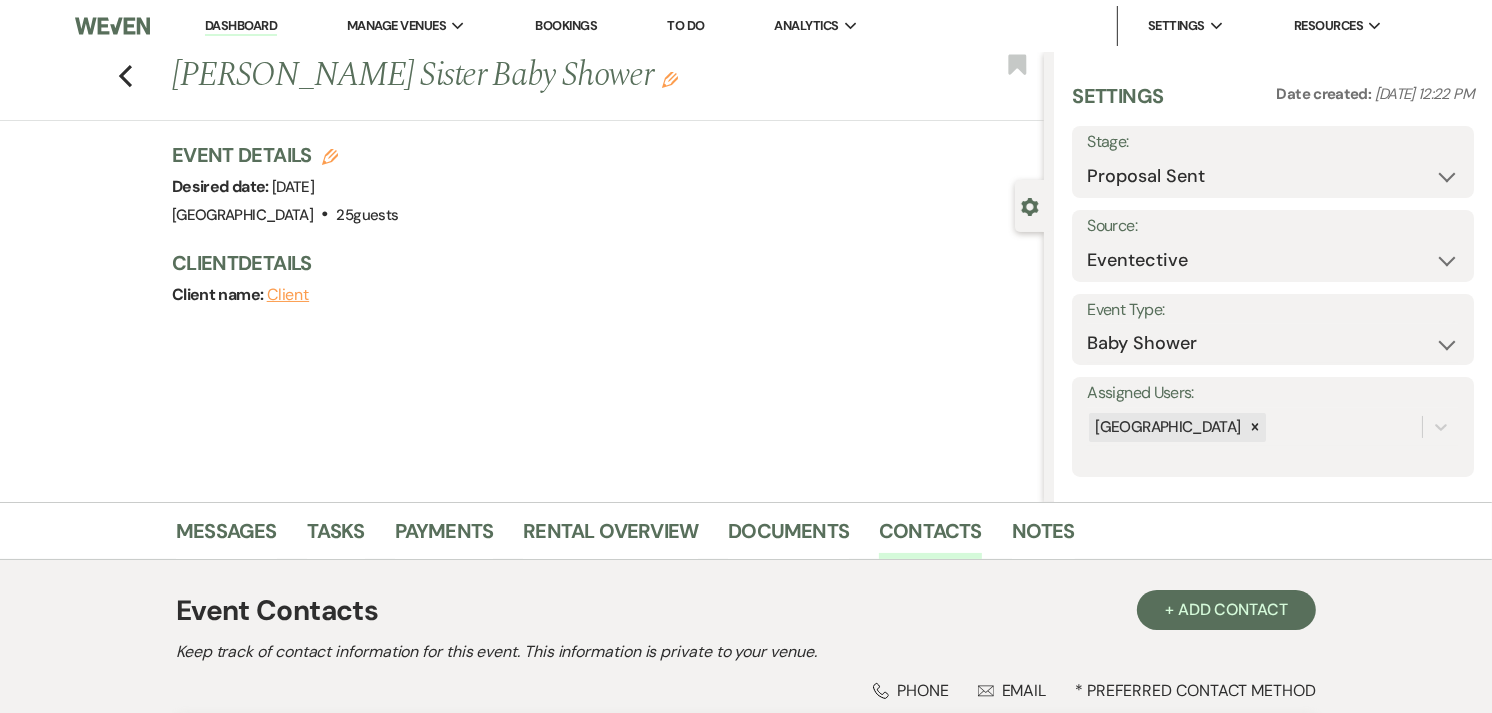 click on "Dashboard" at bounding box center [241, 26] 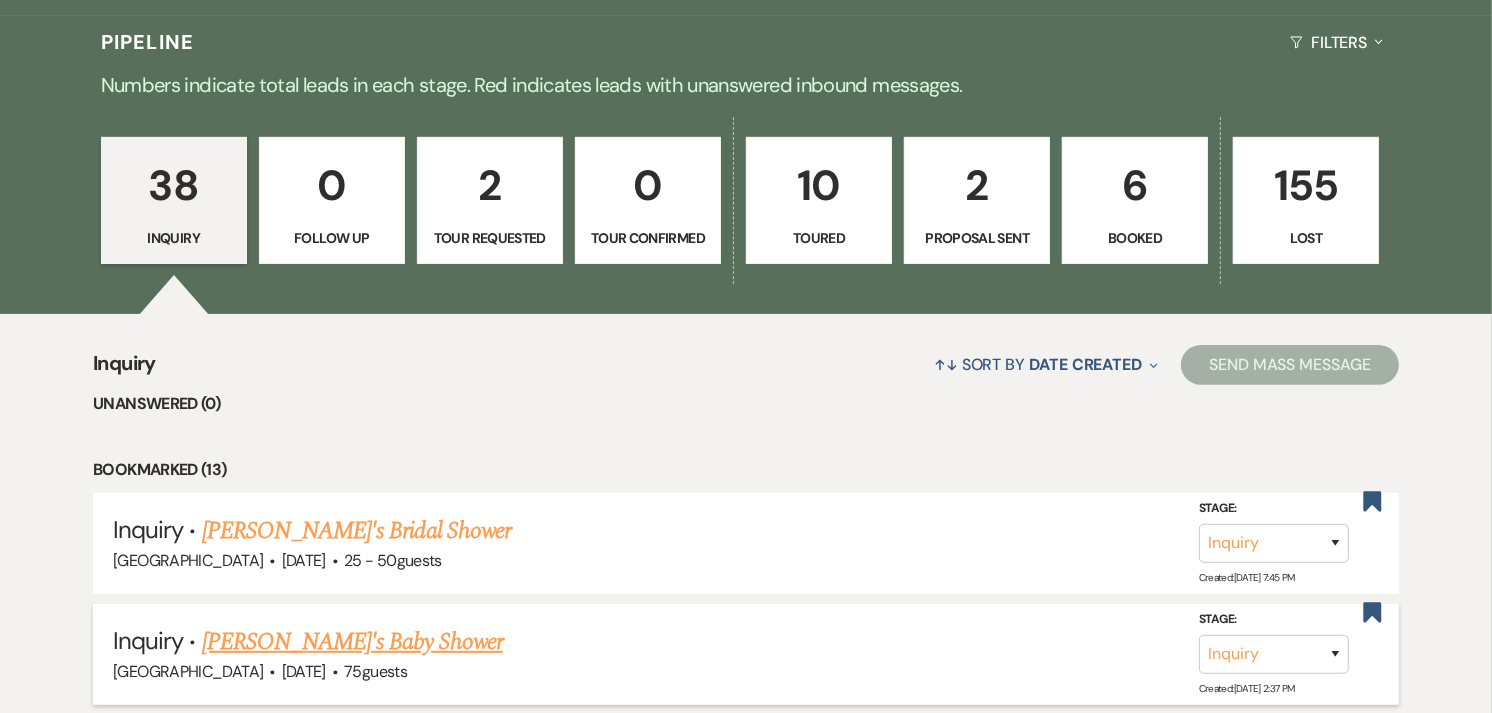scroll, scrollTop: 444, scrollLeft: 0, axis: vertical 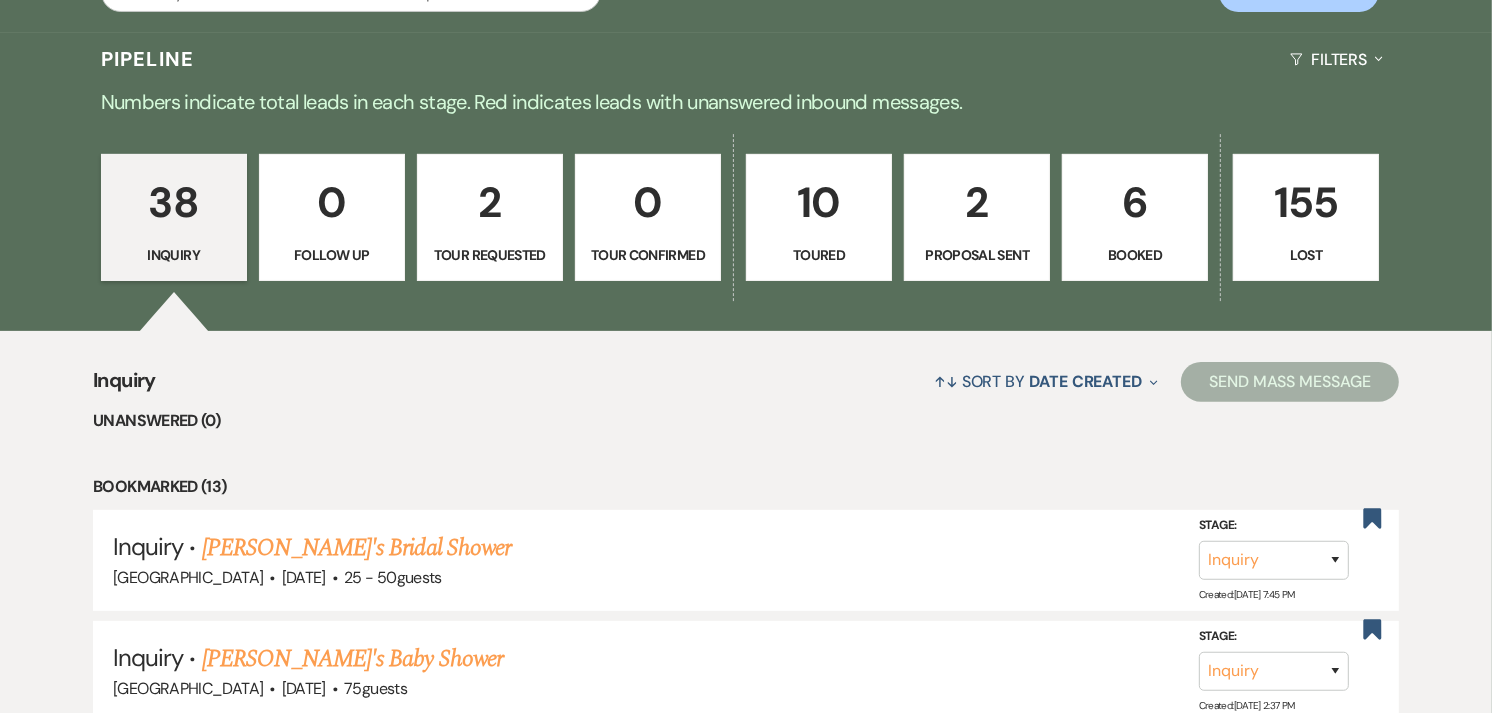 click on "6" at bounding box center (1135, 202) 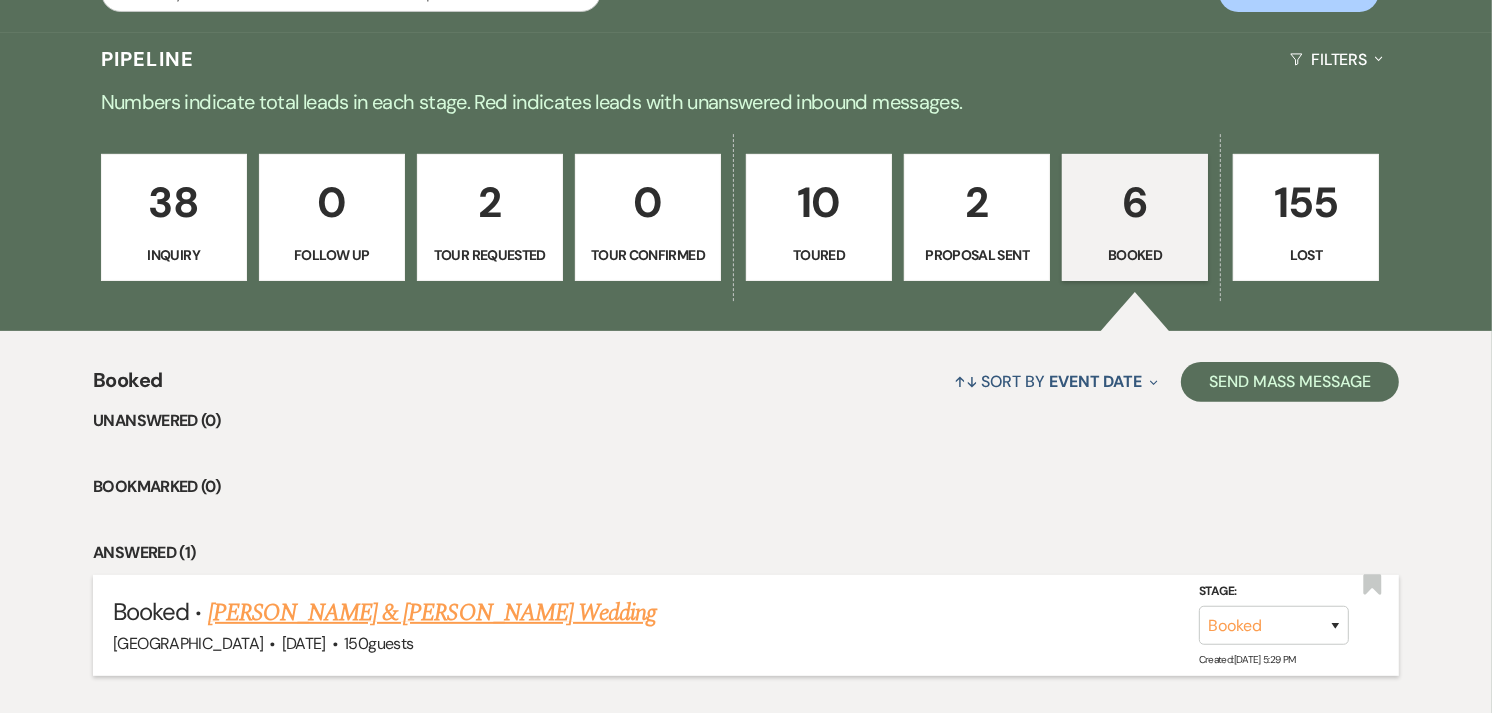 click on "Robert Bachoian & Samantha Sismundo's Wedding" at bounding box center [432, 613] 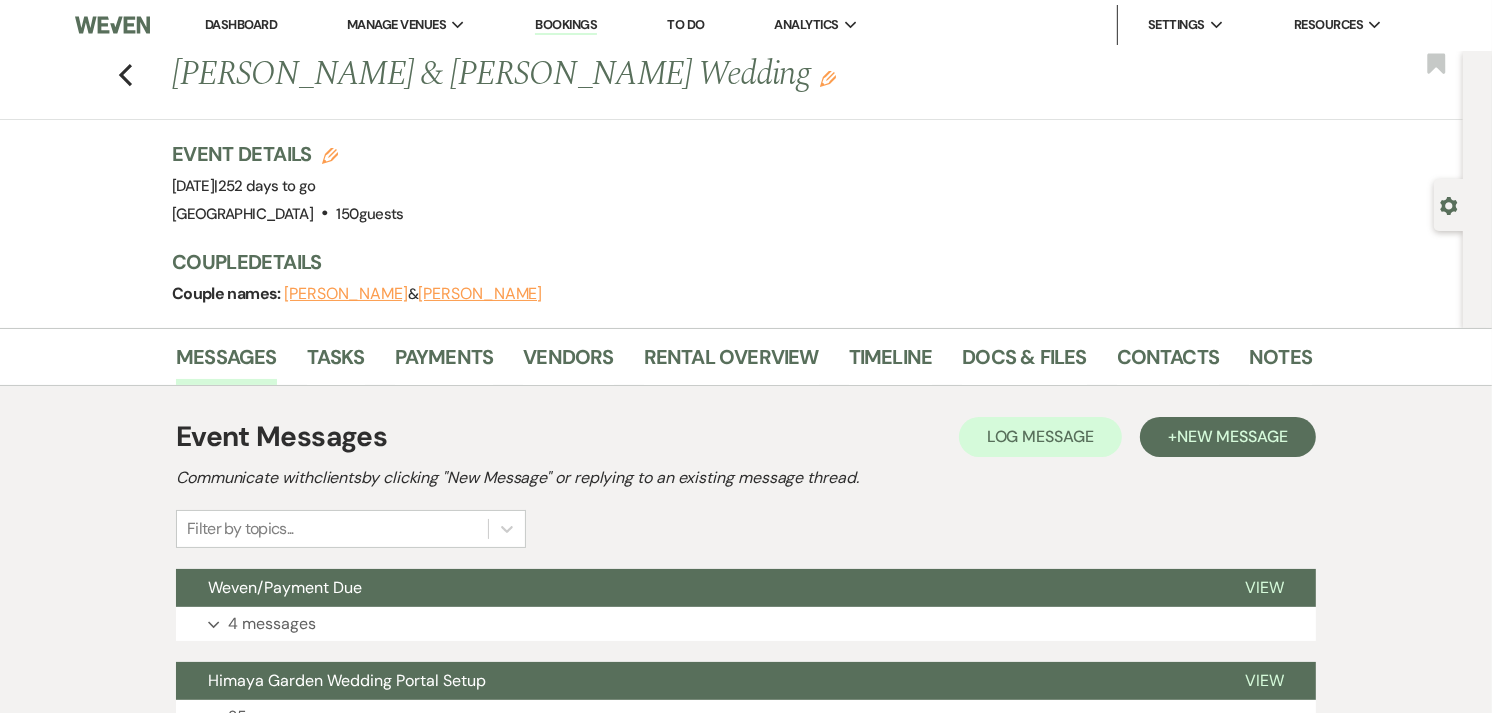 scroll, scrollTop: 0, scrollLeft: 0, axis: both 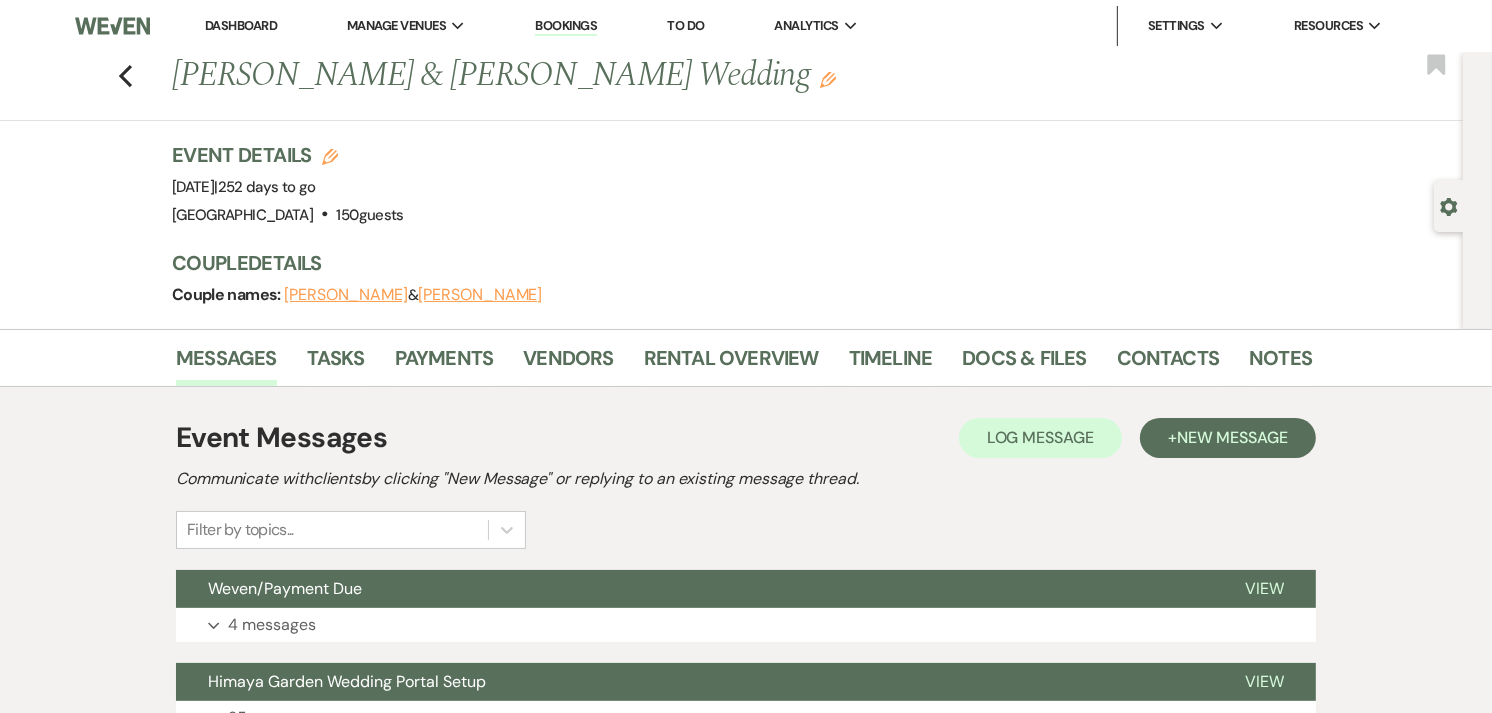 click on "Dashboard" at bounding box center (241, 25) 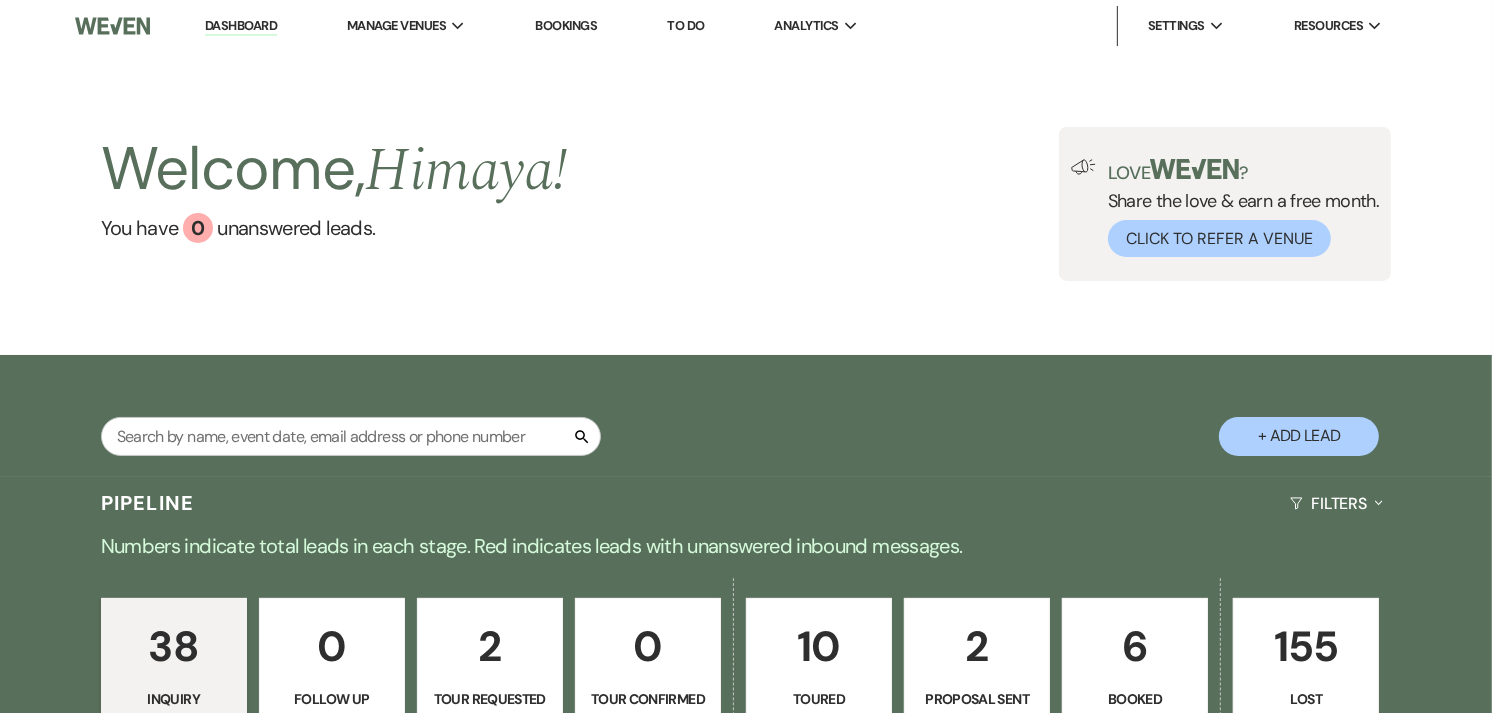 scroll, scrollTop: 333, scrollLeft: 0, axis: vertical 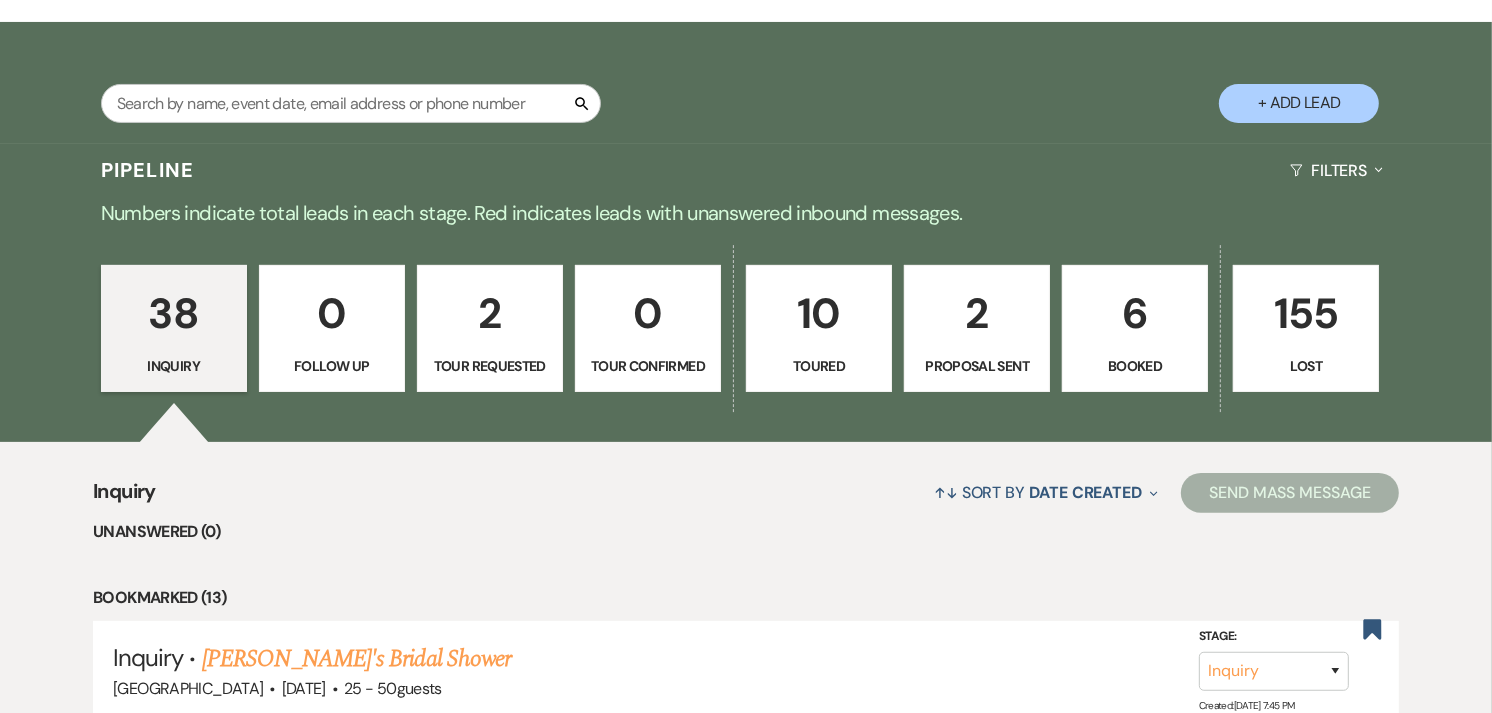 click on "Proposal Sent" at bounding box center [977, 366] 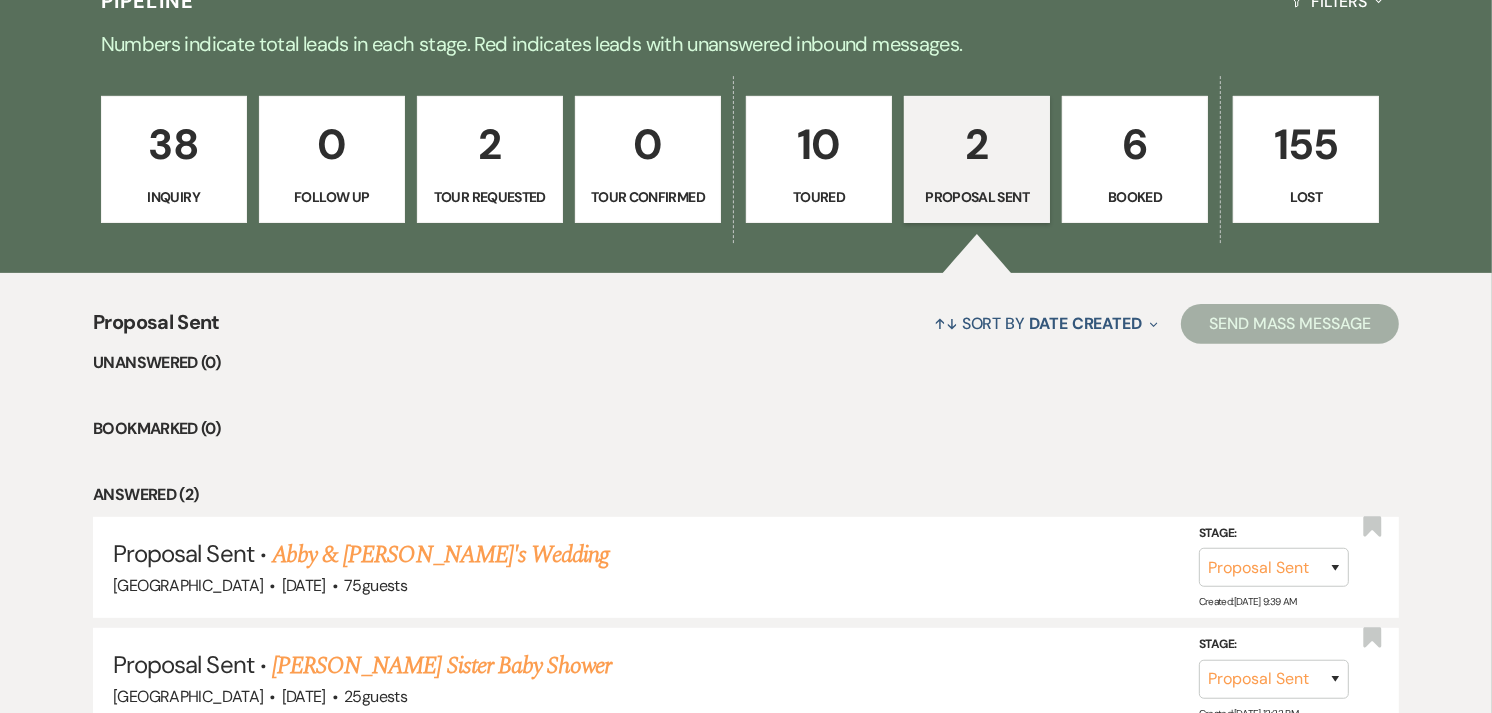 scroll, scrollTop: 666, scrollLeft: 0, axis: vertical 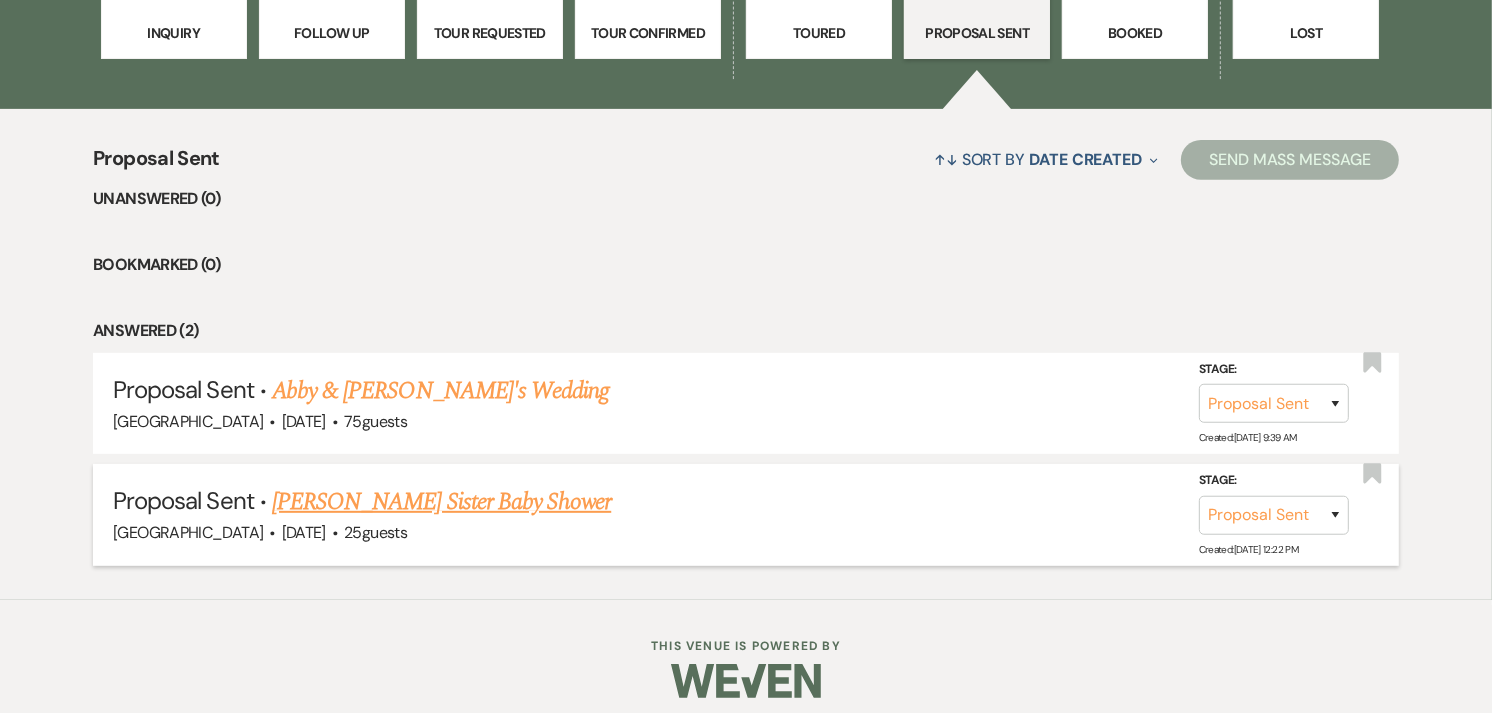 click on "Lori Moorehead's Sister Baby Shower" at bounding box center (441, 502) 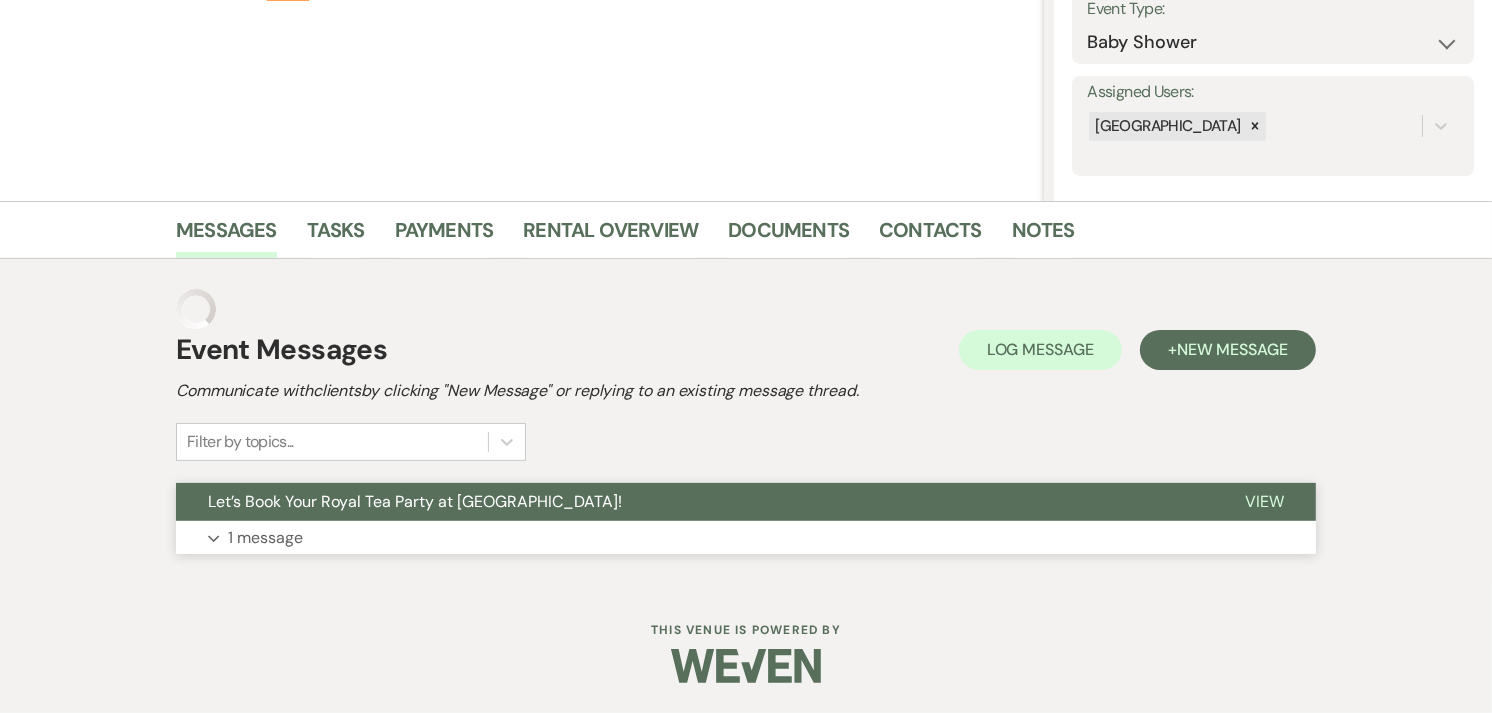scroll, scrollTop: 261, scrollLeft: 0, axis: vertical 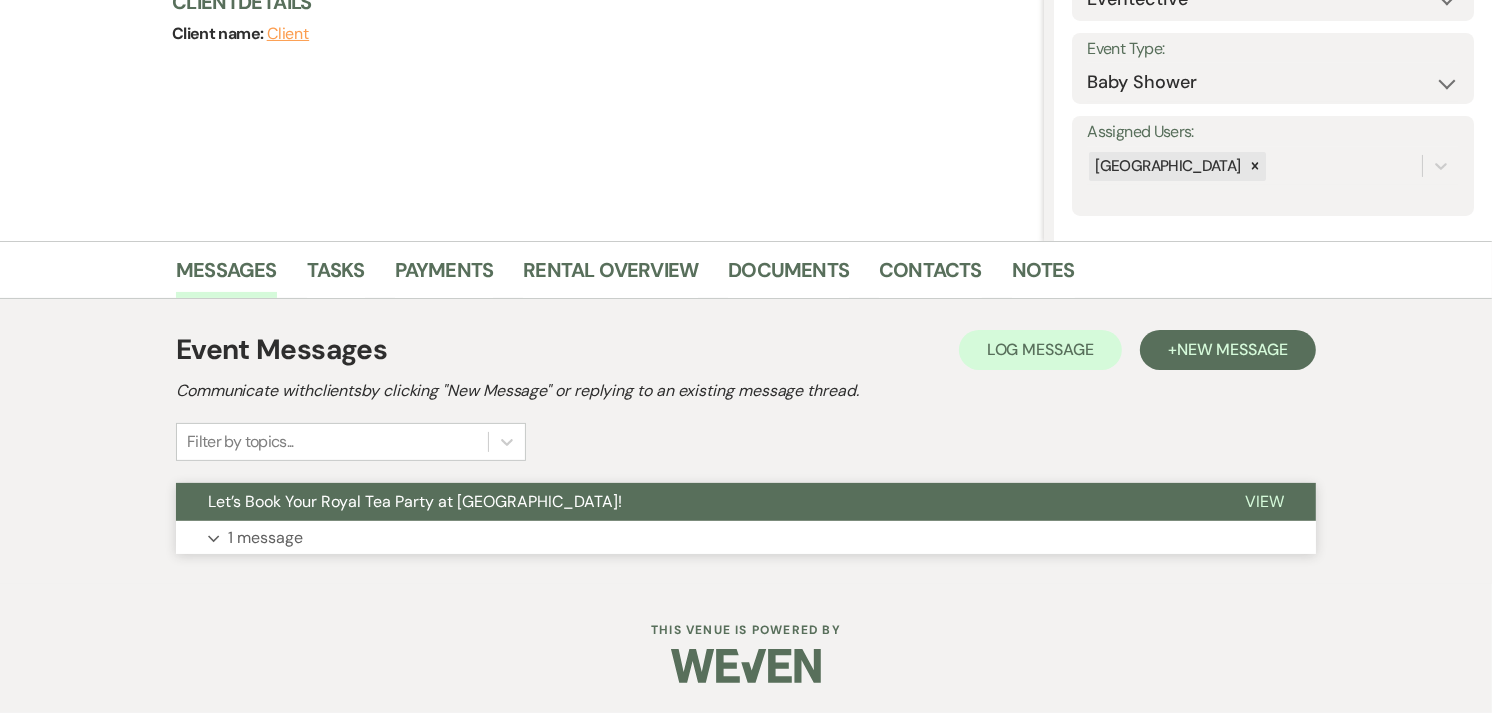 click on "Expand 1 message" at bounding box center [746, 538] 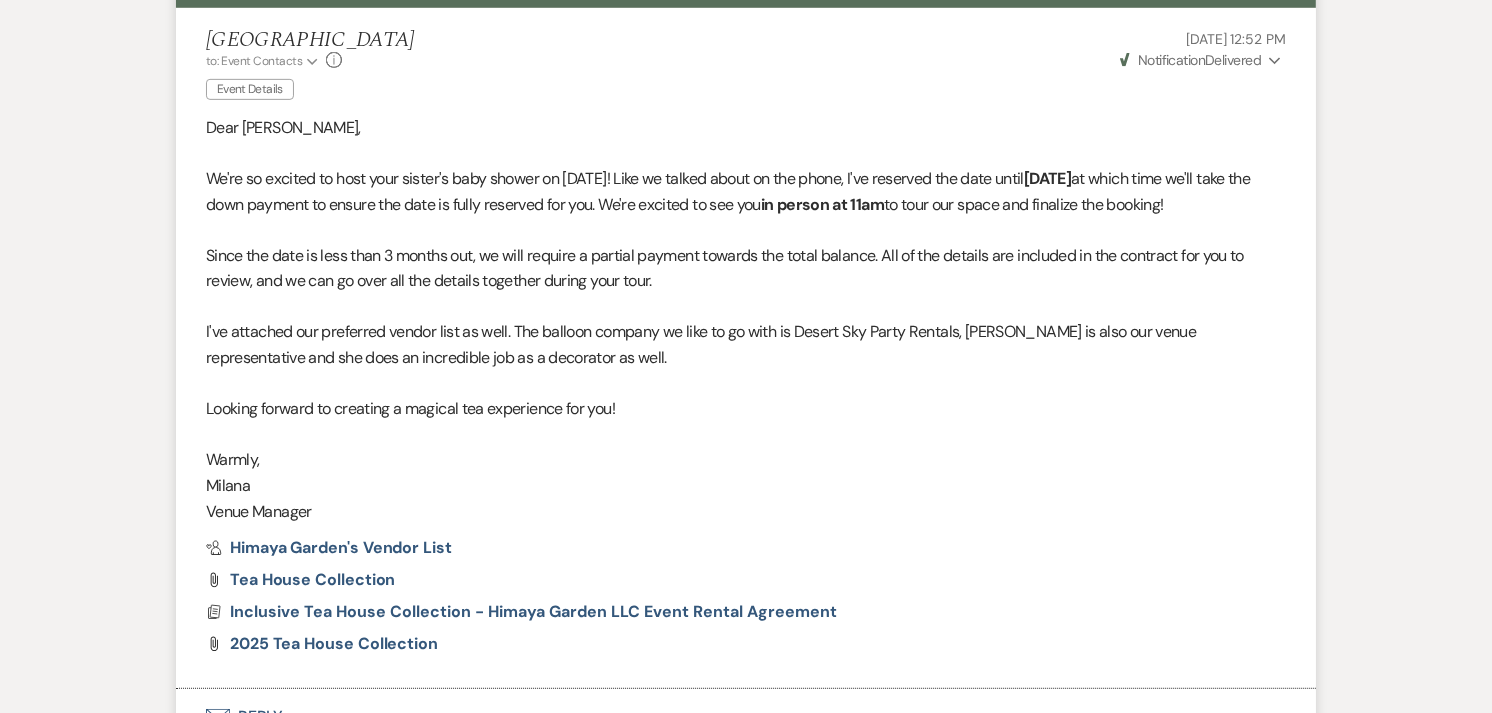 scroll, scrollTop: 990, scrollLeft: 0, axis: vertical 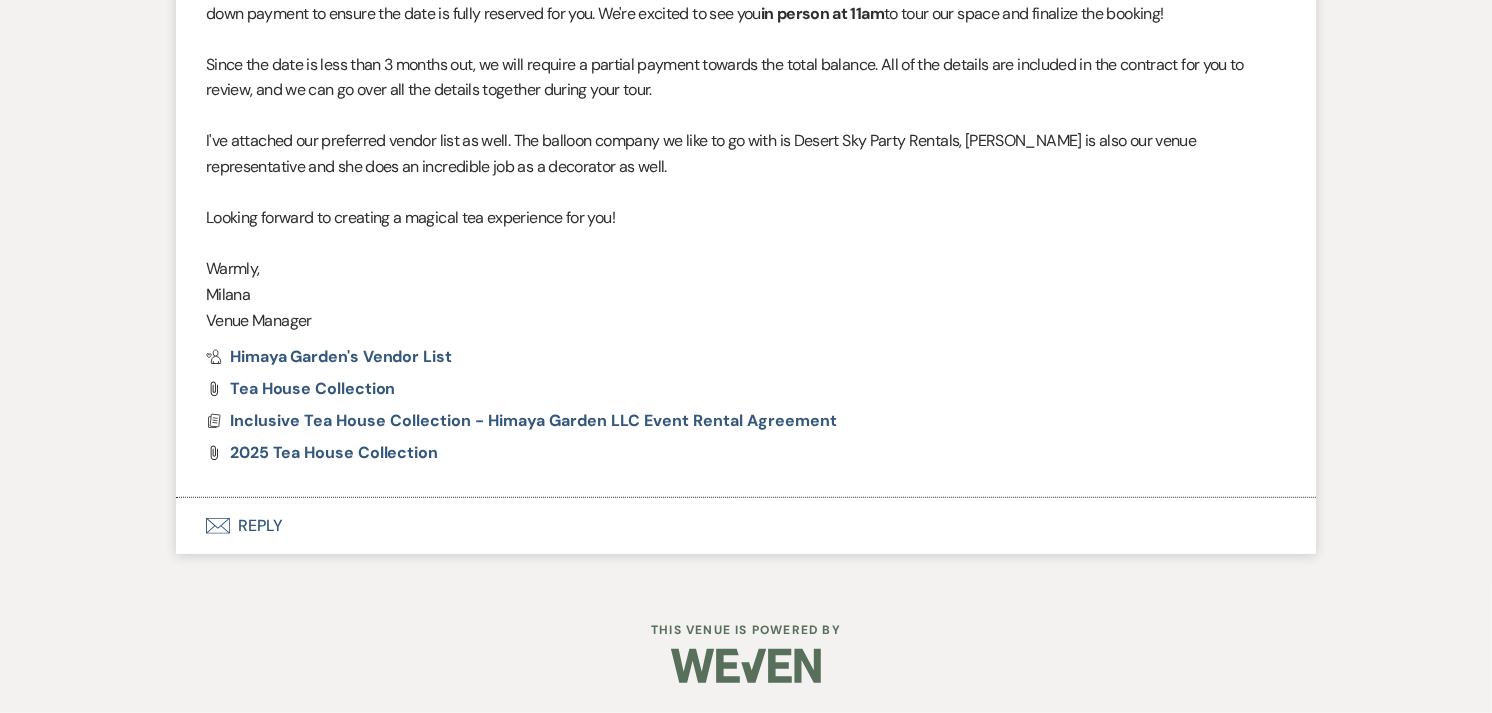 click on "Envelope Reply" at bounding box center [746, 526] 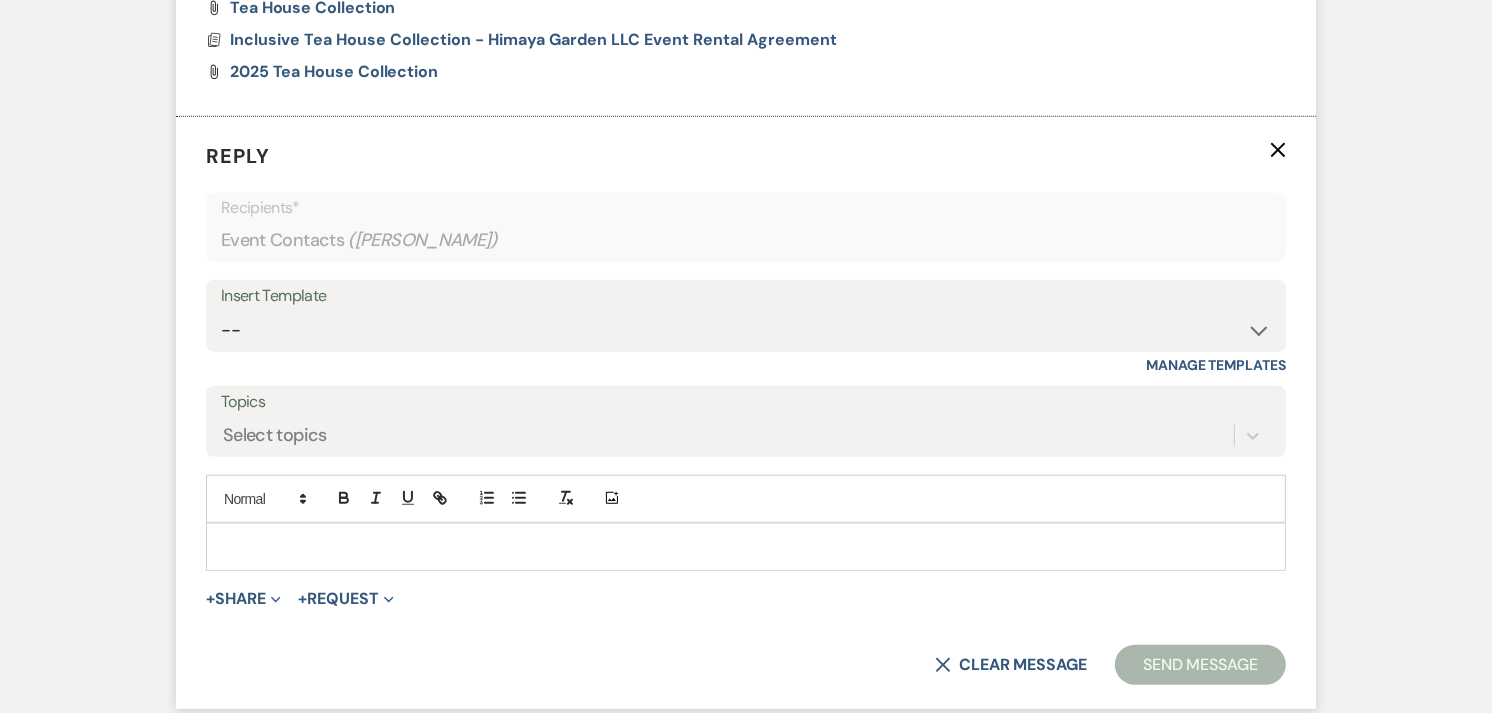 scroll, scrollTop: 1376, scrollLeft: 0, axis: vertical 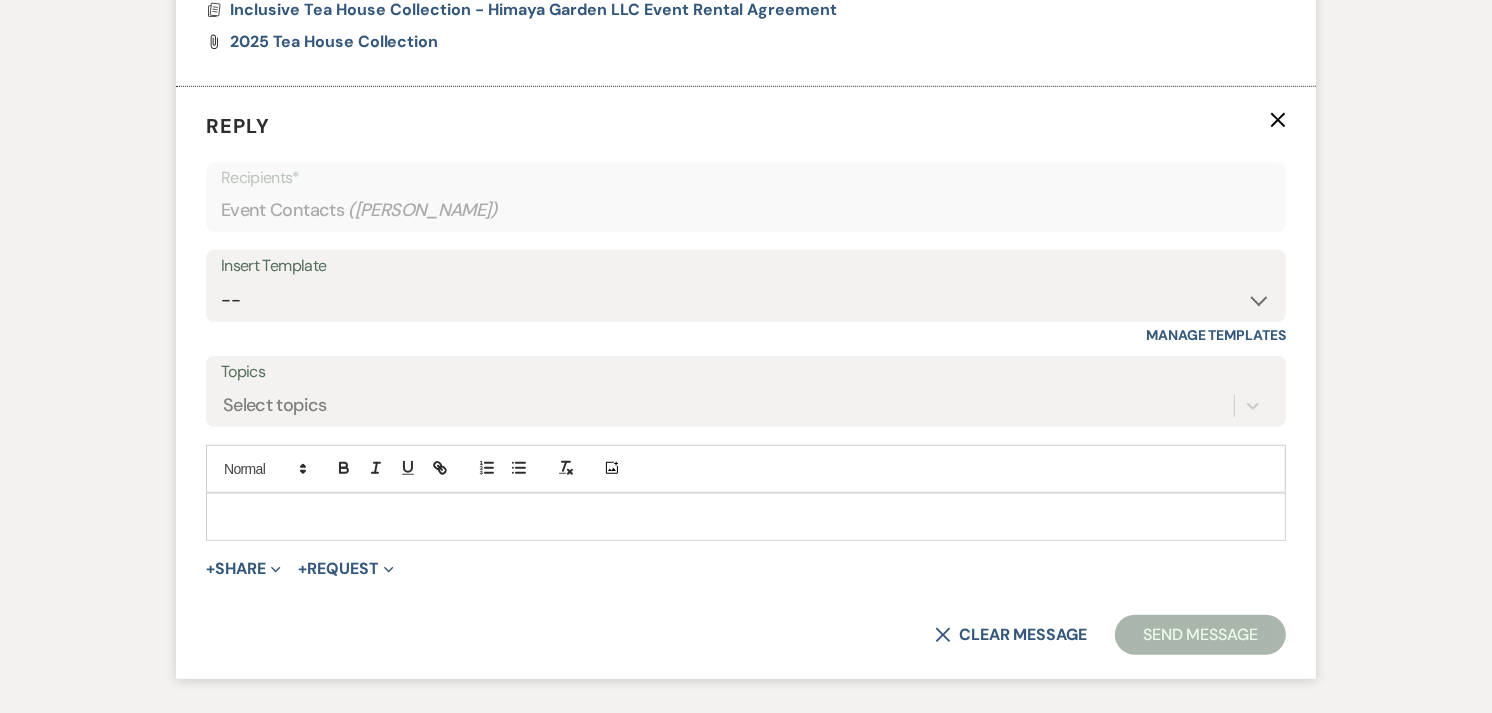 click at bounding box center [746, 517] 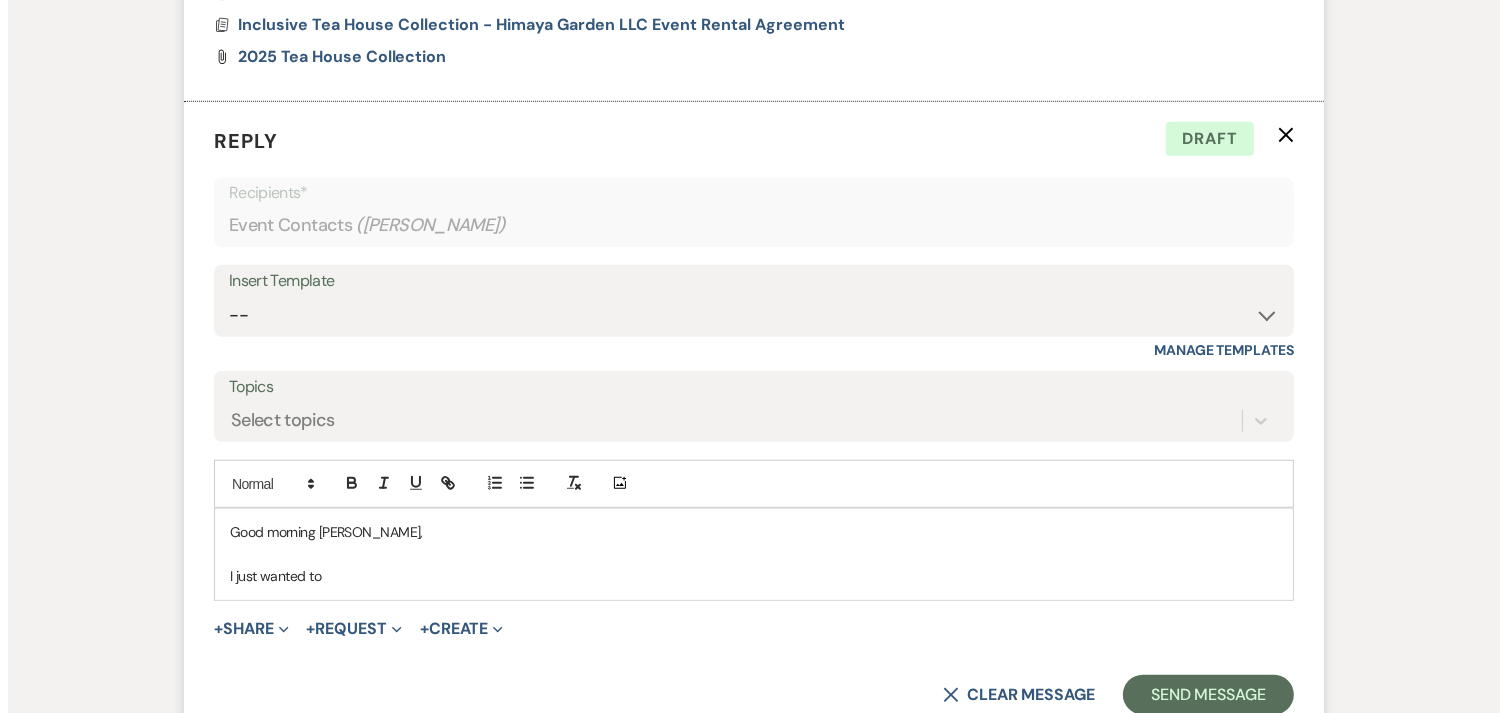scroll, scrollTop: 1265, scrollLeft: 0, axis: vertical 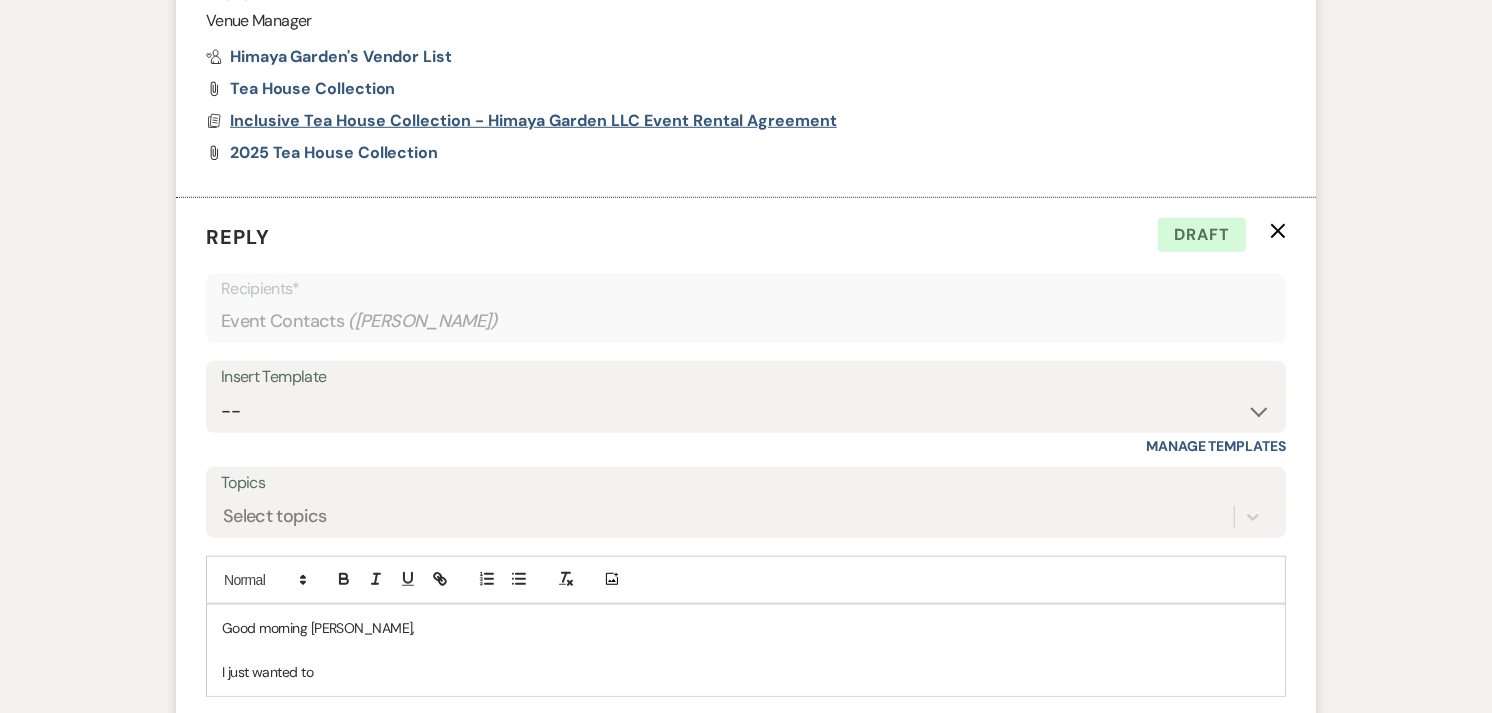 click on "Inclusive Tea House Collection - Himaya Garden LLC Event Rental Agreement" at bounding box center (533, 120) 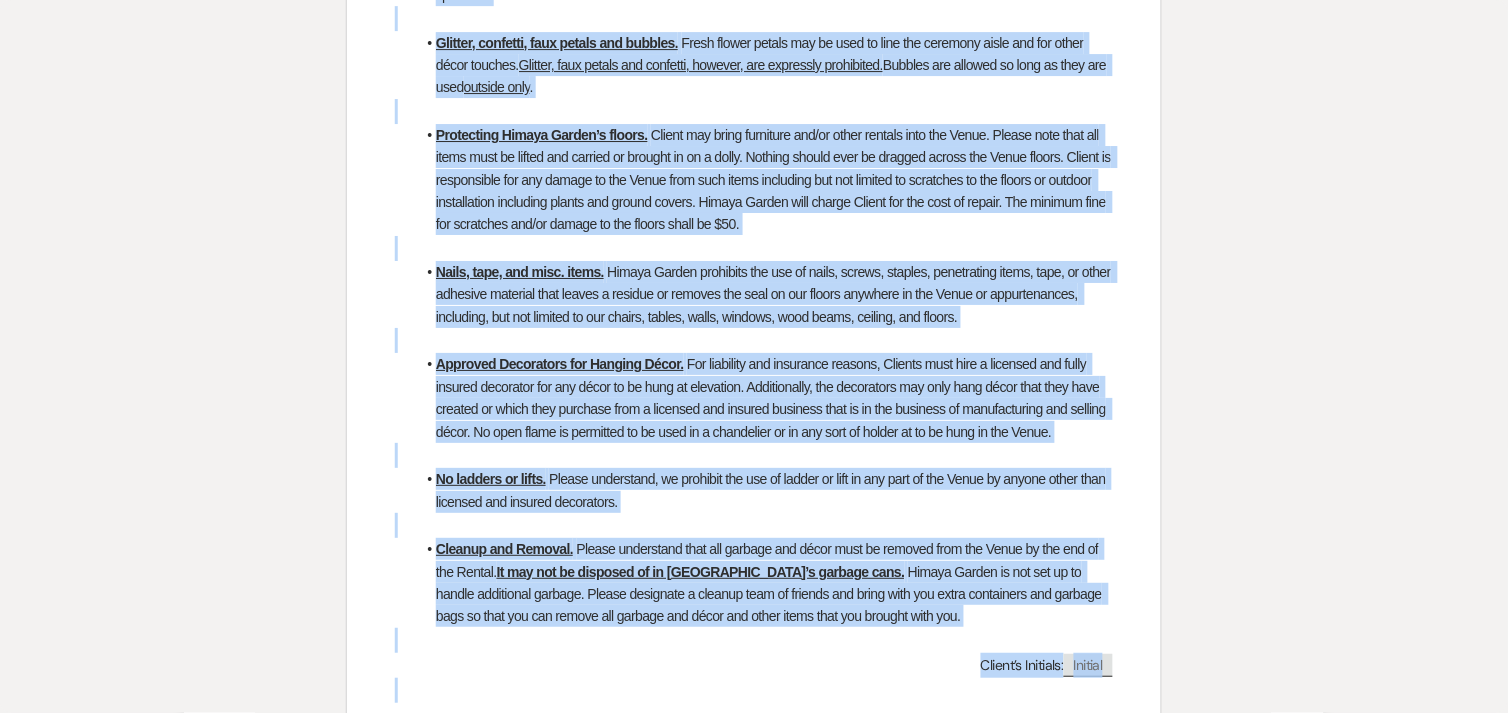 scroll, scrollTop: 4934, scrollLeft: 0, axis: vertical 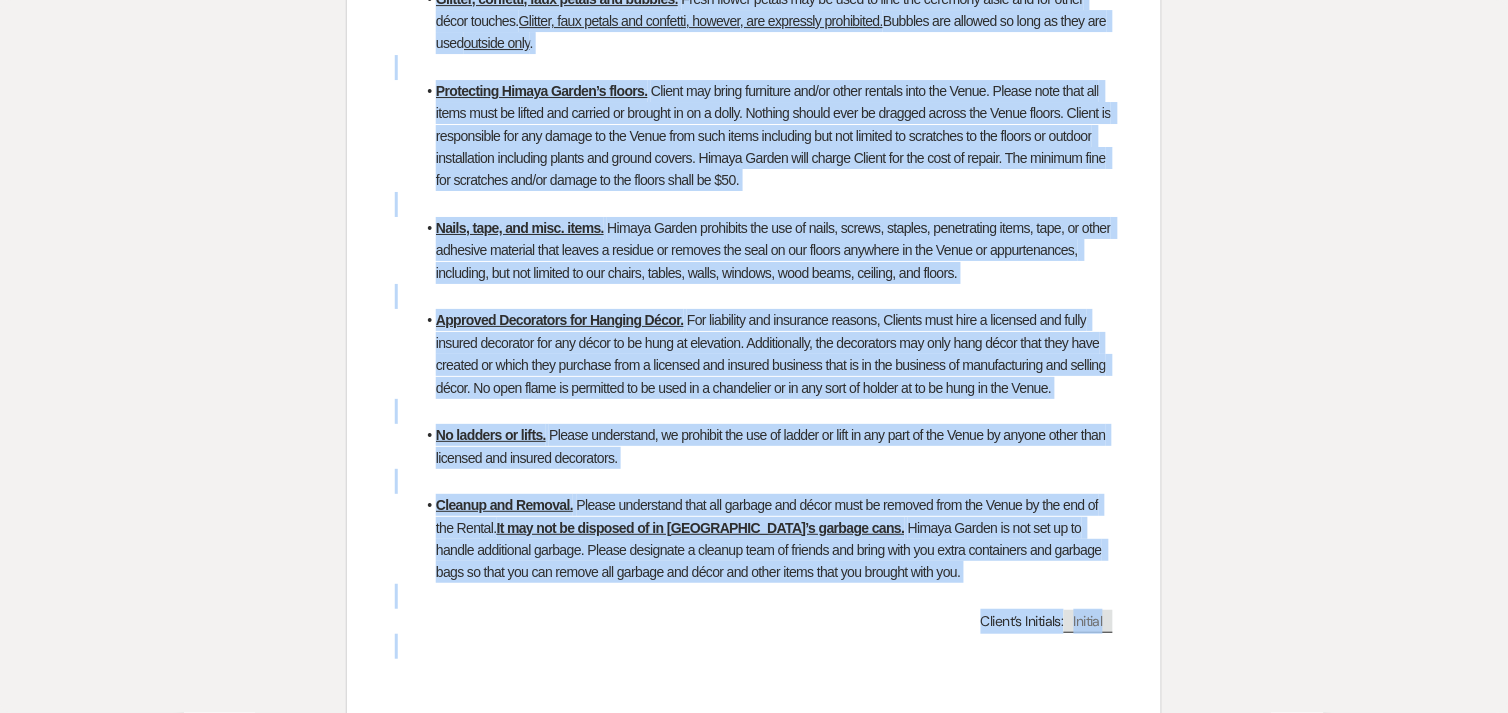 drag, startPoint x: 546, startPoint y: 348, endPoint x: 1161, endPoint y: 557, distance: 649.5429 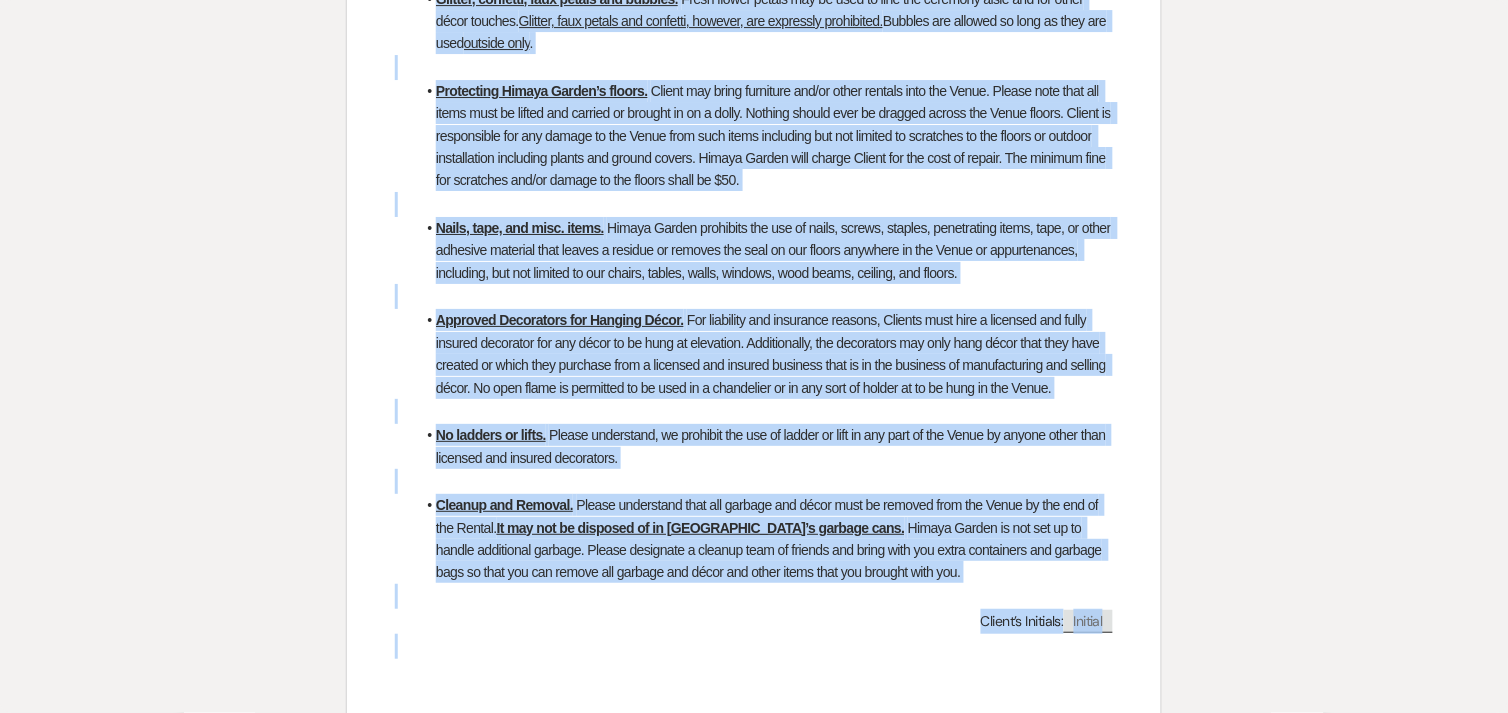 click on "Tea House Rental Agreement and Contract Rental Space: Tea House and Patio 427 E Limberlost Dr. Tucson AZ 85705  Event Date/Time:  ﻿
09/13/2025
﻿ Start time: ﻿
Start Time
﻿  End time:  ﻿
End Time
﻿  (hereinafter the “Event”).   Type of Event:   ﻿
Baby Shower
﻿ Number of guests:  ﻿
25
﻿                 Client (“Client”): ﻿
Lori Moorehead
﻿   Address: ﻿ Address ﻿    Primary Contact:  ﻿
Lori Moorehead
﻿   Phone: ﻿
Click to fill:
Phone Number
﻿  Email: ﻿
Click to fill:
Email
﻿   Emergency Contact:  ﻿ Name ﻿  Phone:  ﻿ Number ﻿  Email:  ﻿ Email ﻿   CONDITIONS AND RESPONSIBILITIES OF CLIENT  Himaya Garden LLC  Himaya Garden LLC ﻿ Initial" at bounding box center [754, -1978] 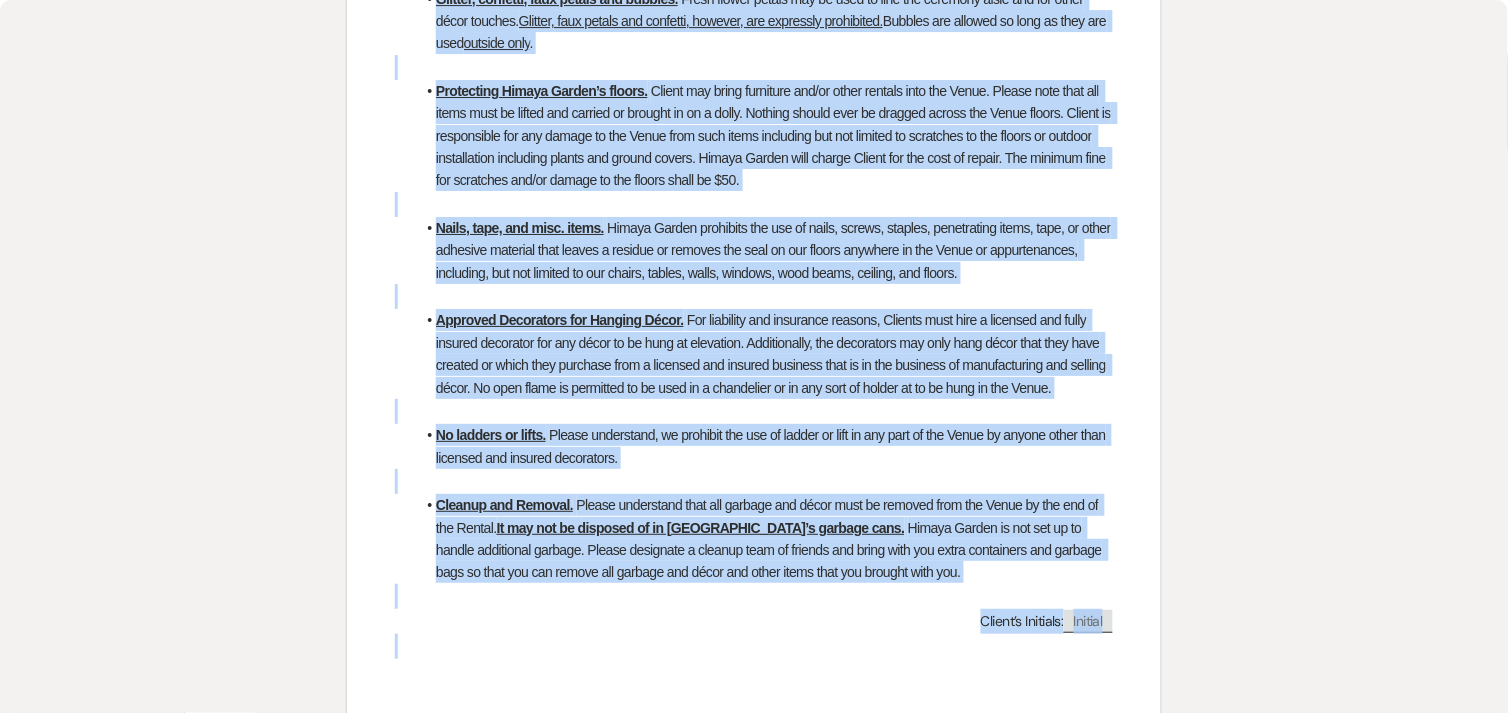copy on "Rental Agreement and Contract Rental Space: Tea House and Patio 427 E Limberlost Dr. Tucson AZ 85705  Event Date/Time:  ﻿
09/13/2025
﻿ Start time: ﻿
Start Time
﻿  End time:  ﻿
End Time
﻿  (hereinafter the “Event”).   Type of Event:   ﻿
Baby Shower
﻿ Number of guests:  ﻿
25
﻿                 Client (“Client”): ﻿
Lori Moorehead
﻿   Address: ﻿ Address ﻿    Primary Contact:  ﻿
Lori Moorehead
﻿   Phone: ﻿
Click to fill:
Phone Number
﻿  Email: ﻿
Click to fill:
Email
﻿   Emergency Contact:  ﻿ Name ﻿  Phone:  ﻿ Number ﻿  Email:  ﻿ Email ﻿   CONDITIONS AND RESPONSIBILITIES OF CLIENT  Please read the material below to make sure all parties understand the requirements for everyone’s safety and to keep  Himaya Garden LLC  a well maintained and safe location for everyone.  This Private Tea Party Agreement includes the full s..." 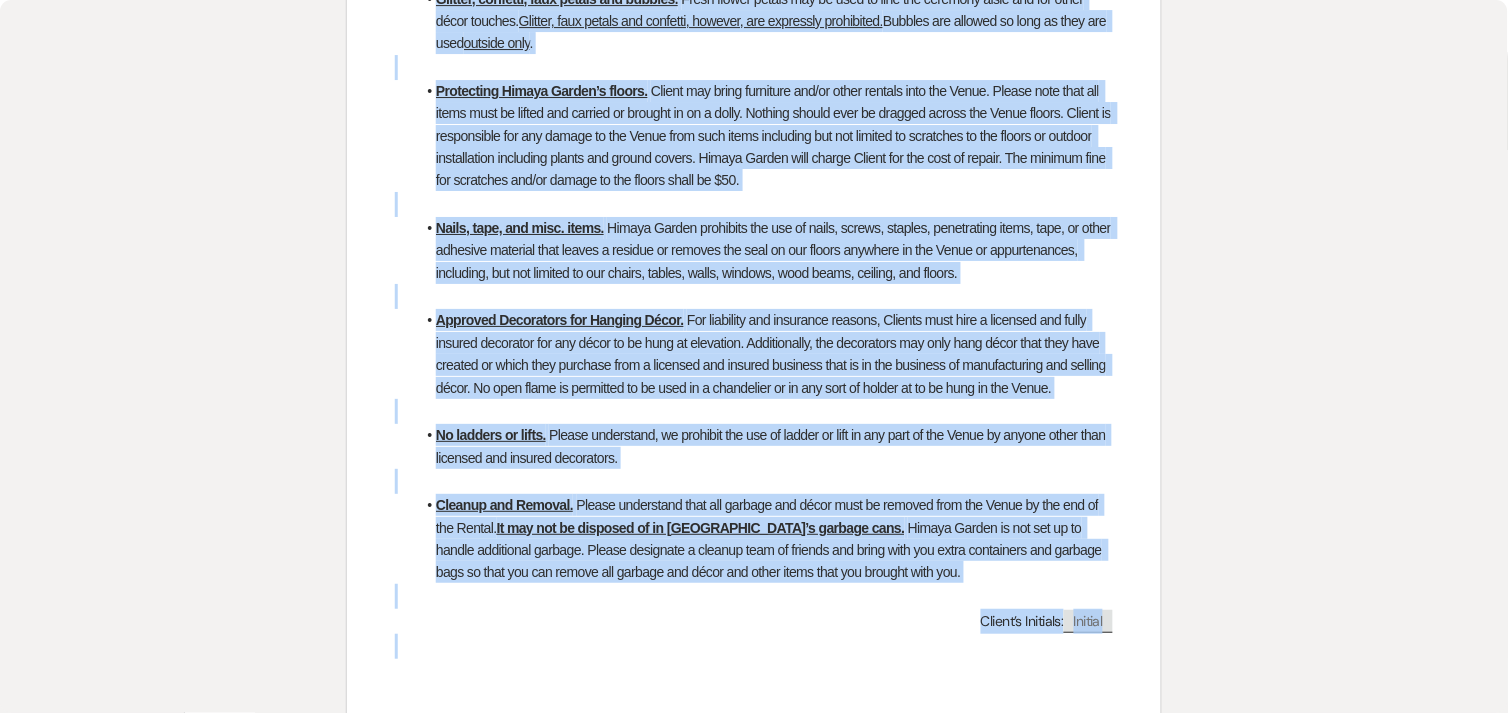 copy on "Rental Agreement and Contract Rental Space: Tea House and Patio 427 E Limberlost Dr. Tucson AZ 85705  Event Date/Time:  ﻿
09/13/2025
﻿ Start time: ﻿
Start Time
﻿  End time:  ﻿
End Time
﻿  (hereinafter the “Event”).   Type of Event:   ﻿
Baby Shower
﻿ Number of guests:  ﻿
25
﻿                 Client (“Client”): ﻿
Lori Moorehead
﻿   Address: ﻿ Address ﻿    Primary Contact:  ﻿
Lori Moorehead
﻿   Phone: ﻿
Click to fill:
Phone Number
﻿  Email: ﻿
Click to fill:
Email
﻿   Emergency Contact:  ﻿ Name ﻿  Phone:  ﻿ Number ﻿  Email:  ﻿ Email ﻿   CONDITIONS AND RESPONSIBILITIES OF CLIENT  Please read the material below to make sure all parties understand the requirements for everyone’s safety and to keep  Himaya Garden LLC  a well maintained and safe location for everyone.  This Private Tea Party Agreement includes the full s..." 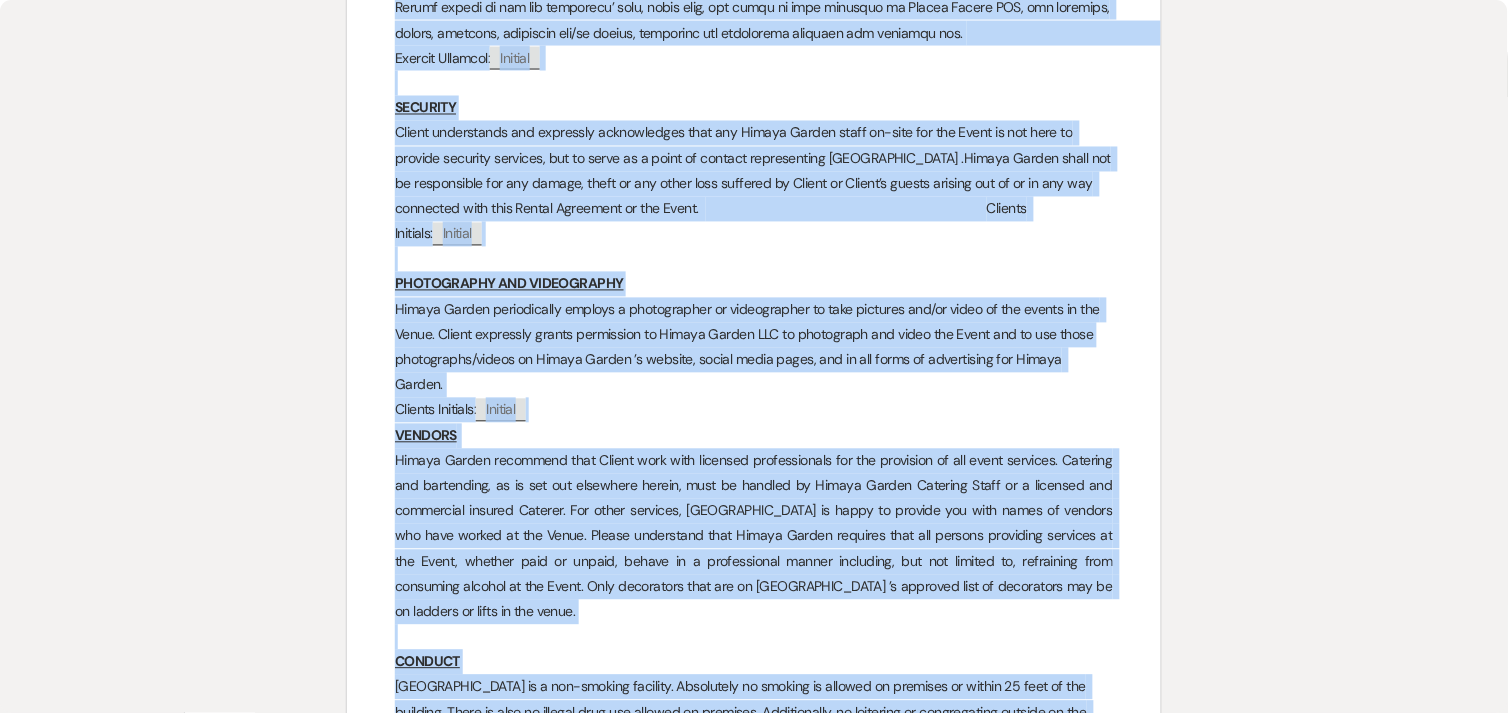 scroll, scrollTop: 2267, scrollLeft: 0, axis: vertical 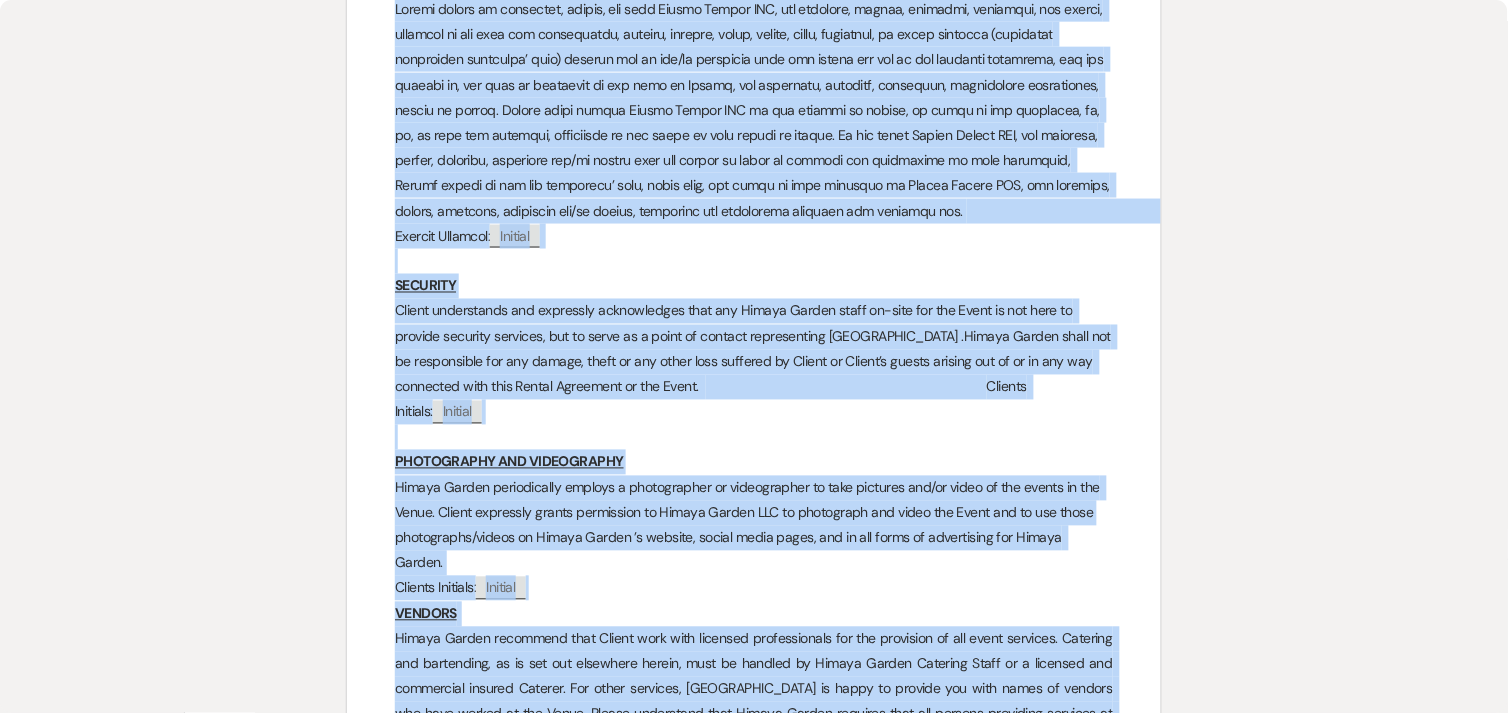 select on "6" 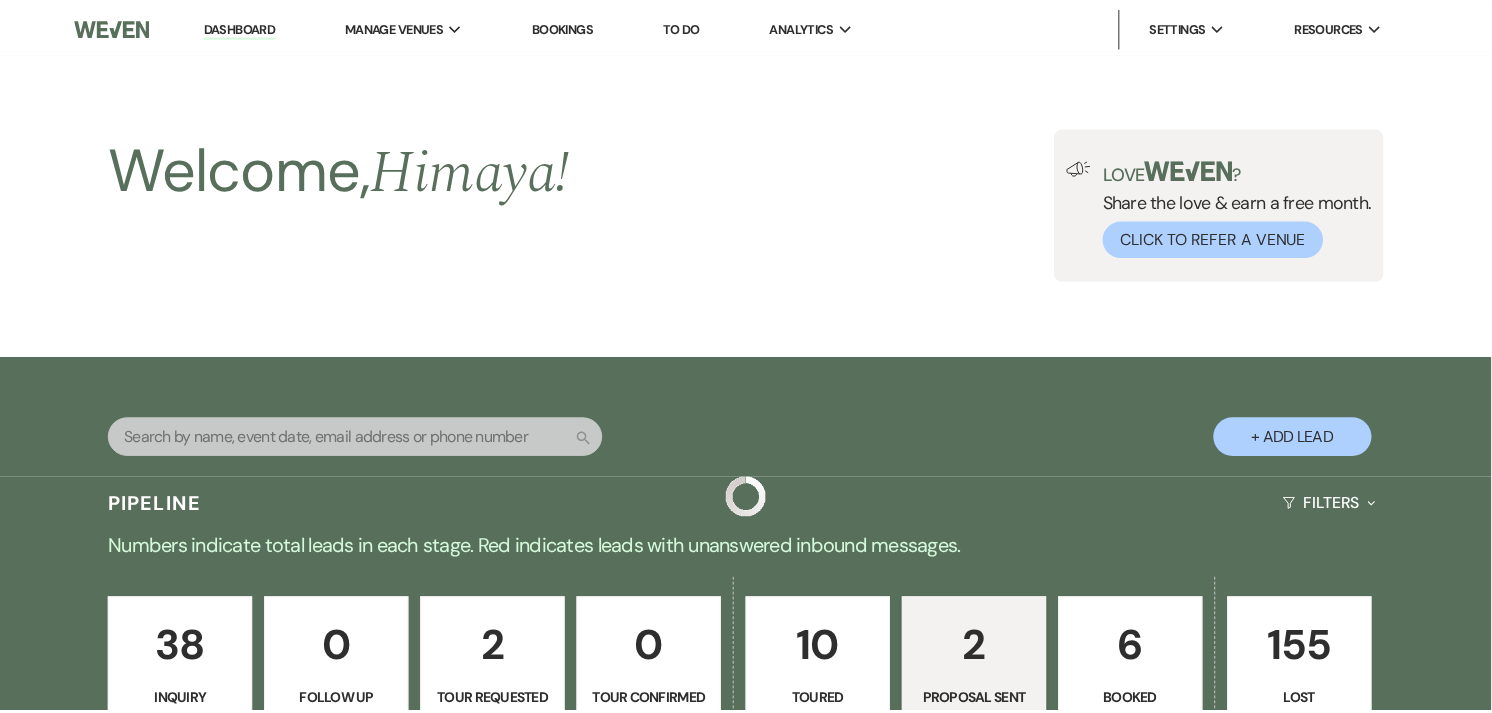 scroll, scrollTop: 666, scrollLeft: 0, axis: vertical 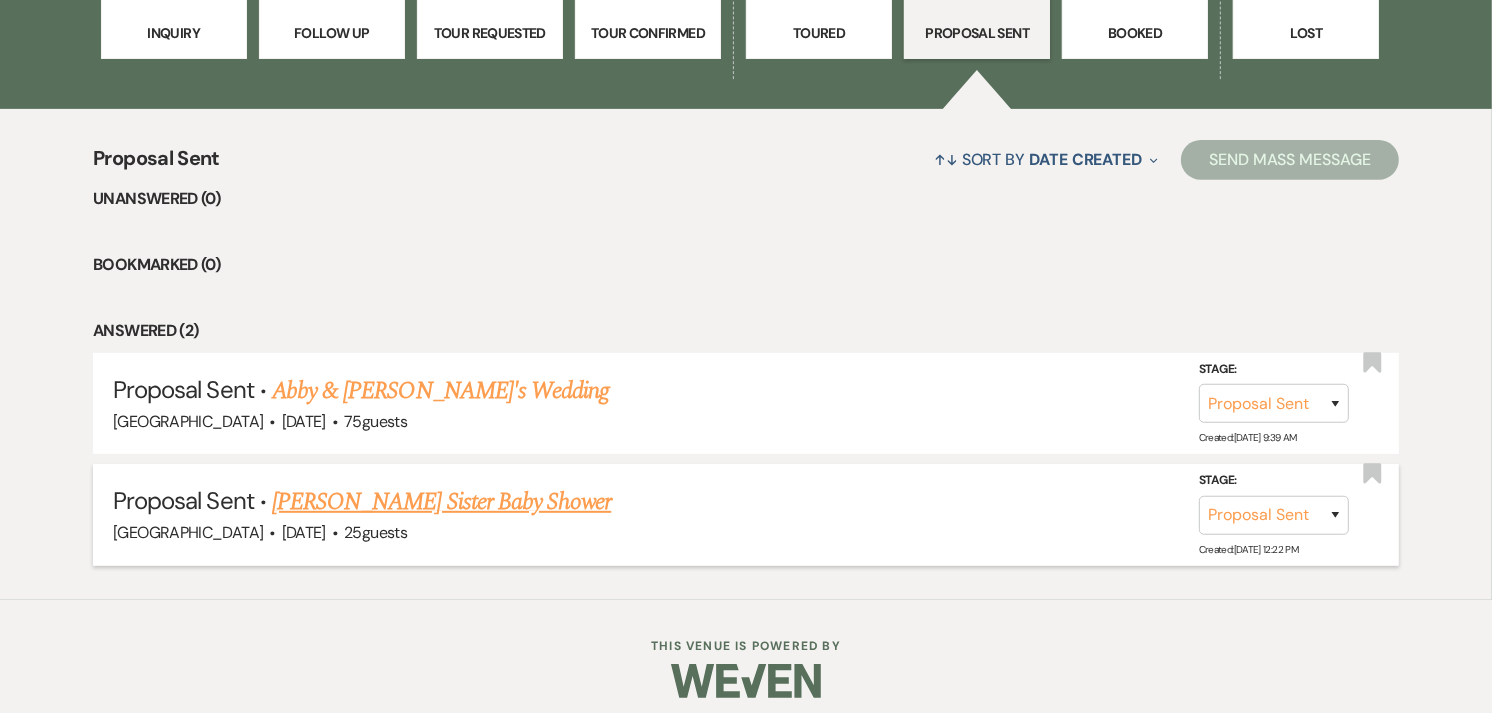click on "Lori Moorehead's Sister Baby Shower" at bounding box center (441, 502) 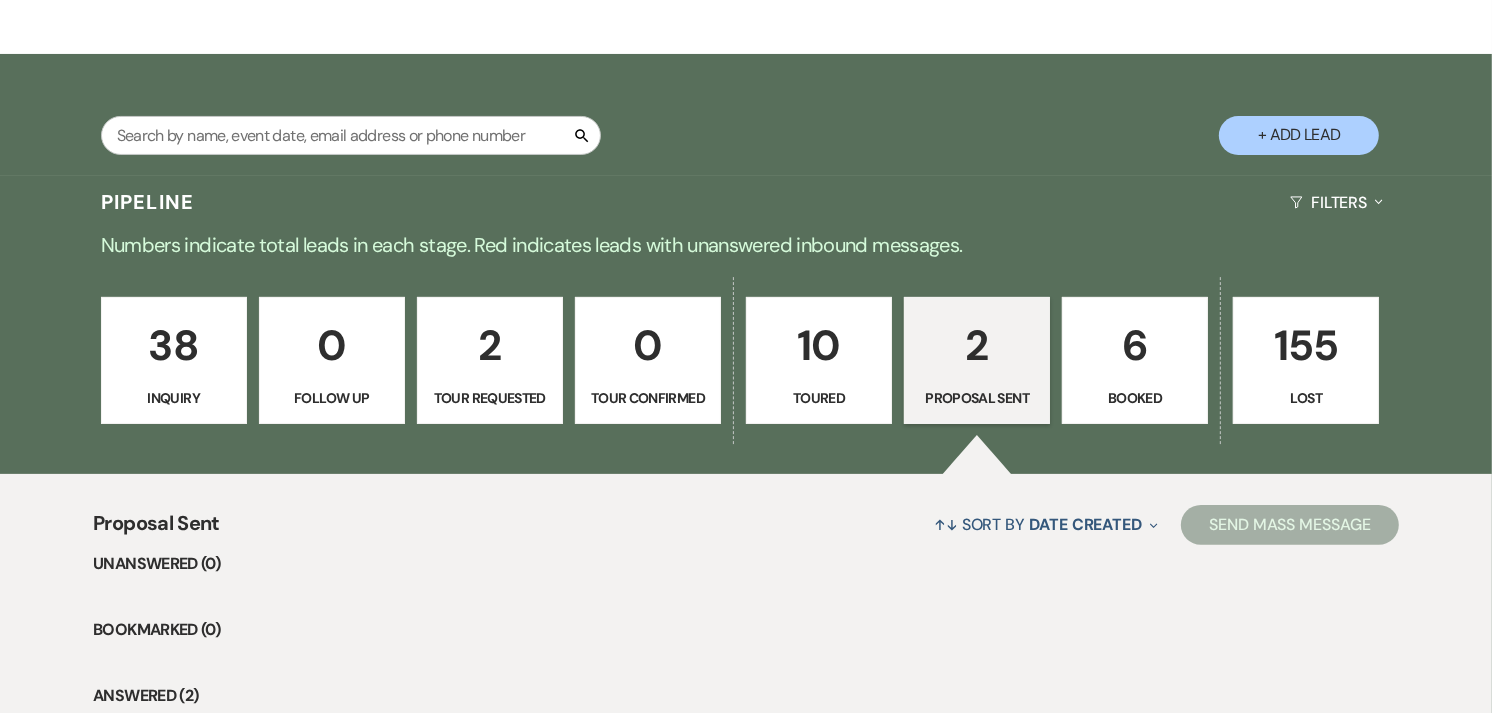 select on "6" 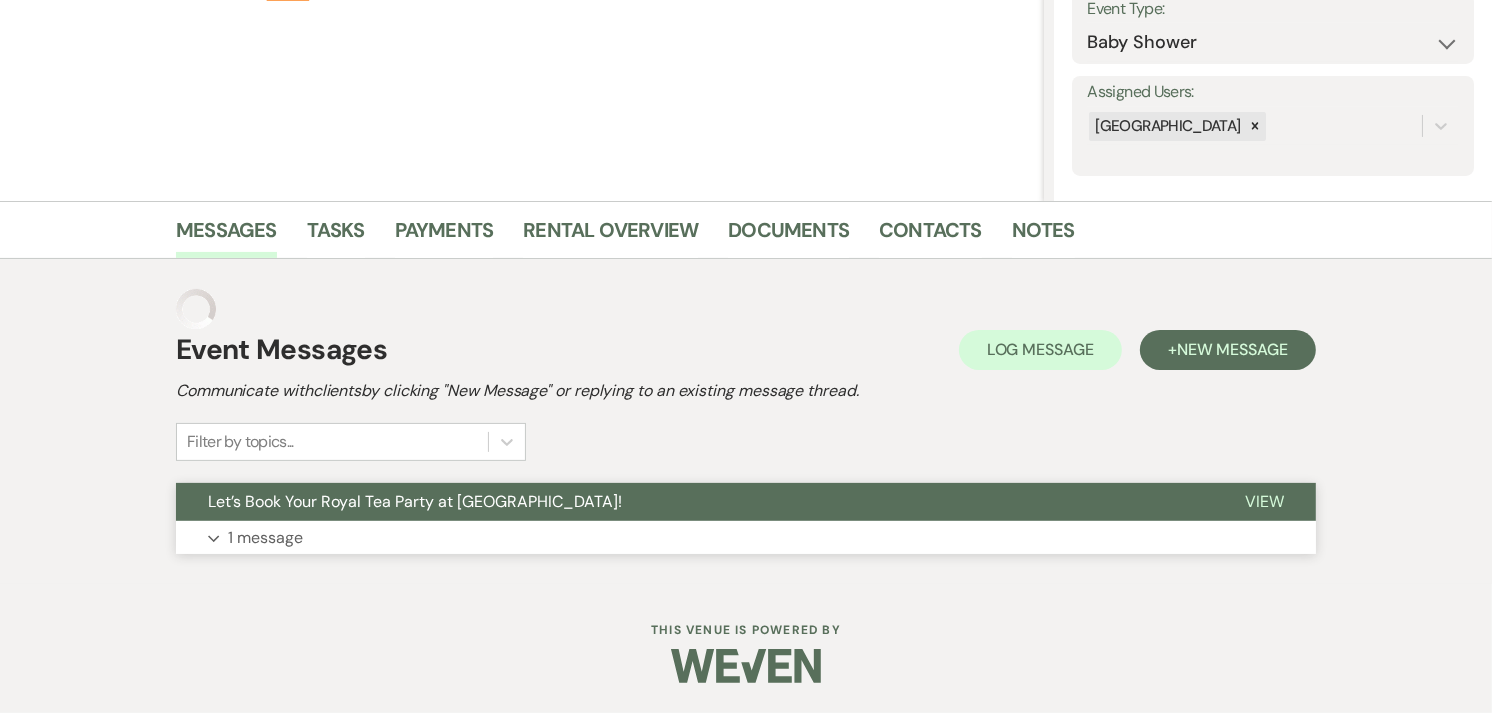 scroll, scrollTop: 261, scrollLeft: 0, axis: vertical 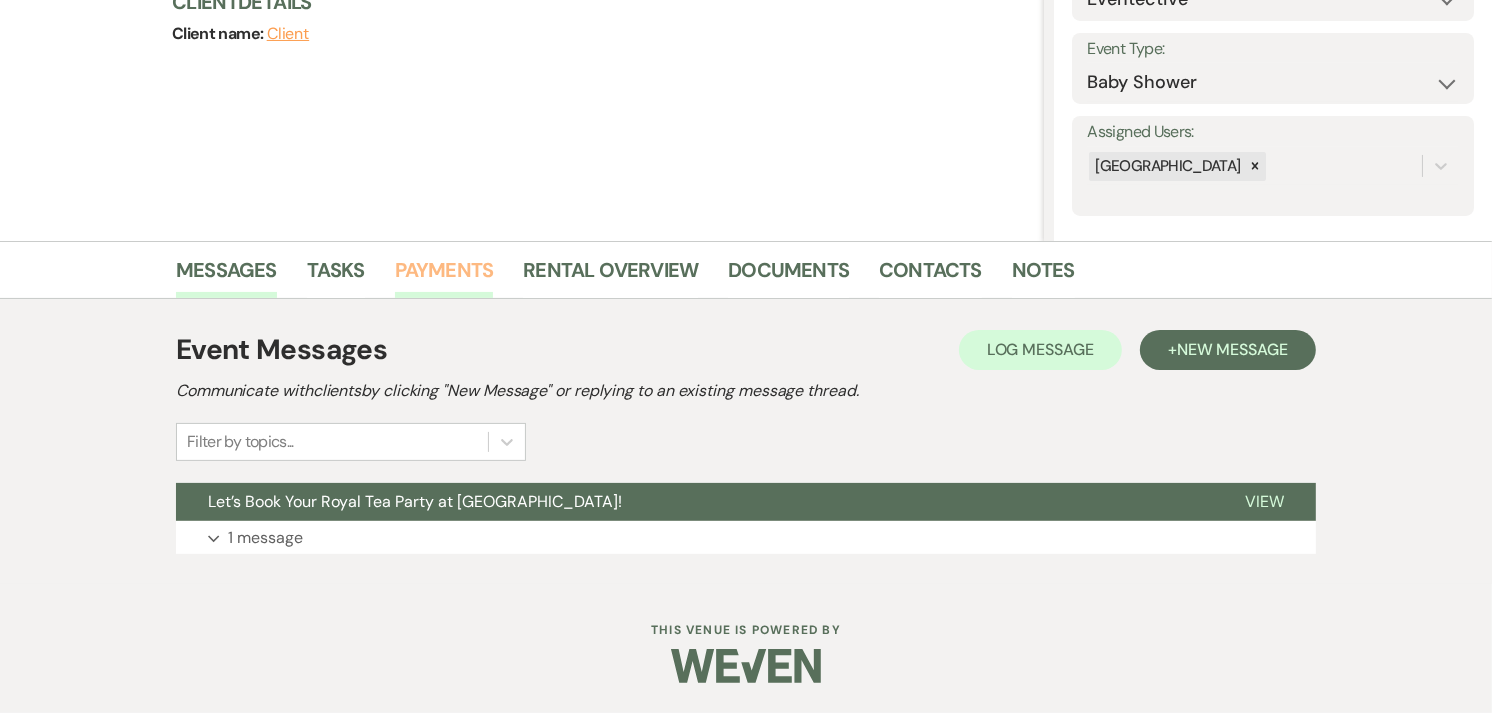 click on "Payments" at bounding box center [444, 276] 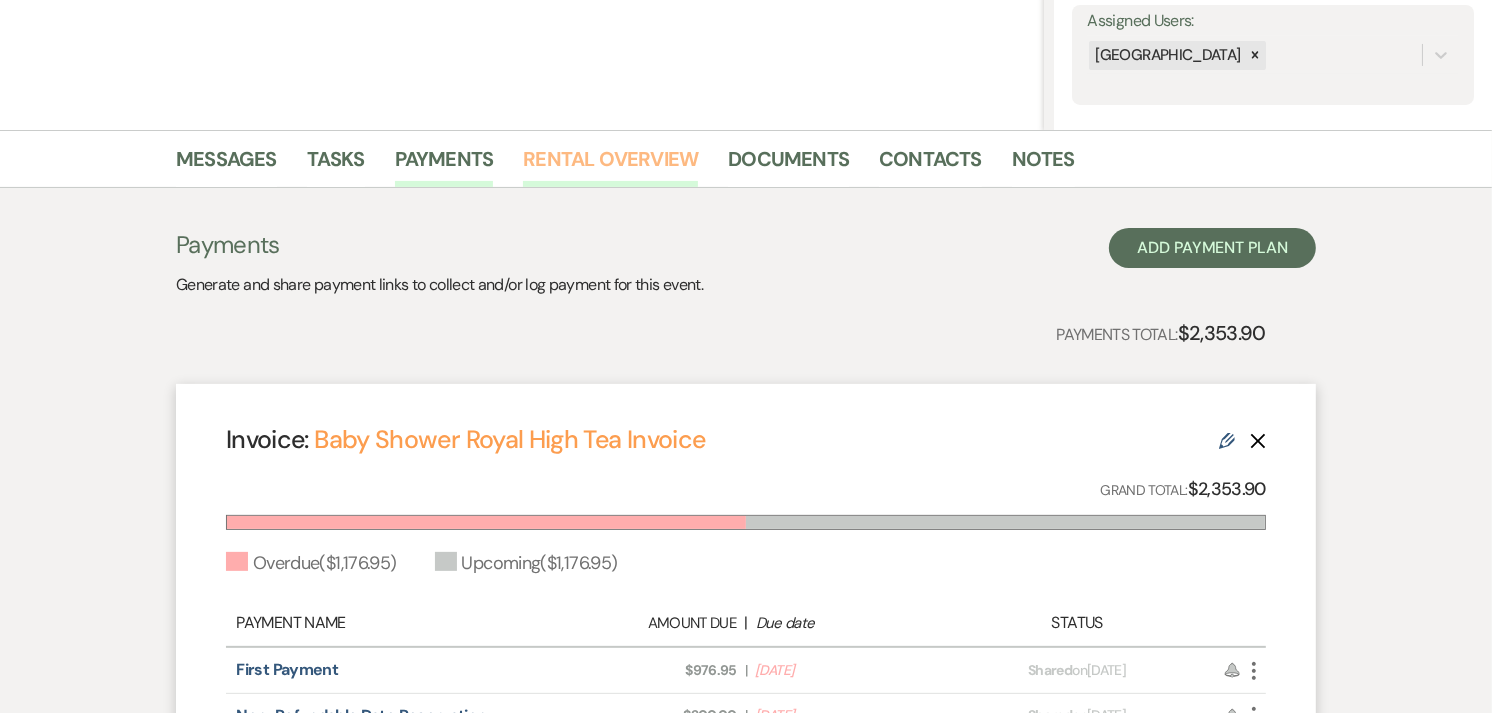 click on "Rental Overview" at bounding box center (610, 165) 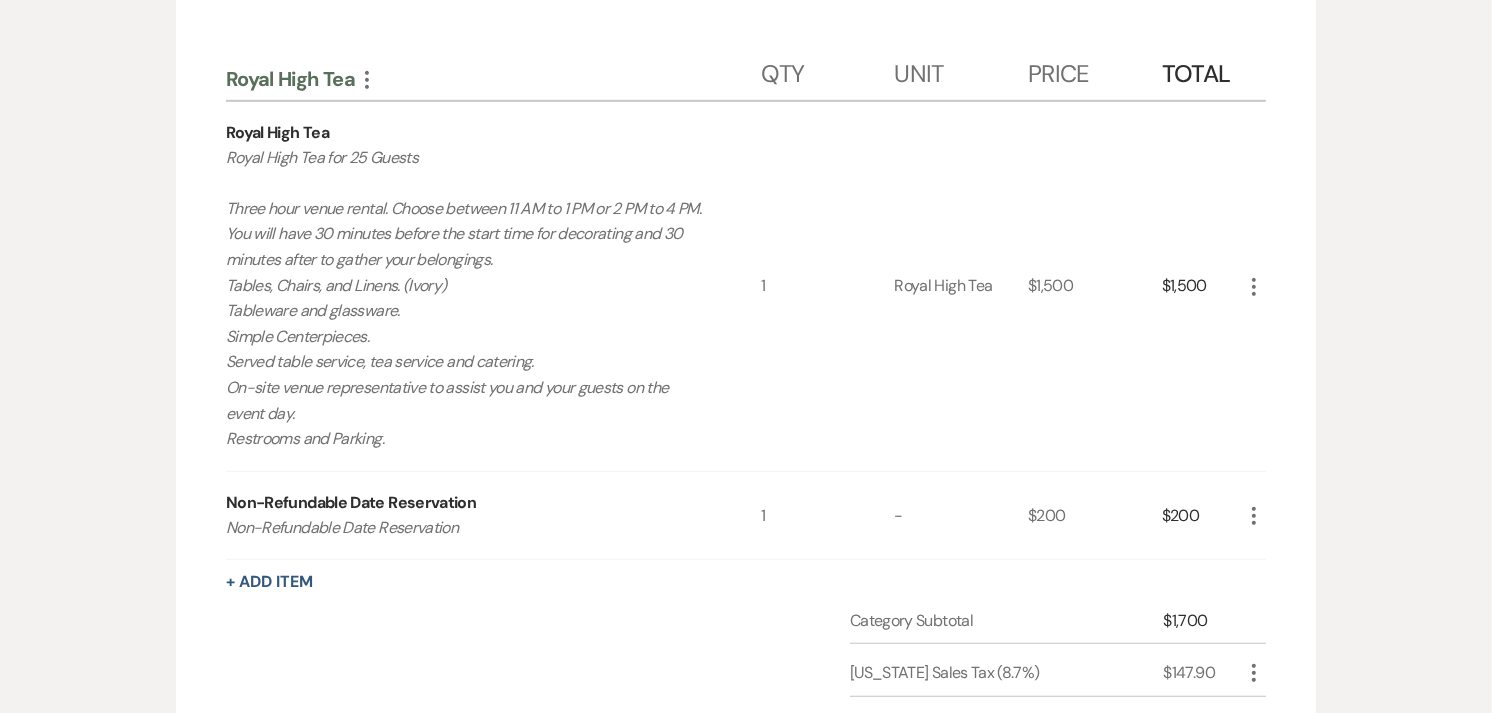 scroll, scrollTop: 1150, scrollLeft: 0, axis: vertical 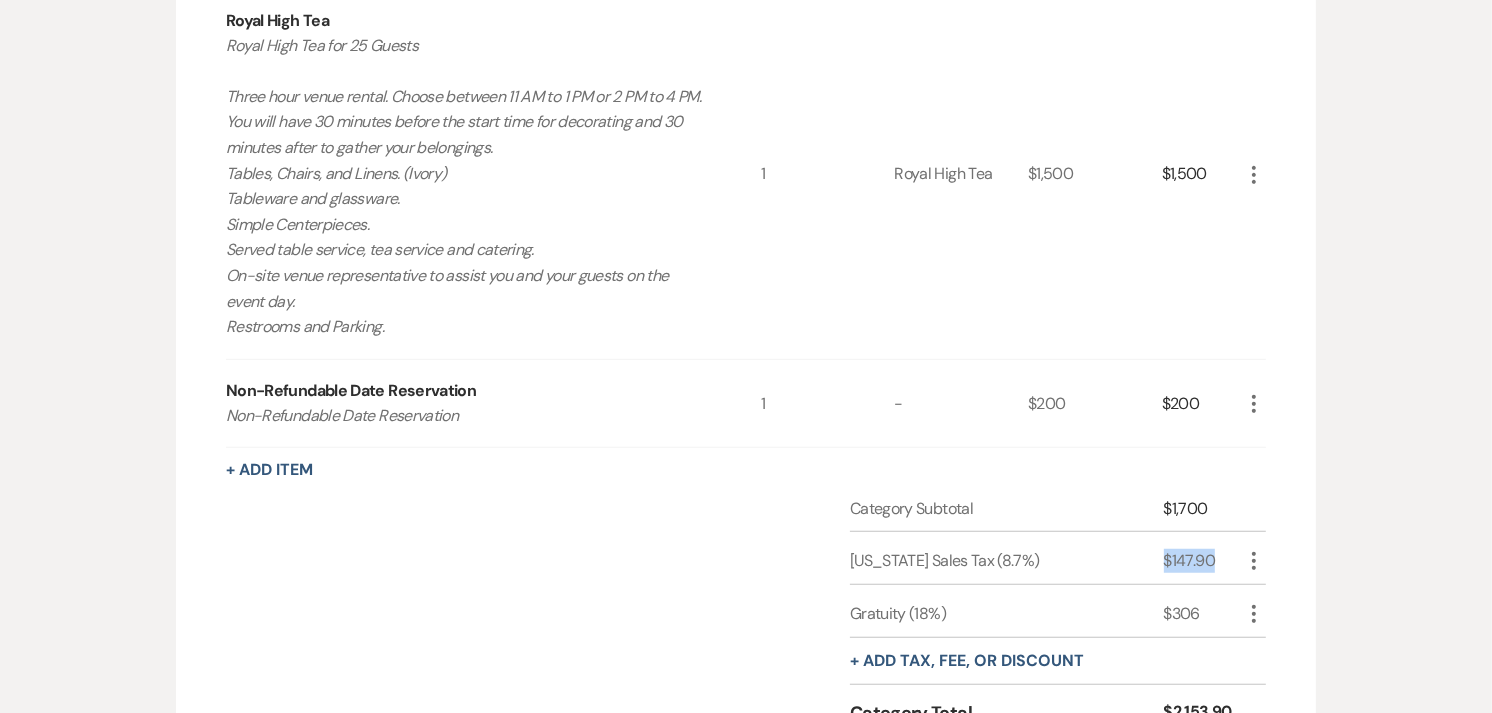 drag, startPoint x: 1166, startPoint y: 560, endPoint x: 1214, endPoint y: 561, distance: 48.010414 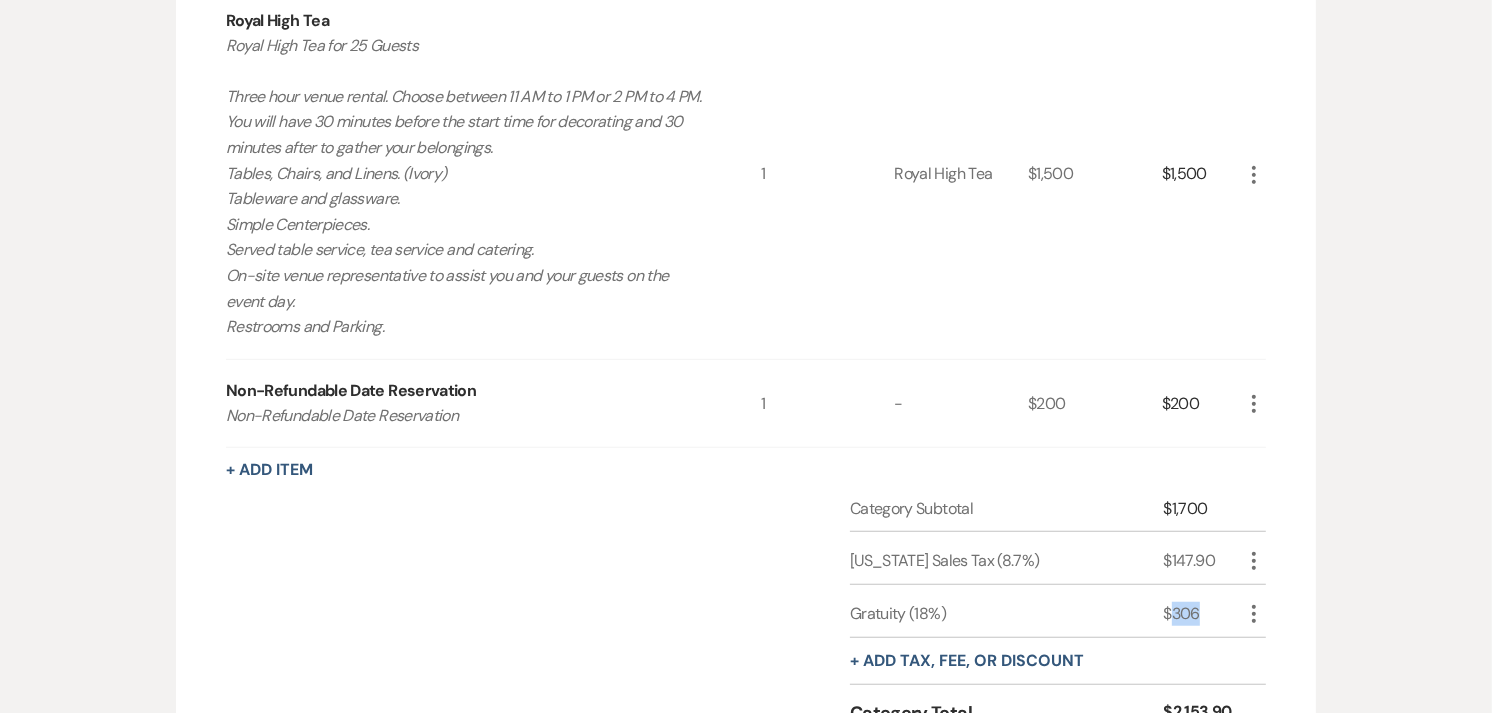 drag, startPoint x: 1172, startPoint y: 612, endPoint x: 1203, endPoint y: 608, distance: 31.257 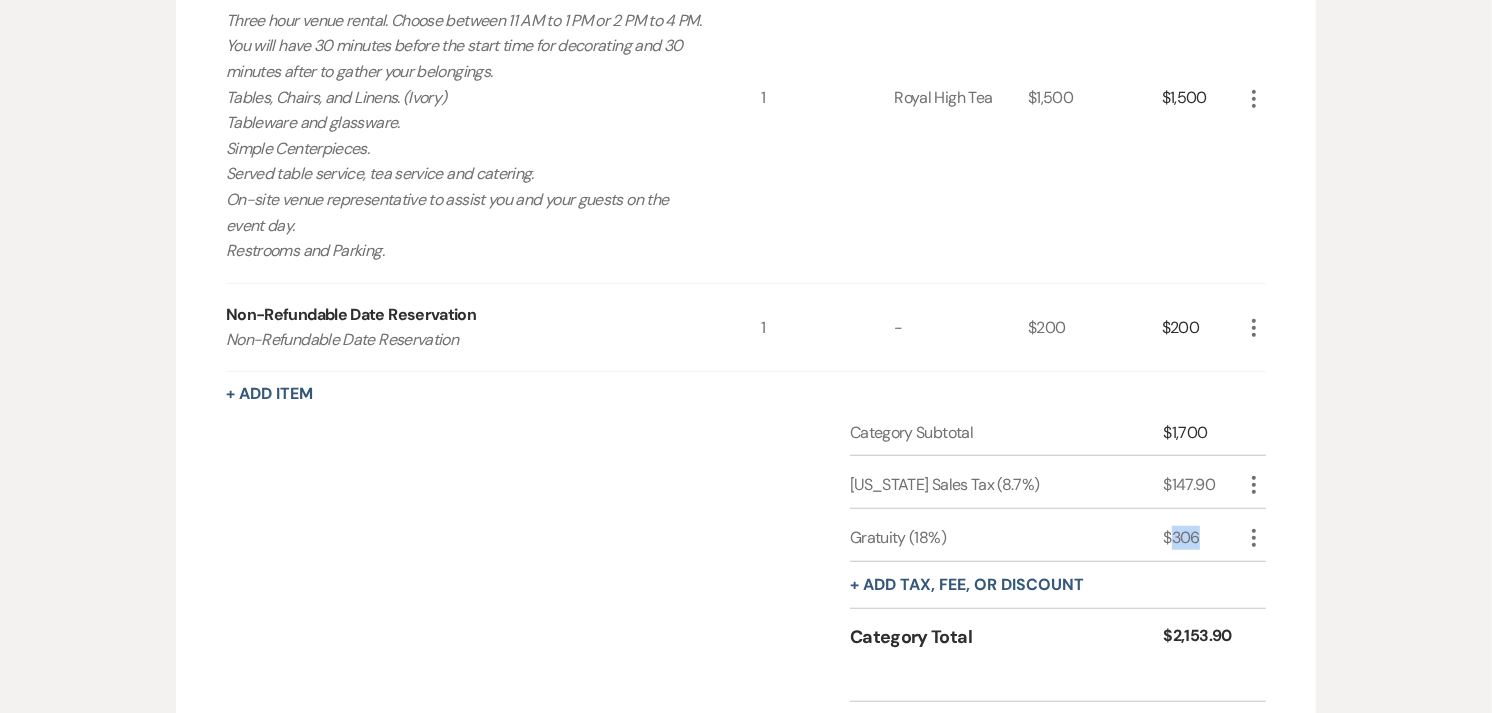 scroll, scrollTop: 1261, scrollLeft: 0, axis: vertical 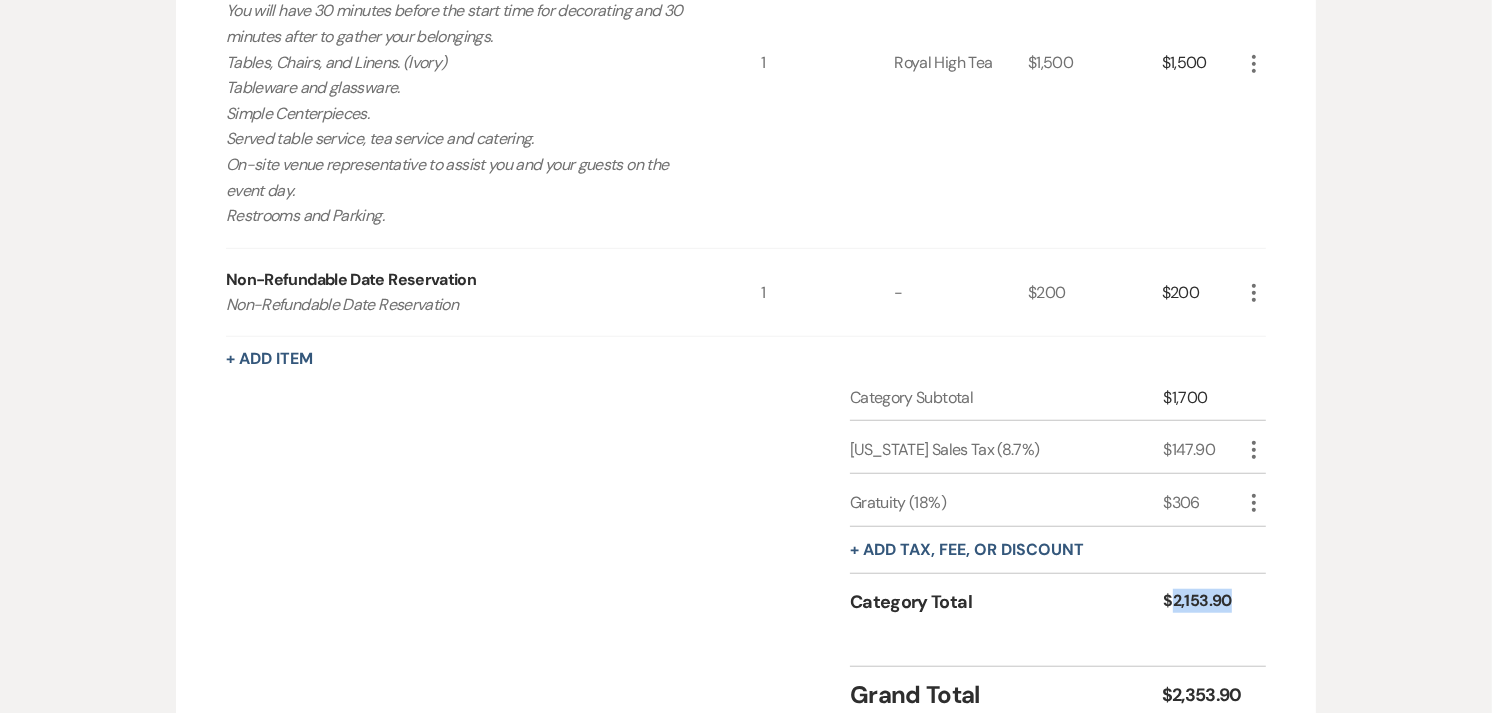 drag, startPoint x: 1182, startPoint y: 603, endPoint x: 1238, endPoint y: 604, distance: 56.008926 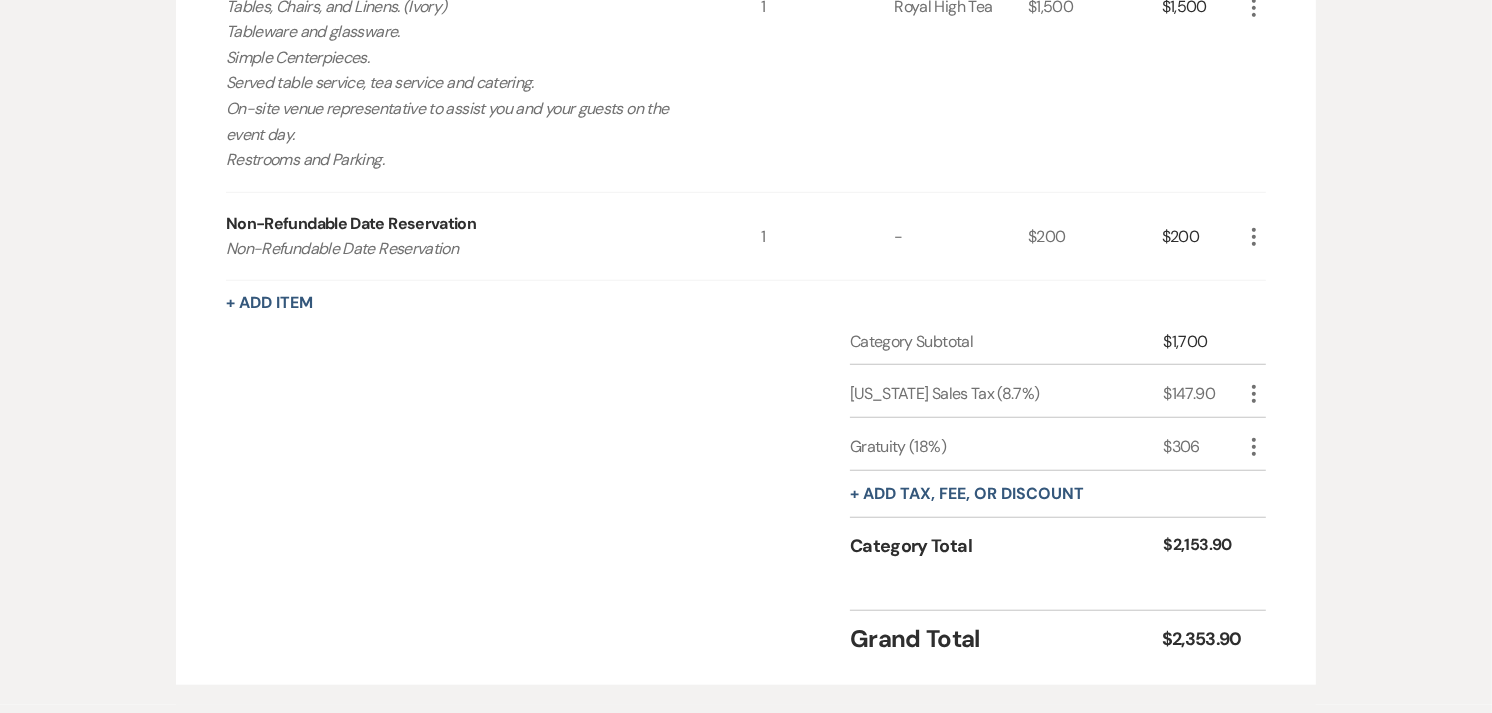 scroll, scrollTop: 1372, scrollLeft: 0, axis: vertical 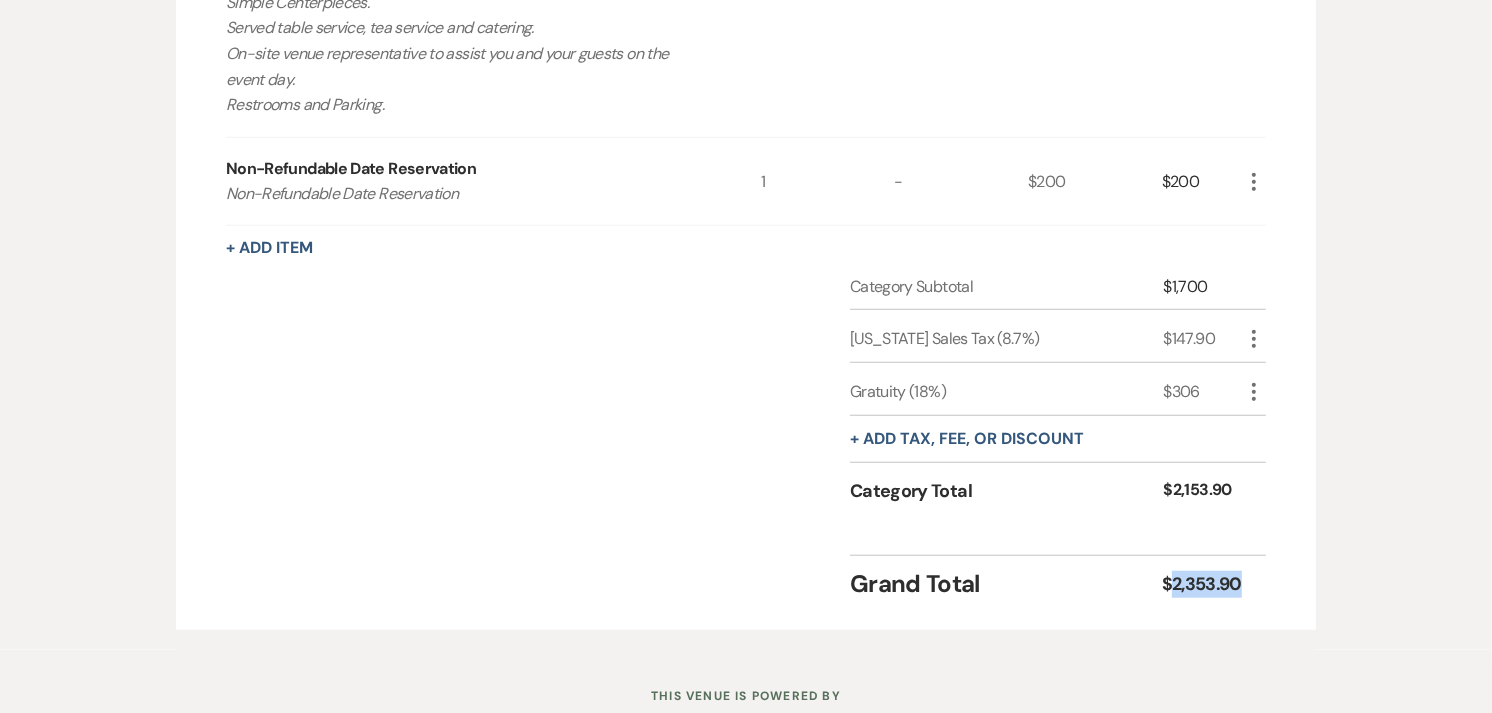 drag, startPoint x: 1172, startPoint y: 580, endPoint x: 1247, endPoint y: 586, distance: 75.23962 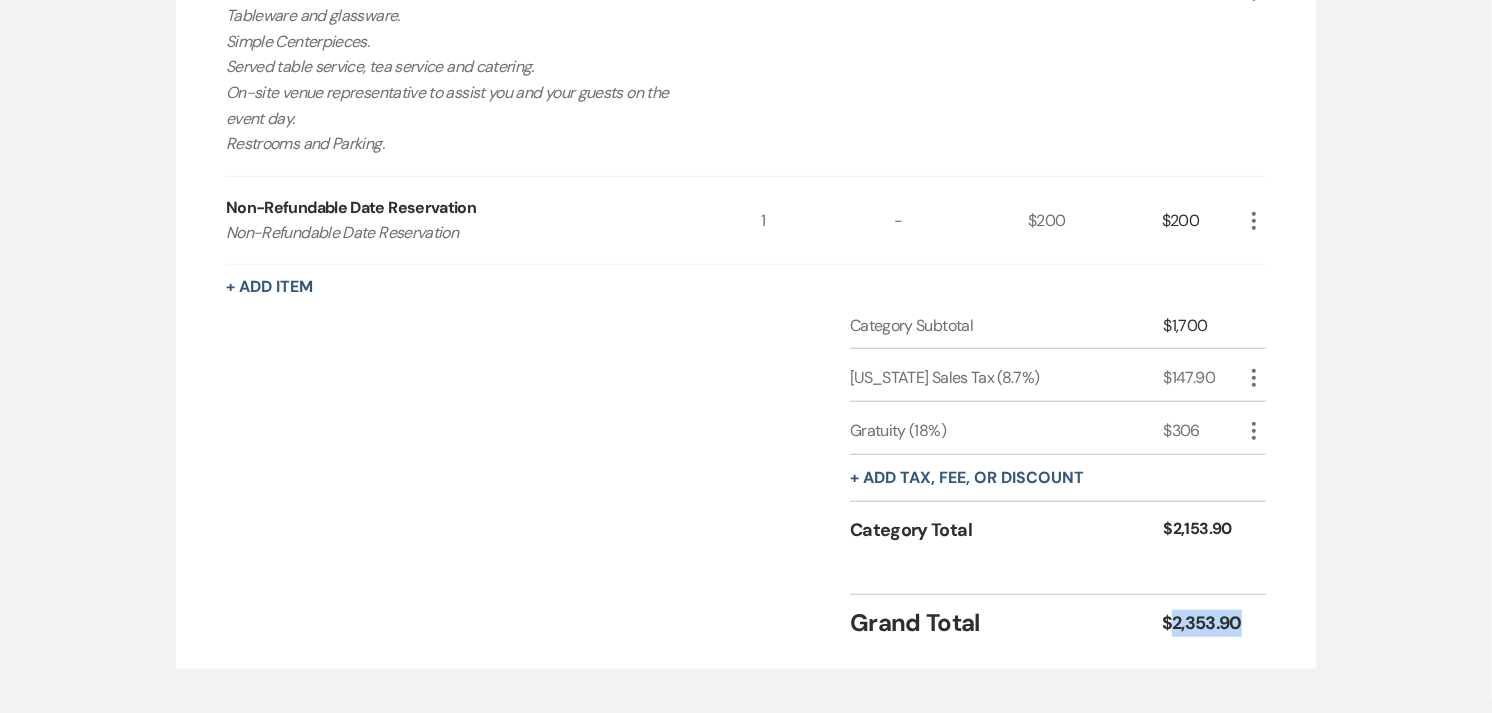 scroll, scrollTop: 1372, scrollLeft: 0, axis: vertical 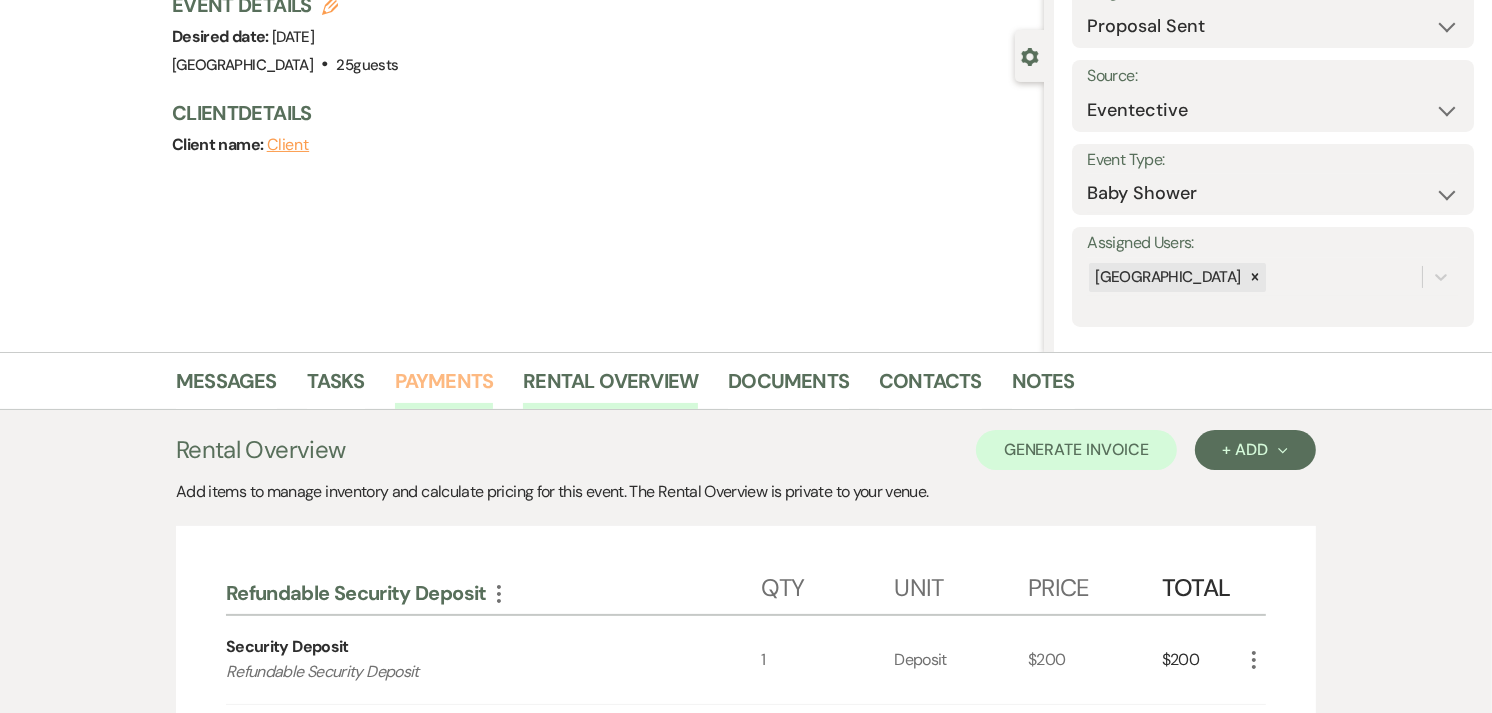 click on "Payments" at bounding box center [444, 387] 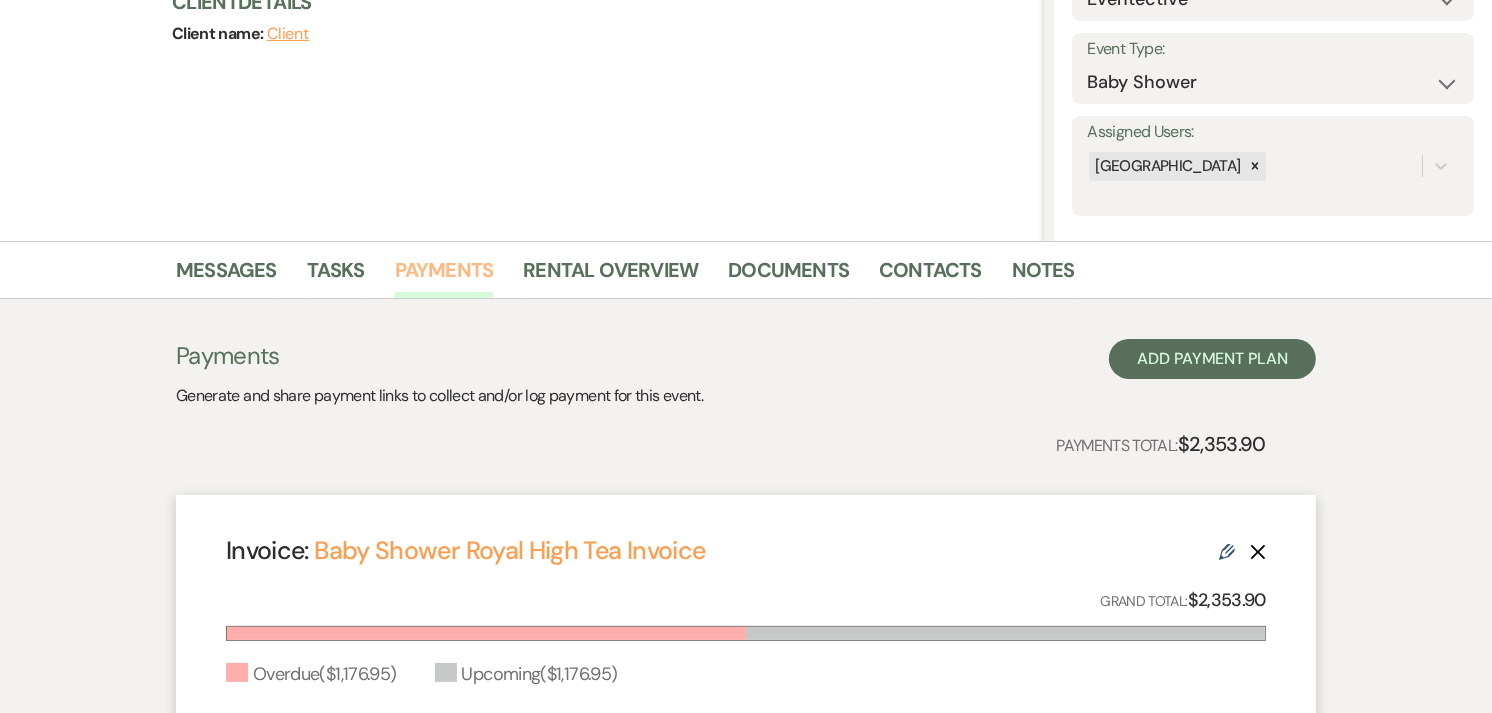 scroll, scrollTop: 594, scrollLeft: 0, axis: vertical 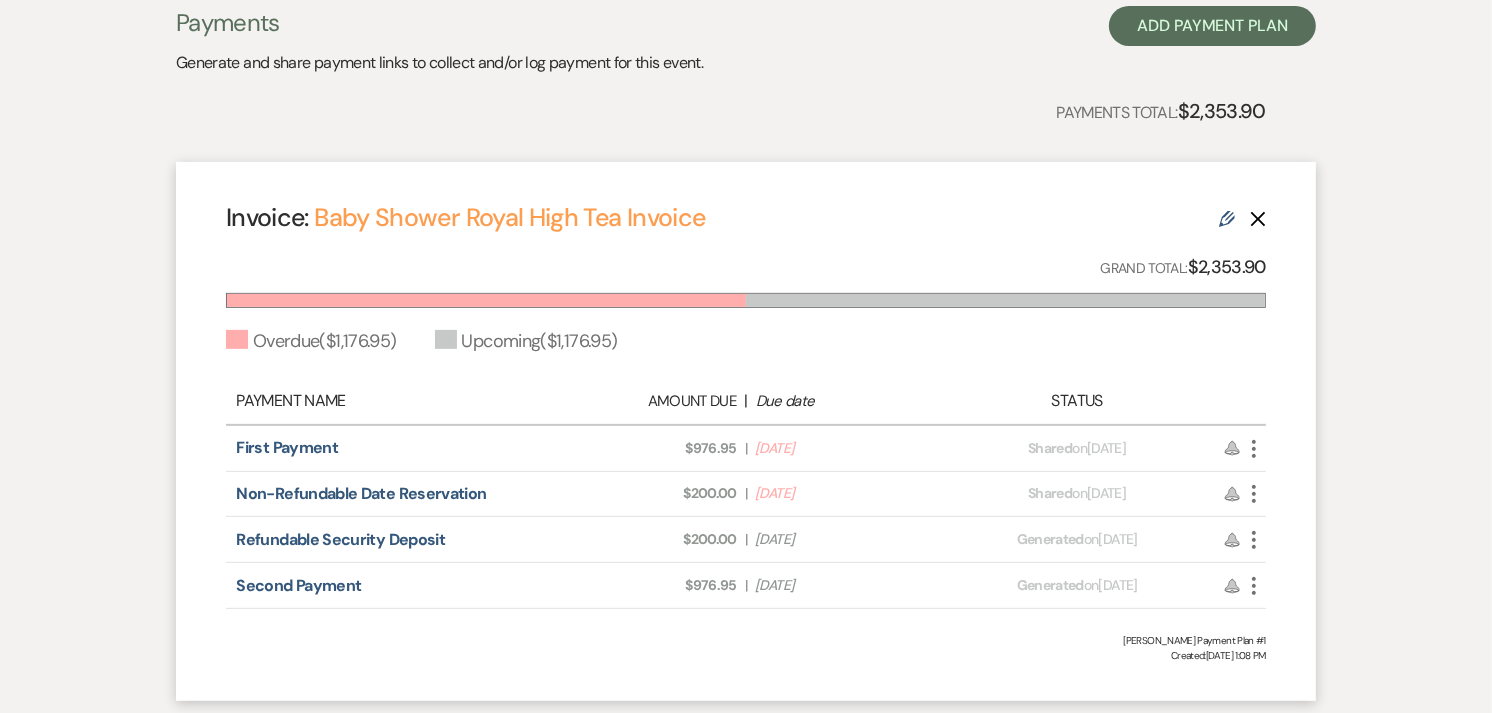 drag, startPoint x: 681, startPoint y: 441, endPoint x: 847, endPoint y: 605, distance: 233.34952 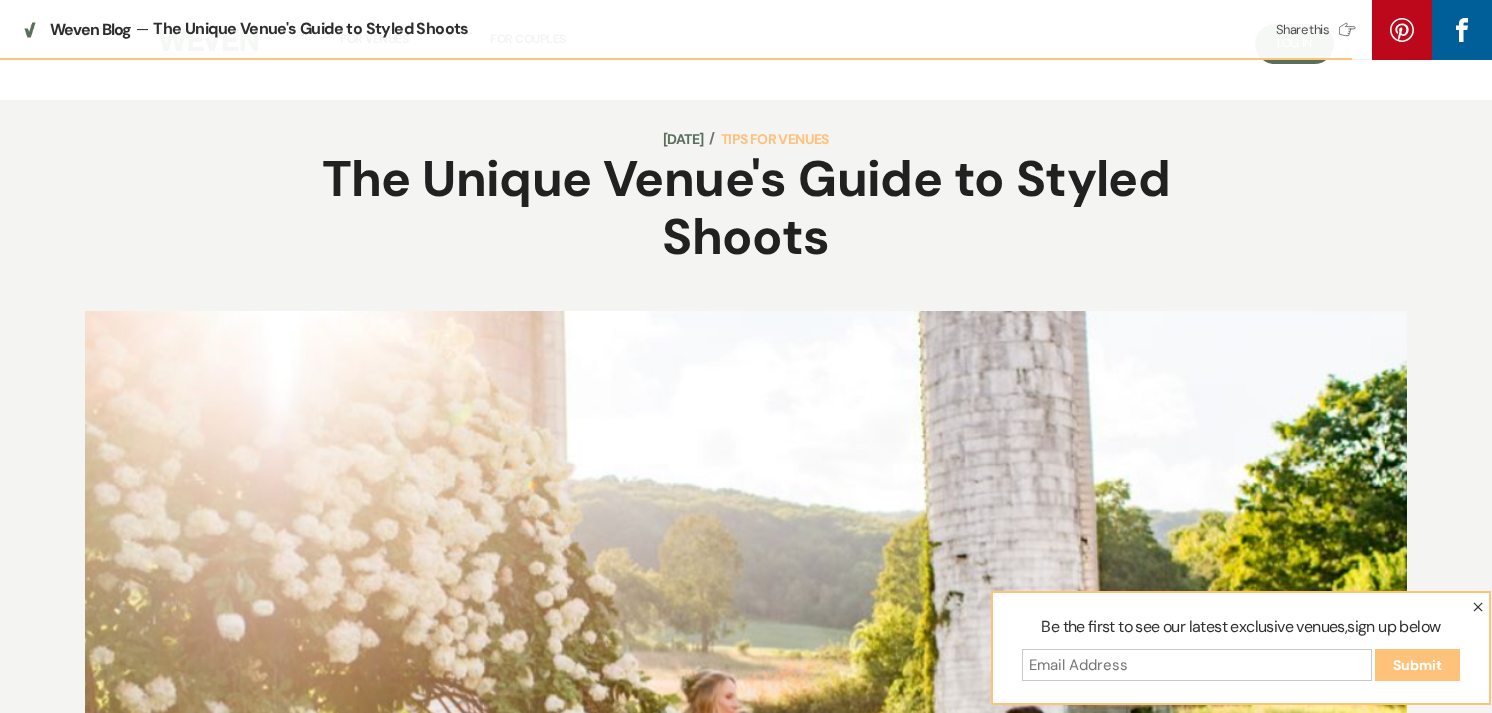 scroll, scrollTop: 5203, scrollLeft: 0, axis: vertical 